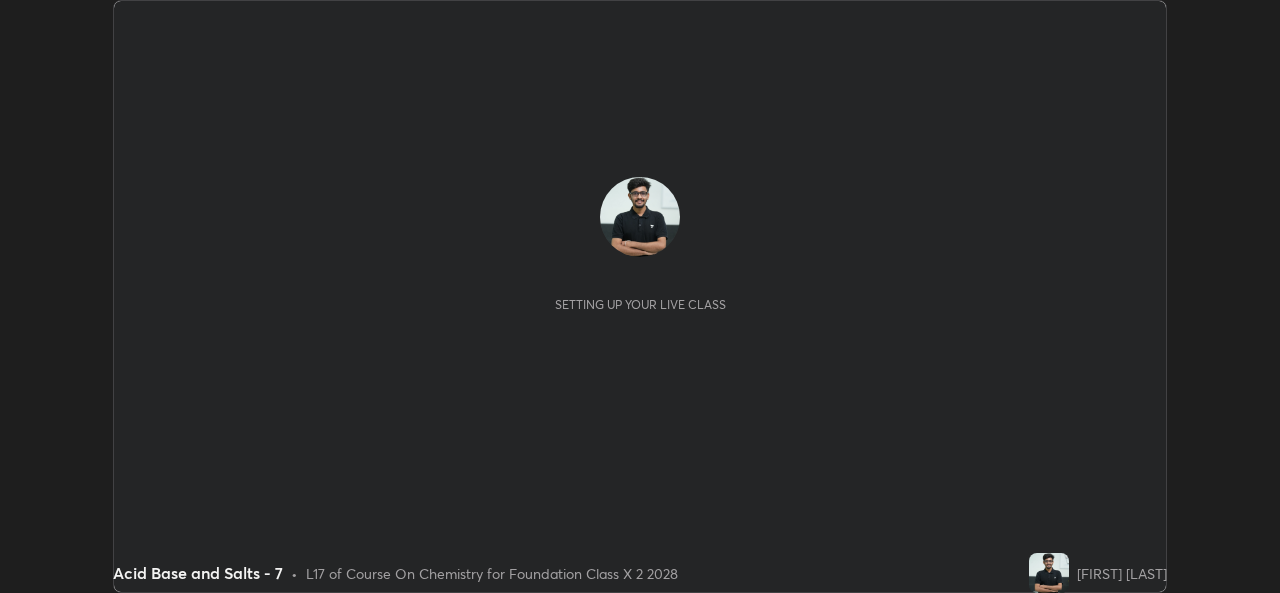 scroll, scrollTop: 0, scrollLeft: 0, axis: both 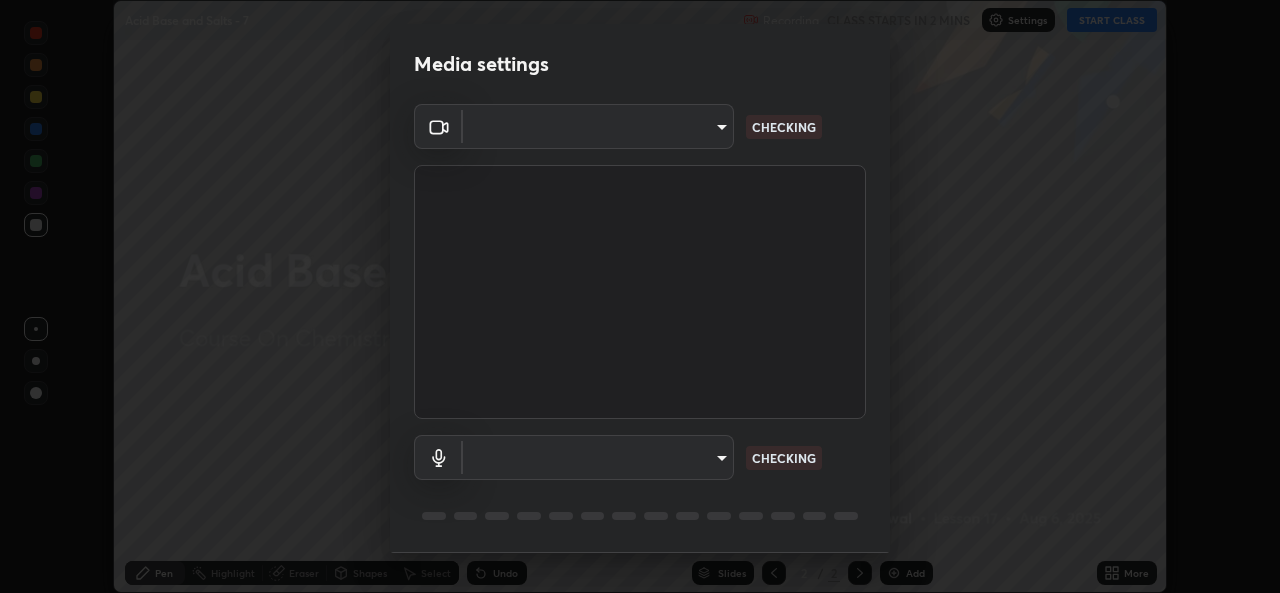 type on "a83bb134842fd6c46cae91b6313aa5efba961fee809e7364c6ef7c36ed00ea69" 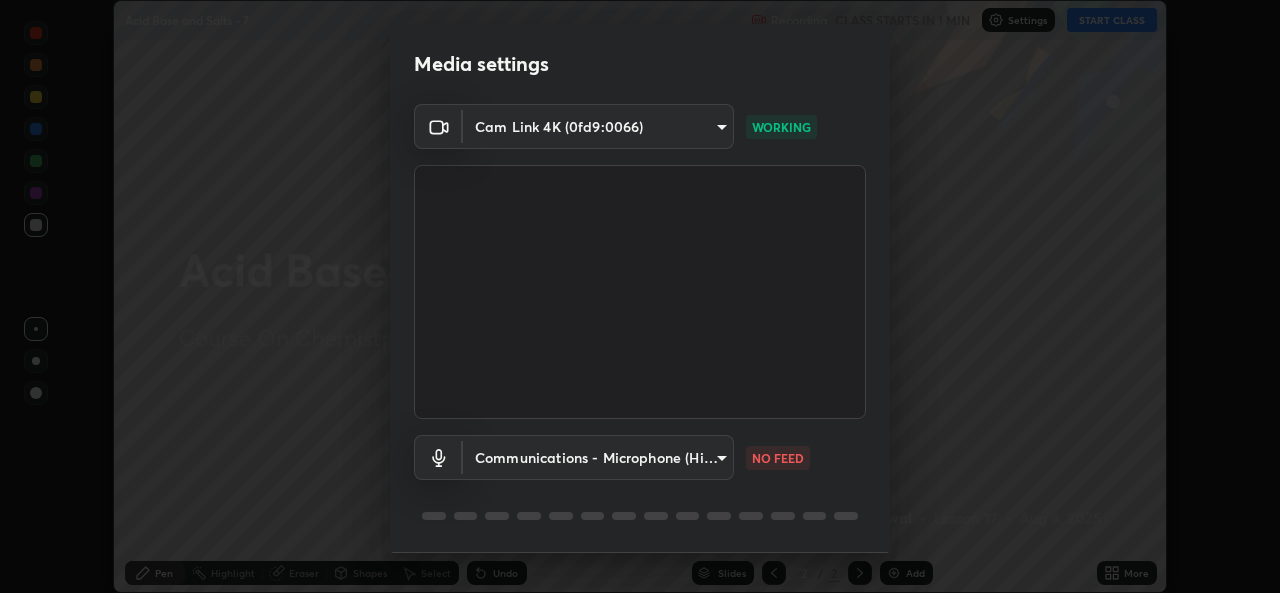 click on "Erase all Acid Base and Salts - 7 Recording CLASS STARTS IN 1 MIN Settings START CLASS Setting up your live class Acid Base and Salts - 7 • L17 of Course On Chemistry for Foundation Class X 2 2028 [FIRST] [LAST] Pen Highlight Eraser Shapes Select Undo Slides 2 / 2 Add More No doubts shared Encourage your learners to ask a doubt for better clarity Report an issue Reason for reporting Buffering Chat not working Audio - Video sync issue Educator video quality low ​ Attach an image Report Media settings Cam Link 4K (0fd9:0066) a83bb134842fd6c46cae91b6313aa5efba961fee809e7364c6ef7c36ed00ea69 WORKING Communications - Microphone (High Definition Audio Device) communications NO FEED 1 / 5 Next" at bounding box center (640, 296) 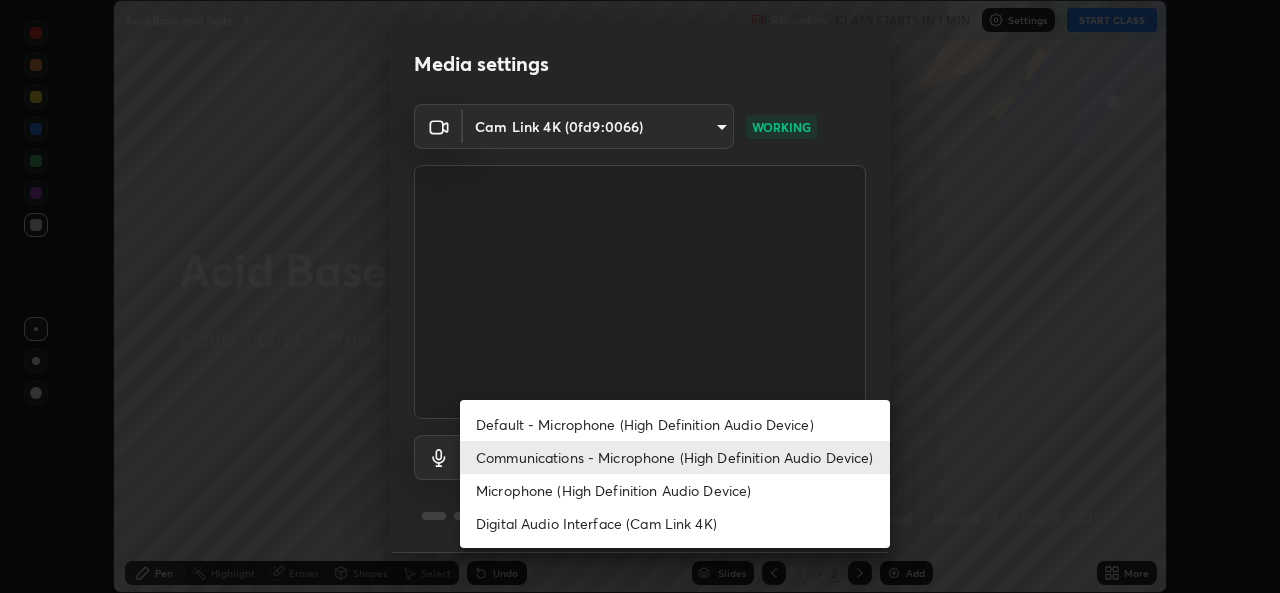 click on "Default - Microphone (High Definition Audio Device)" at bounding box center (675, 424) 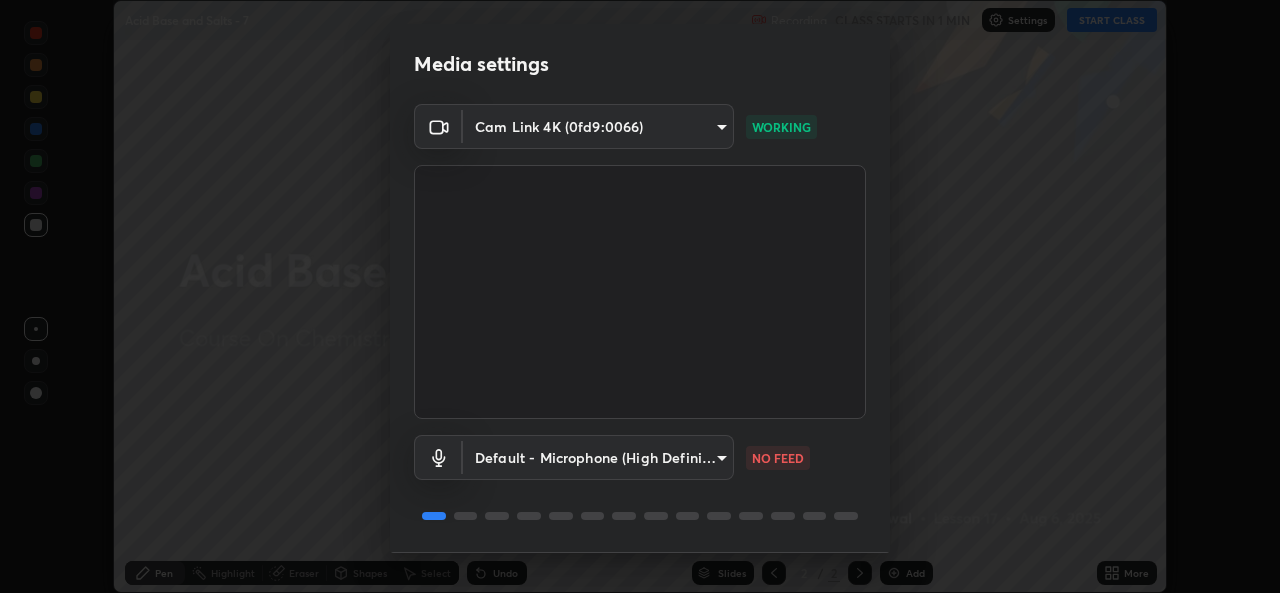 click on "Erase all Acid Base and Salts - 7 Recording CLASS STARTS IN 1 MIN Settings START CLASS Setting up your live class Acid Base and Salts - 7 • L17 of Course On Chemistry for Foundation Class X 2 2028 [FIRST] [LAST] Pen Highlight Eraser Shapes Select Undo Slides 2 / 2 Add More No doubts shared Encourage your learners to ask a doubt for better clarity Report an issue Reason for reporting Buffering Chat not working Audio - Video sync issue Educator video quality low ​ Attach an image Report Media settings Cam Link 4K (0fd9:0066) a83bb134842fd6c46cae91b6313aa5efba961fee809e7364c6ef7c36ed00ea69 WORKING Default - Microphone (High Definition Audio Device) default NO FEED 1 / 5 Next" at bounding box center [640, 296] 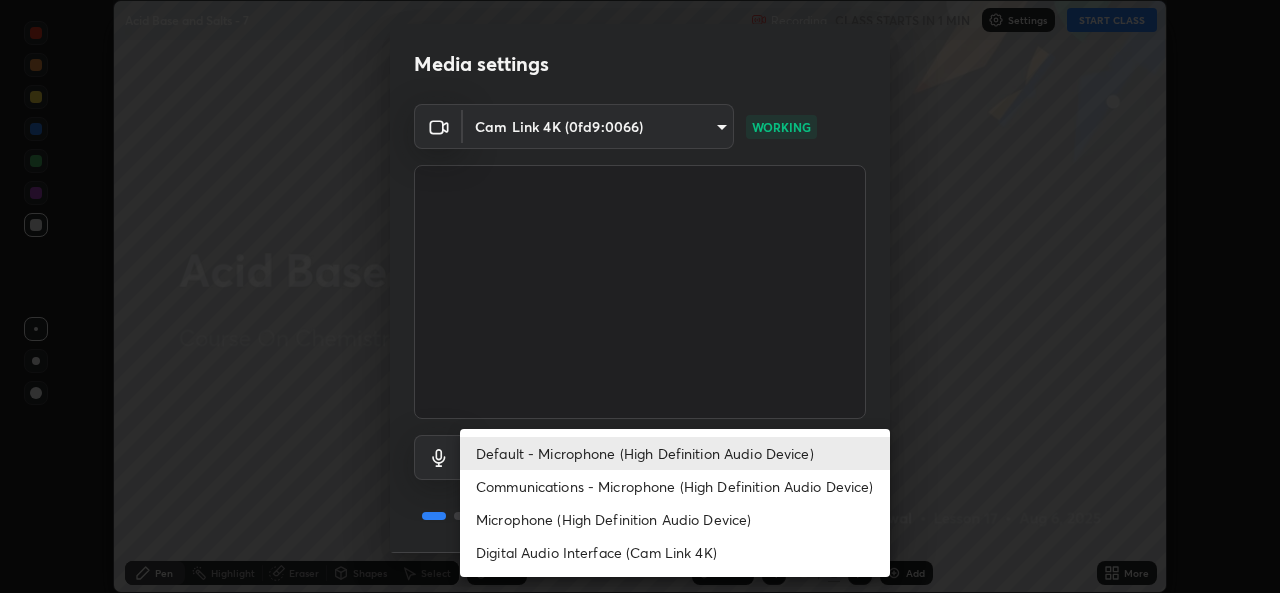 click on "Communications - Microphone (High Definition Audio Device)" at bounding box center [675, 486] 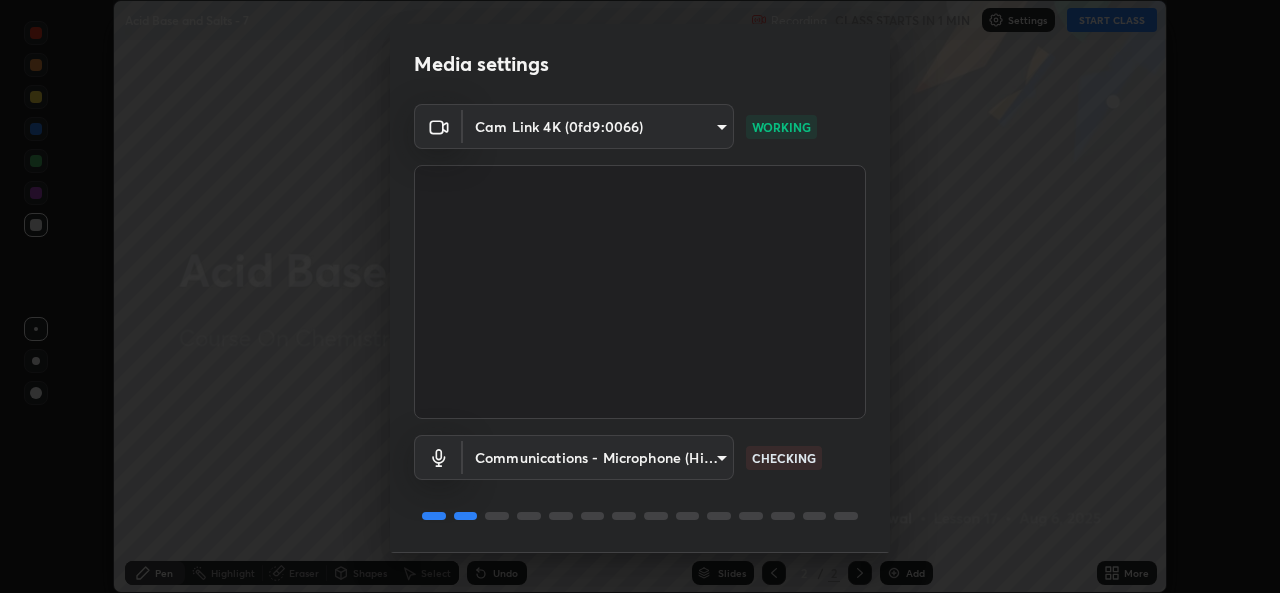 click on "Erase all Acid Base and Salts - 7 Recording CLASS STARTS IN 1 MIN Settings START CLASS Setting up your live class Acid Base and Salts - 7 • L17 of Course On Chemistry for Foundation Class X 2 2028 [FIRST] [LAST] Pen Highlight Eraser Shapes Select Undo Slides 2 / 2 Add More No doubts shared Encourage your learners to ask a doubt for better clarity Report an issue Reason for reporting Buffering Chat not working Audio - Video sync issue Educator video quality low ​ Attach an image Report Media settings Cam Link 4K (0fd9:0066) a83bb134842fd6c46cae91b6313aa5efba961fee809e7364c6ef7c36ed00ea69 WORKING Communications - Microphone (High Definition Audio Device) communications CHECKING 1 / 5 Next" at bounding box center (640, 296) 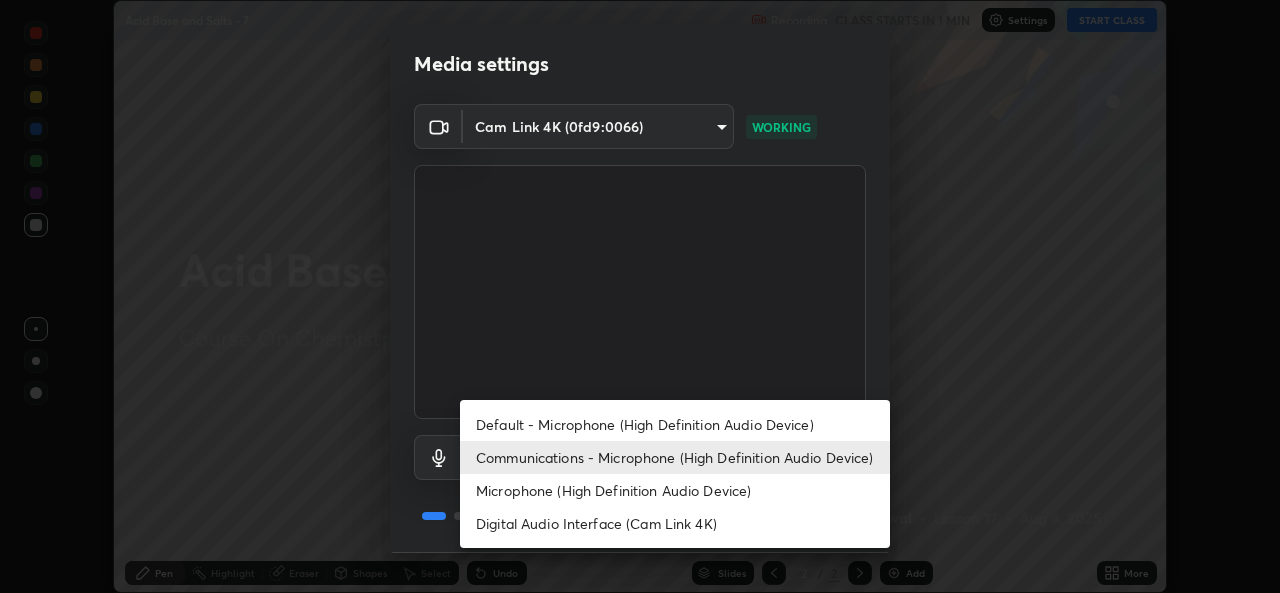 click on "Default - Microphone (High Definition Audio Device)" at bounding box center [675, 424] 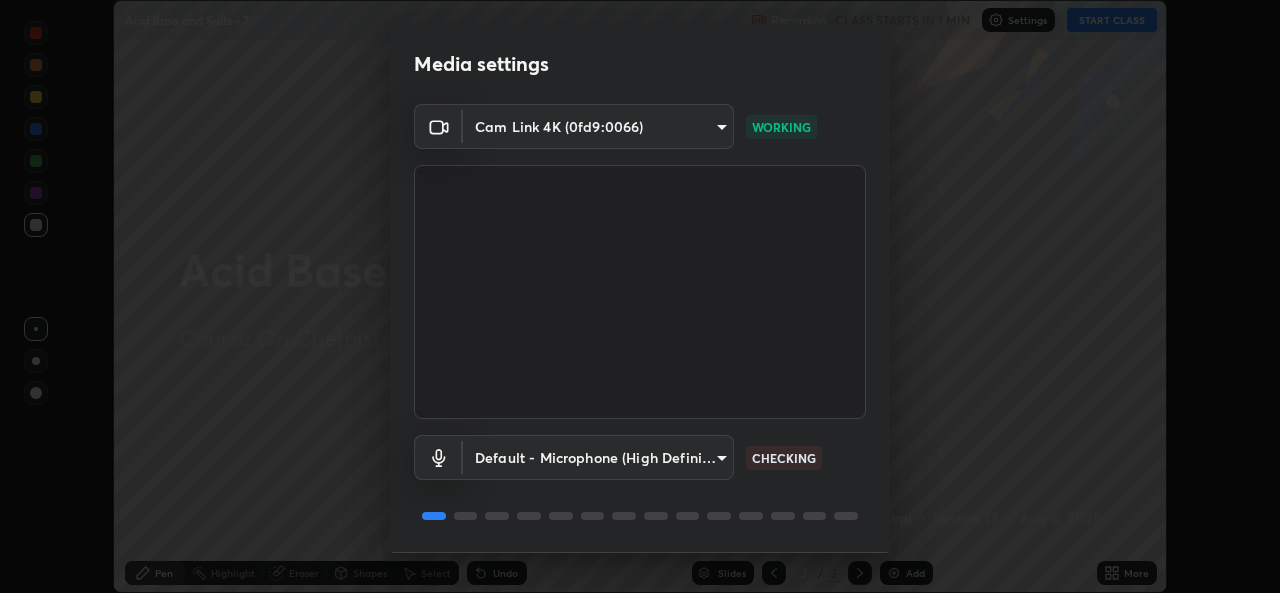 type on "default" 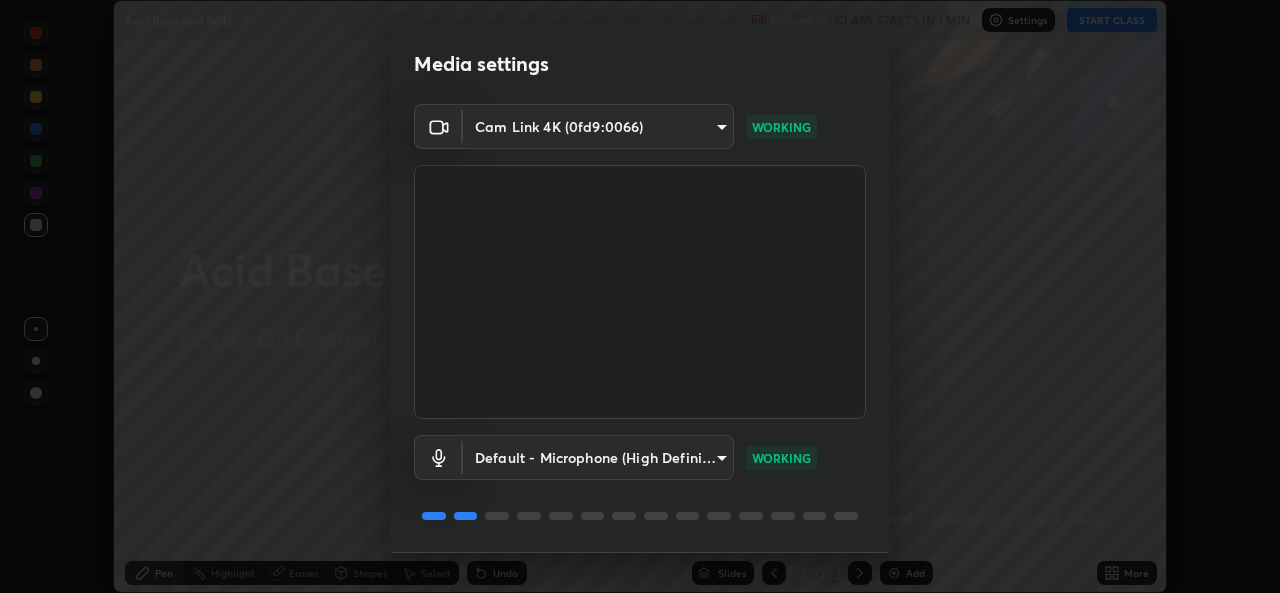 scroll, scrollTop: 63, scrollLeft: 0, axis: vertical 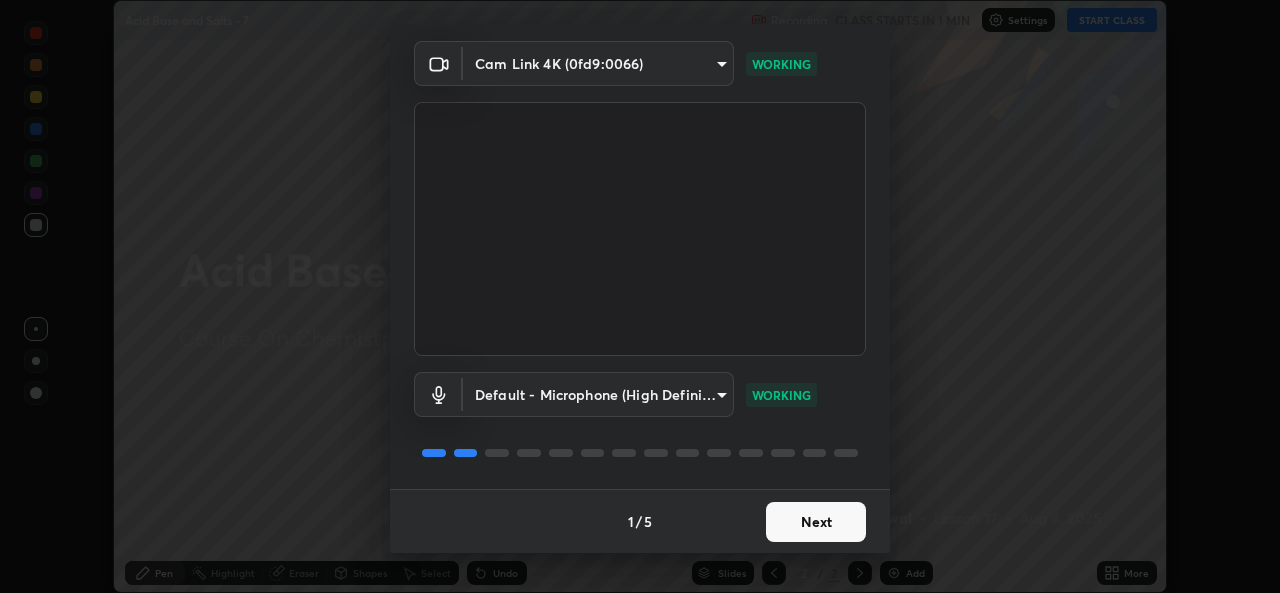 click on "Next" at bounding box center [816, 522] 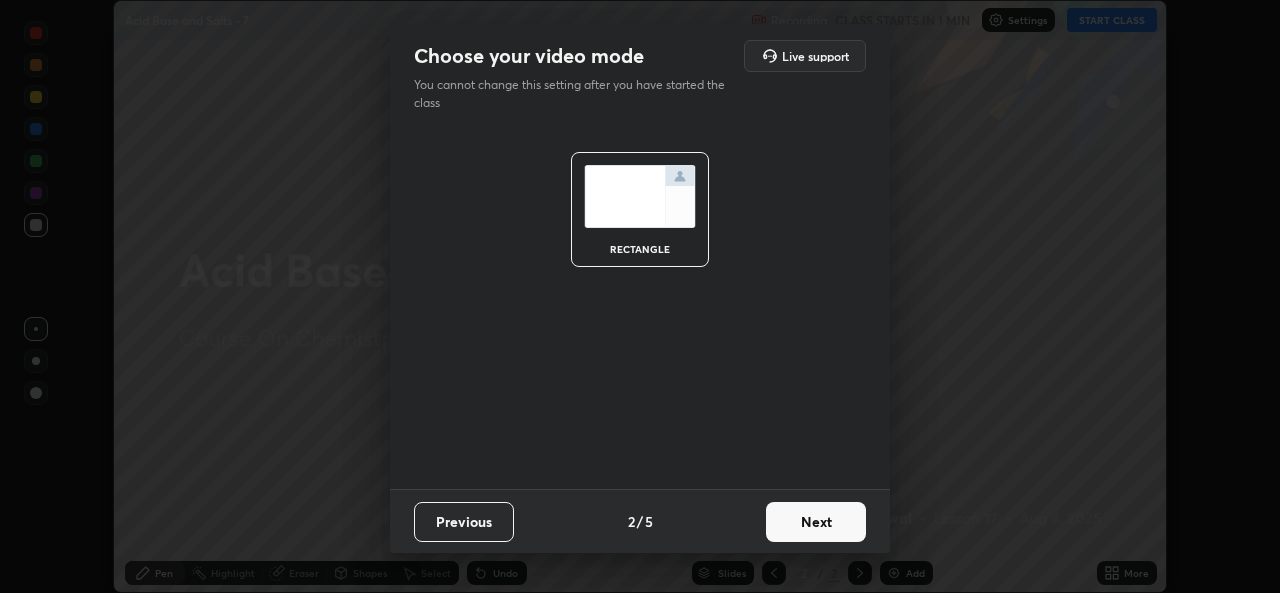 scroll, scrollTop: 0, scrollLeft: 0, axis: both 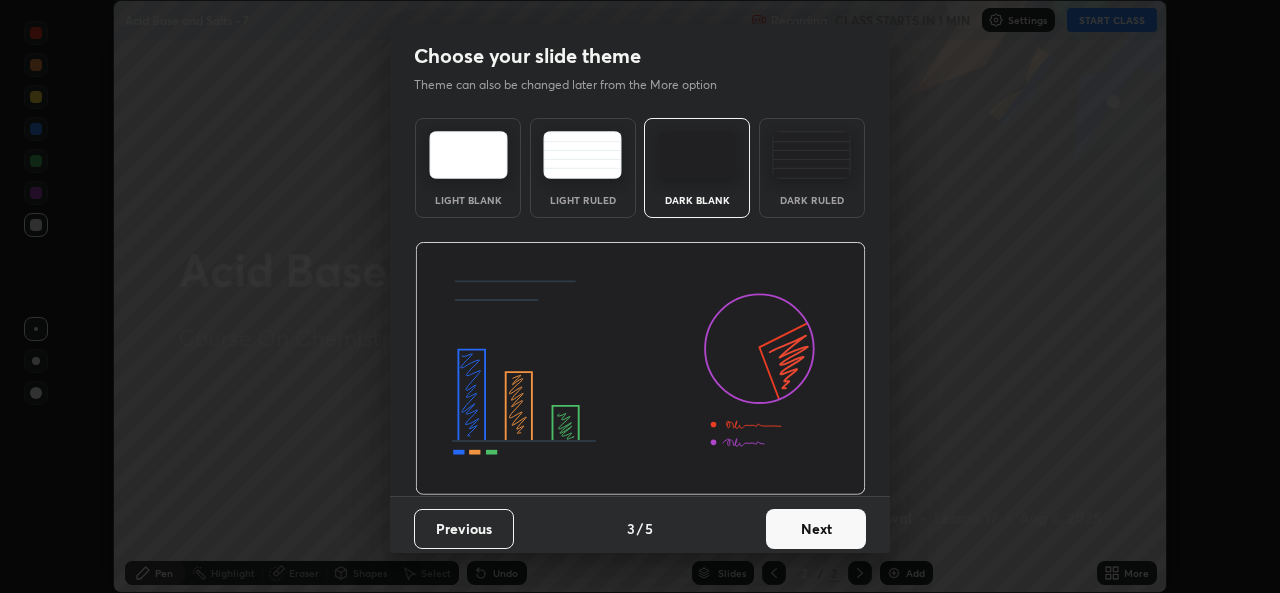click on "Next" at bounding box center [816, 529] 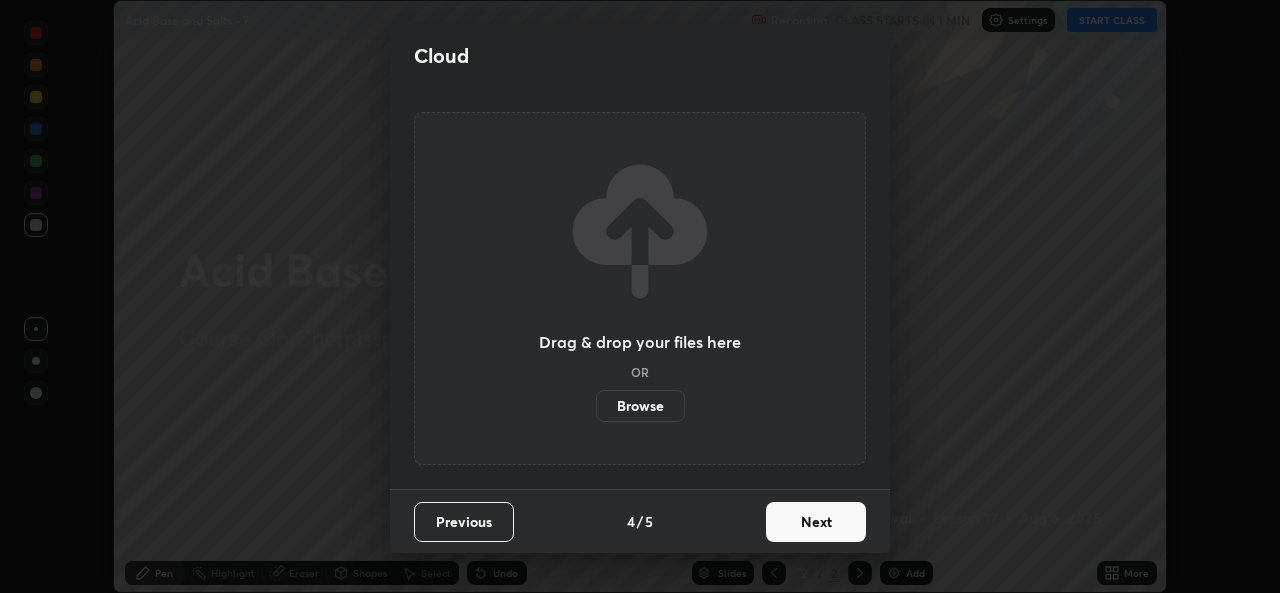 click on "Next" at bounding box center [816, 522] 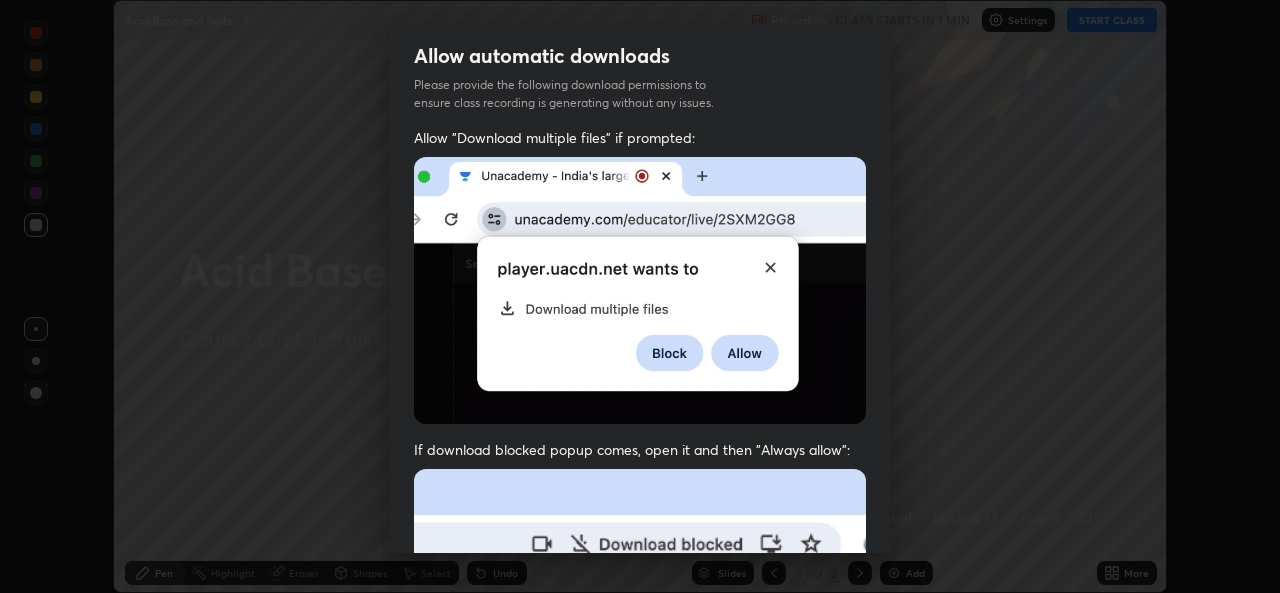 click at bounding box center (640, 687) 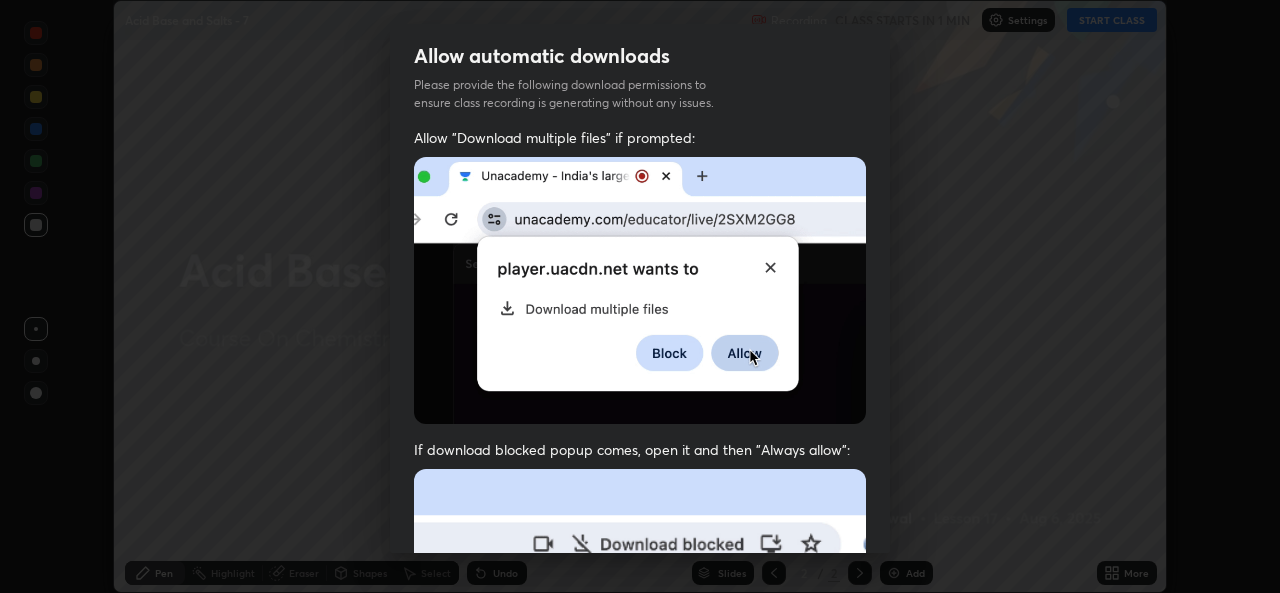 click at bounding box center (640, 687) 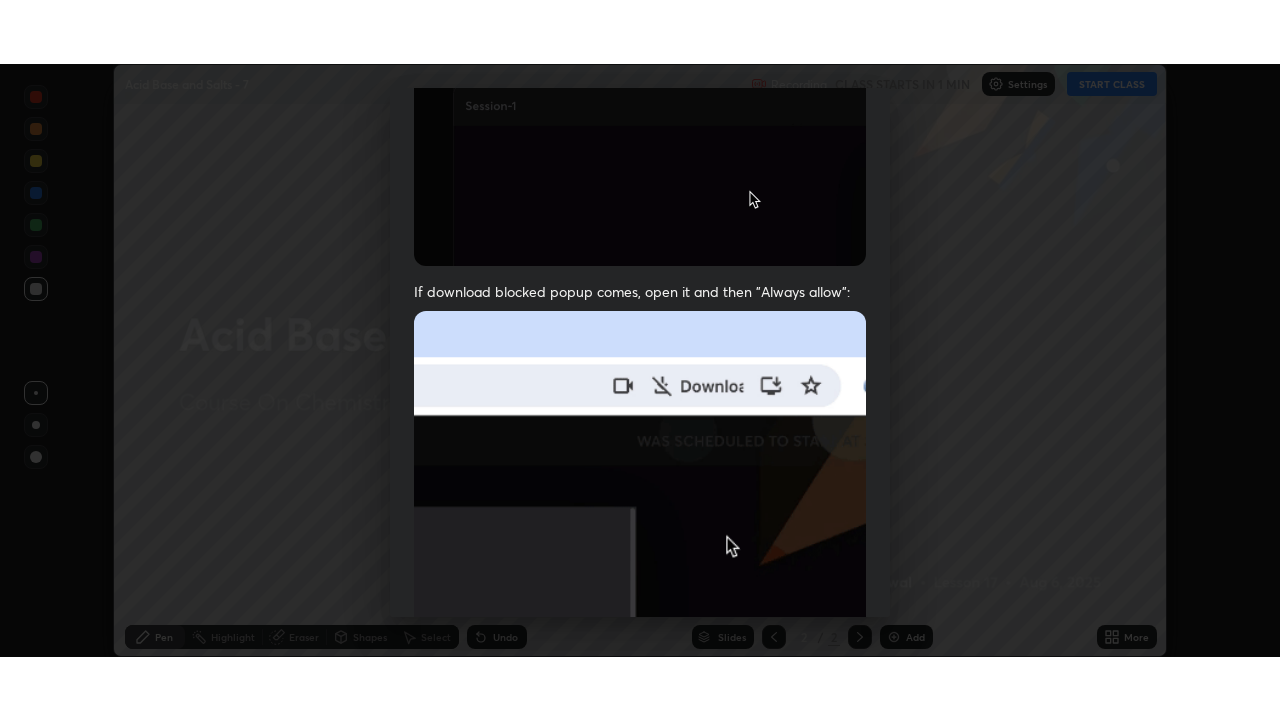 scroll, scrollTop: 471, scrollLeft: 0, axis: vertical 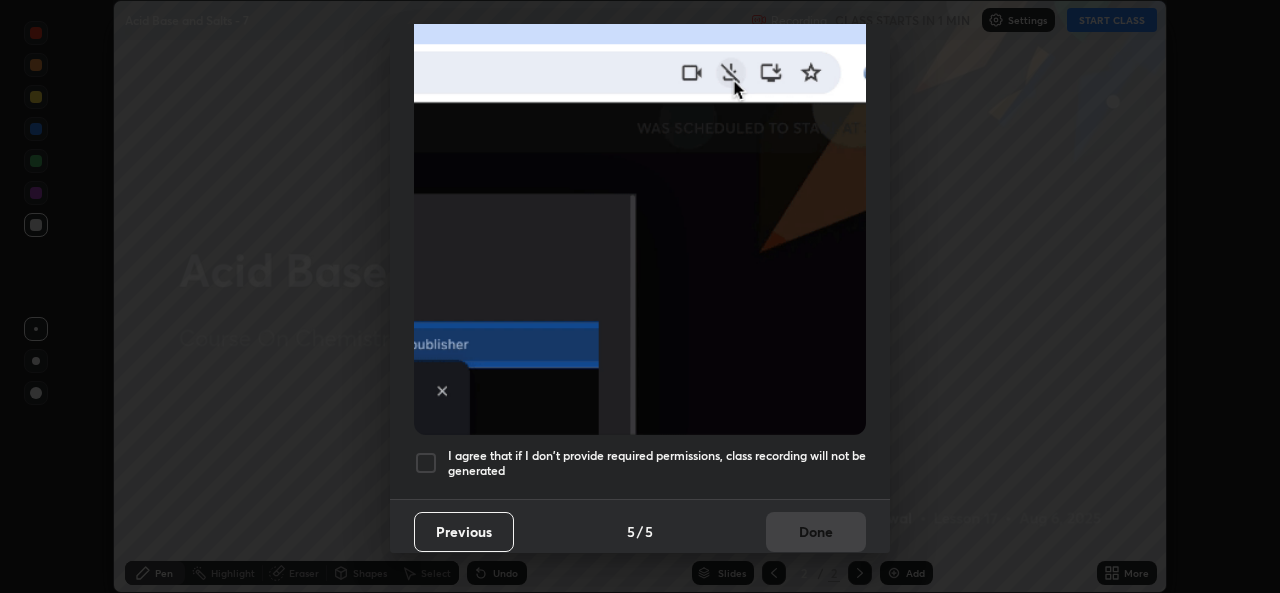 click on "I agree that if I don't provide required permissions, class recording will not be generated" at bounding box center [640, 463] 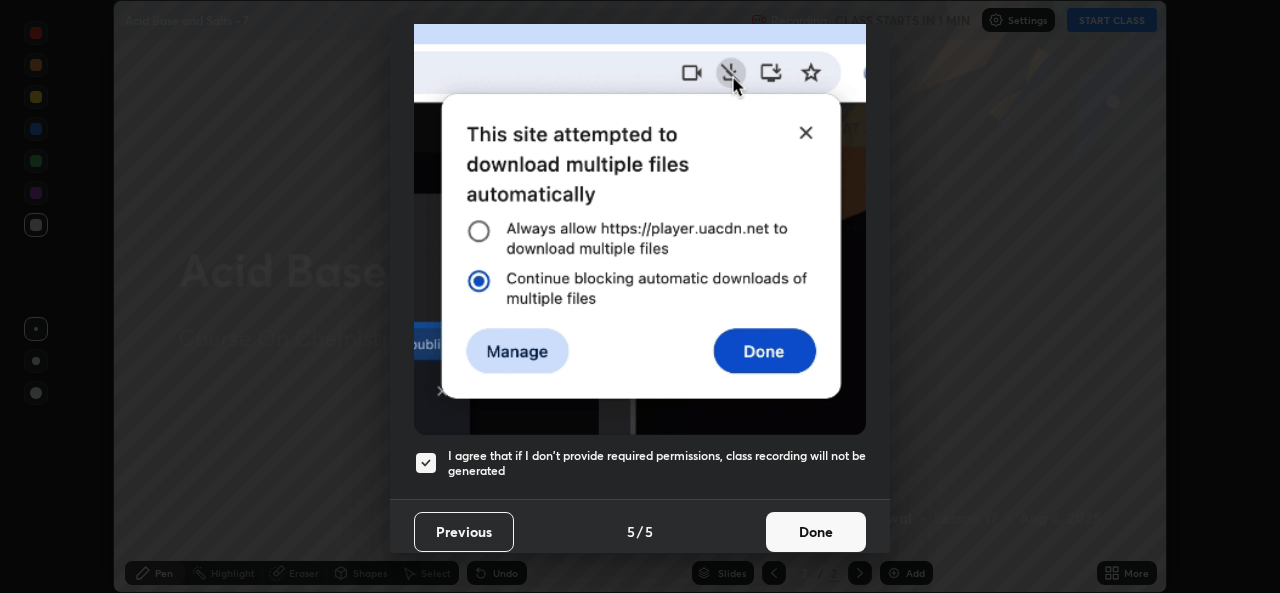click on "Done" at bounding box center [816, 532] 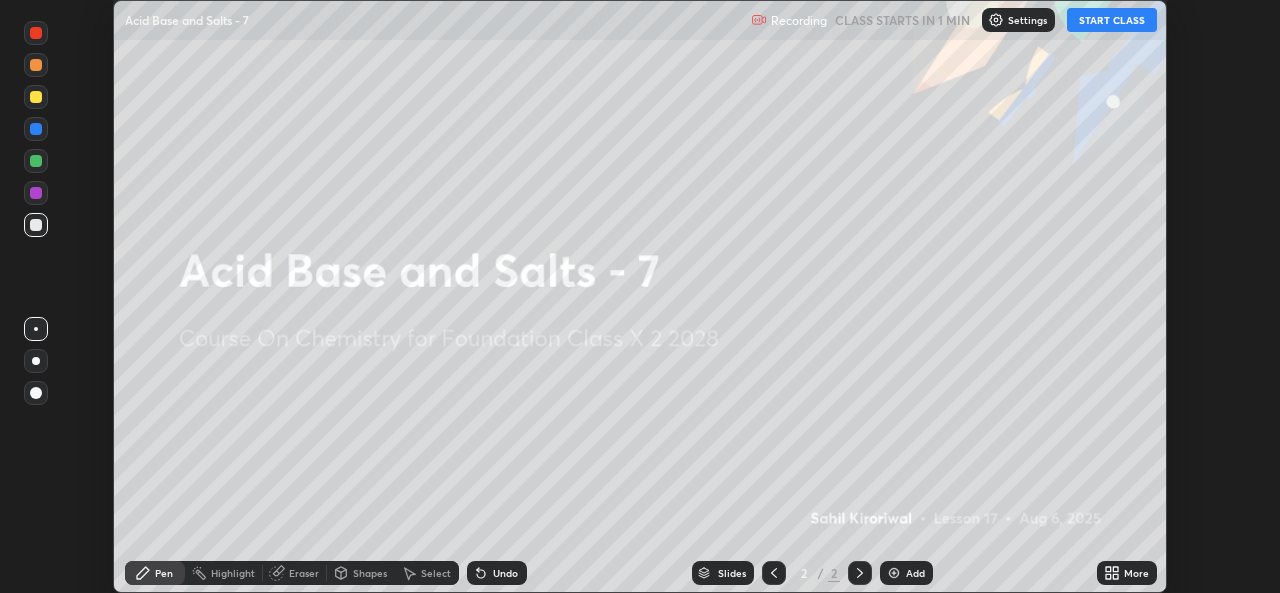click on "START CLASS" at bounding box center (1112, 20) 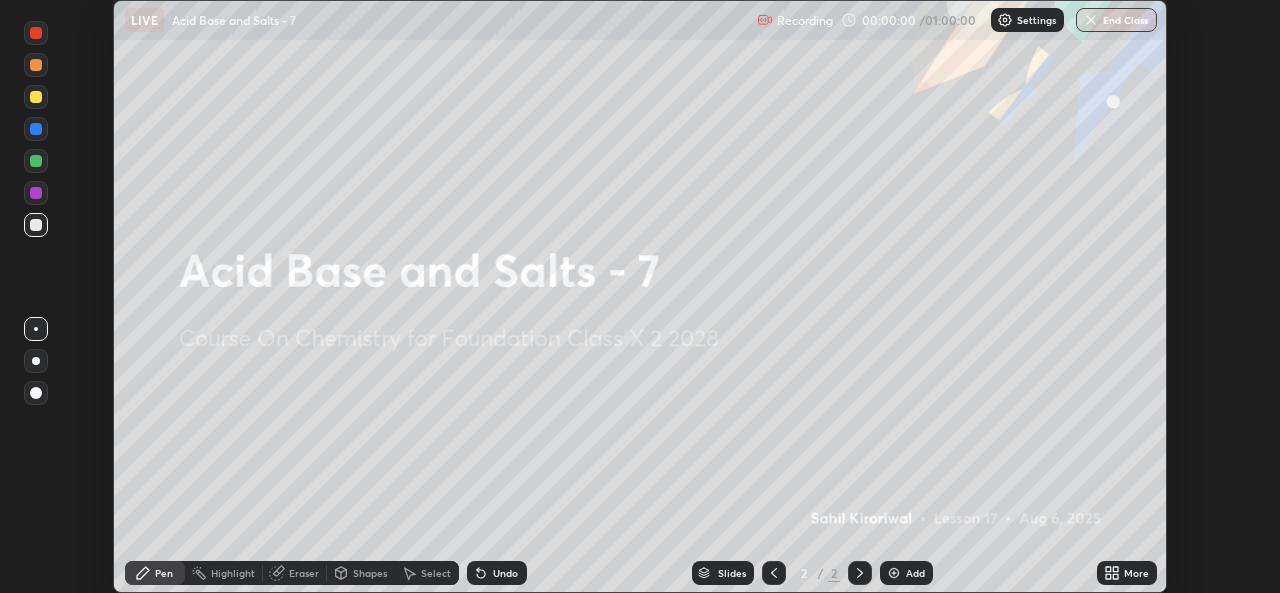 click on "More" at bounding box center (1127, 573) 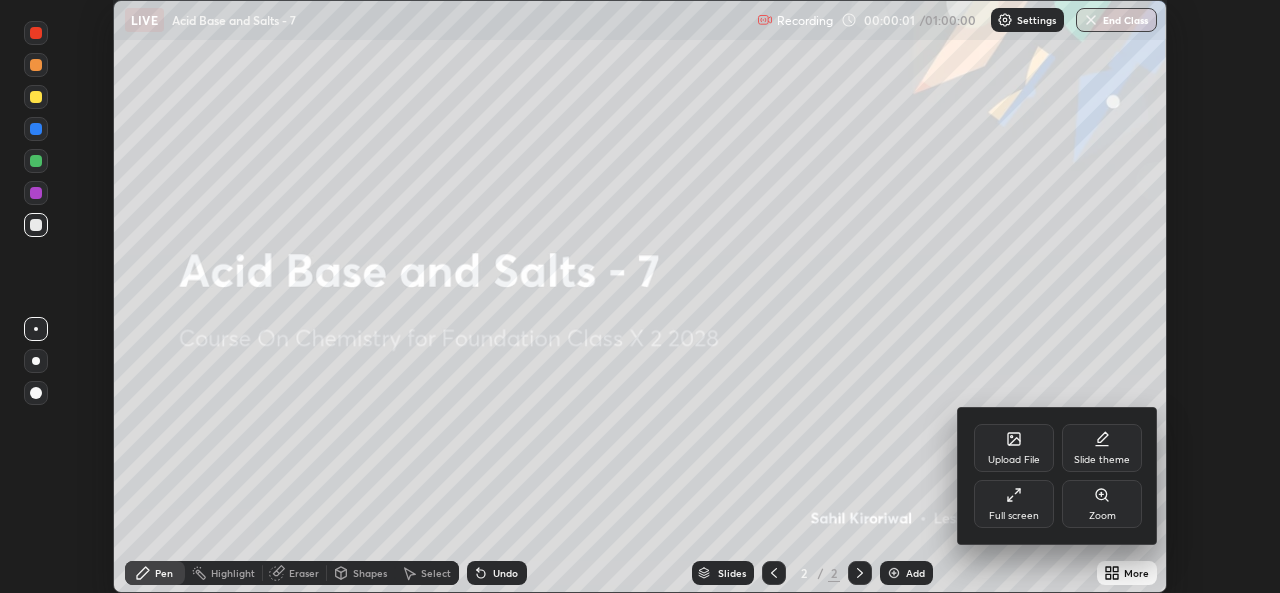click on "Full screen" at bounding box center (1014, 504) 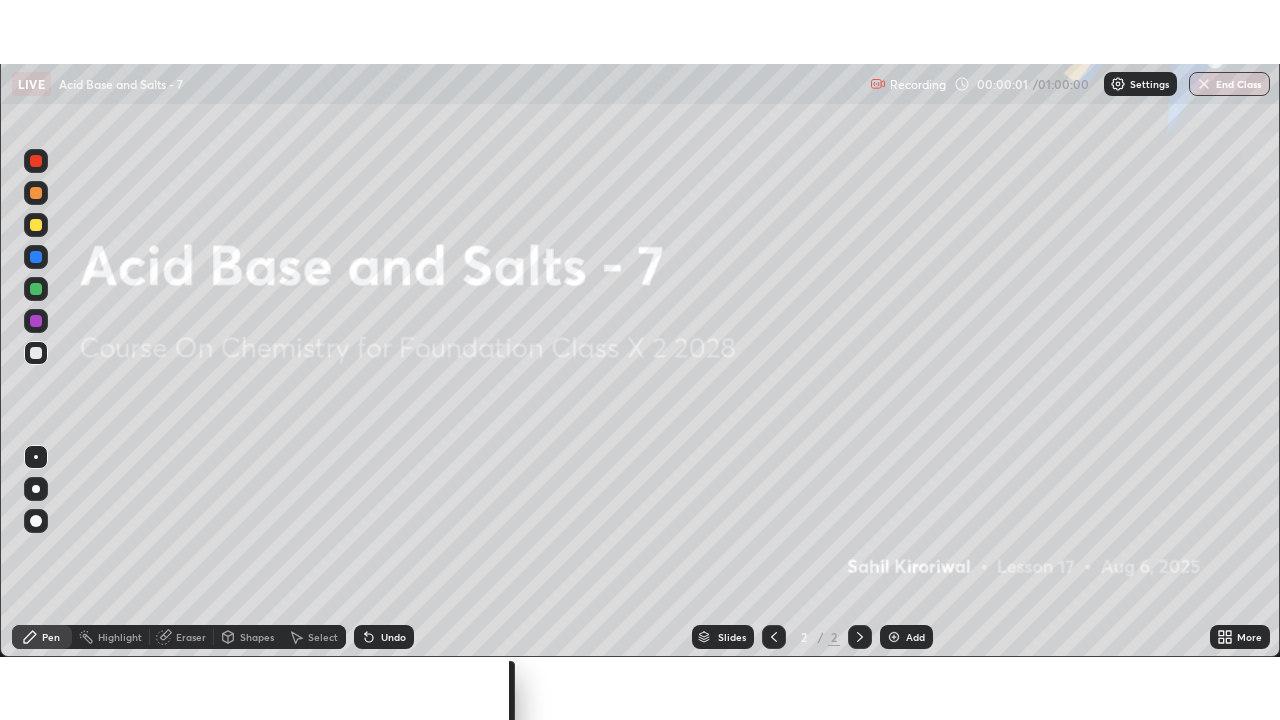scroll, scrollTop: 99280, scrollLeft: 98720, axis: both 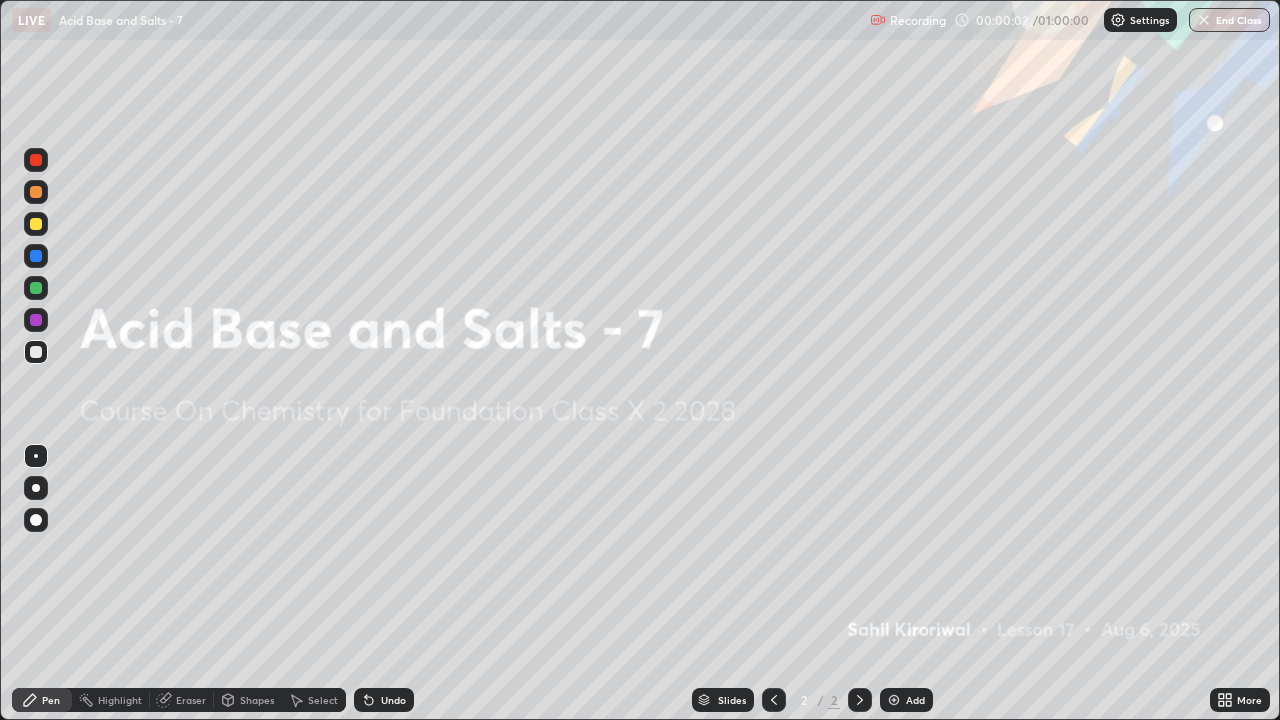 click on "Add" at bounding box center [915, 700] 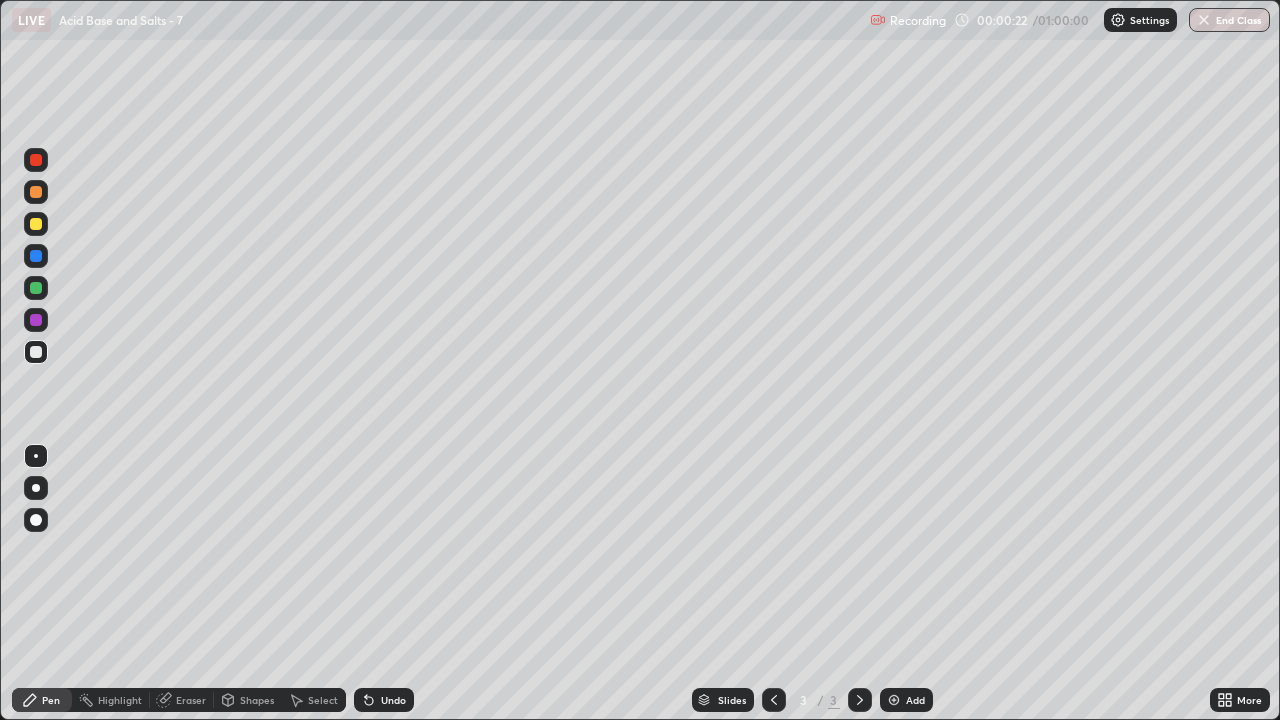 click on "More" at bounding box center (1249, 700) 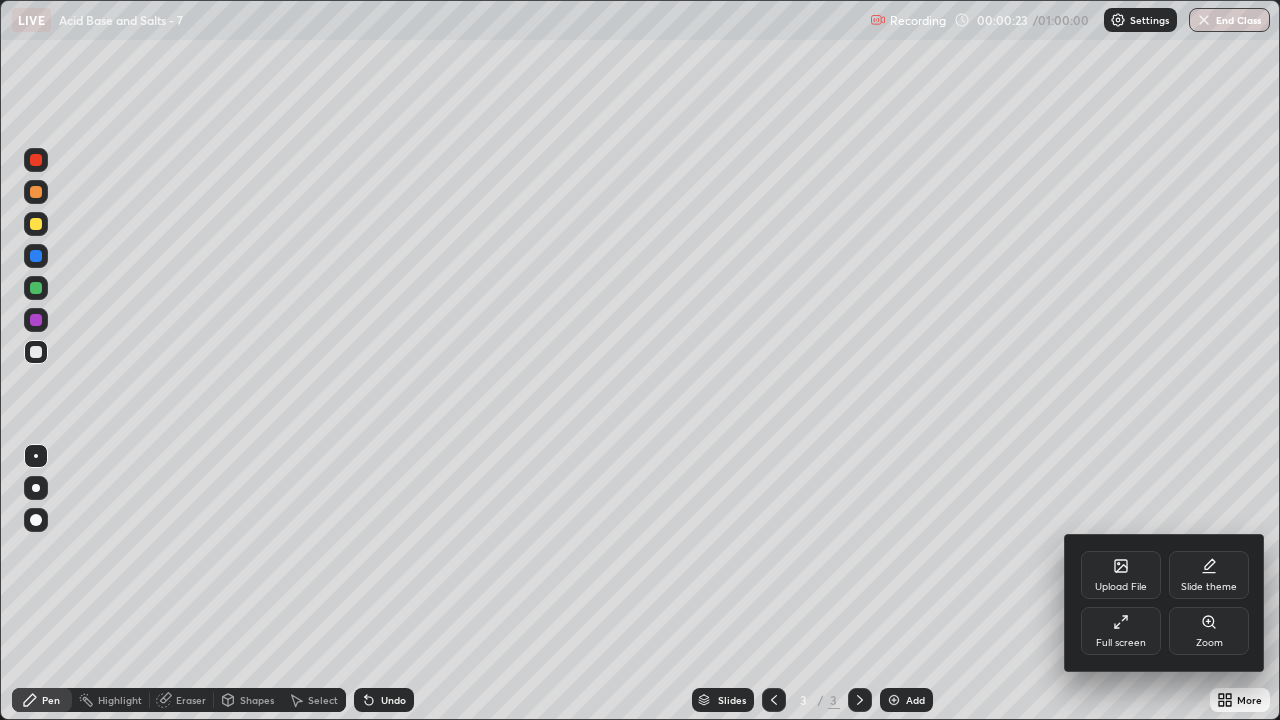 click on "Full screen" at bounding box center [1121, 631] 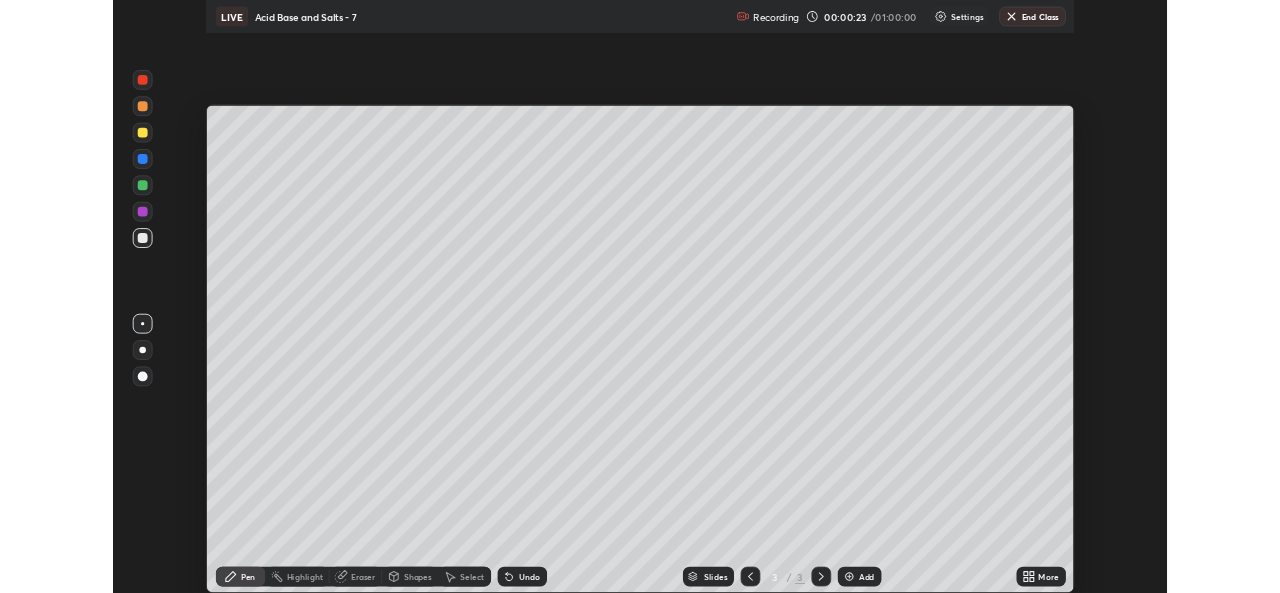 scroll, scrollTop: 593, scrollLeft: 1280, axis: both 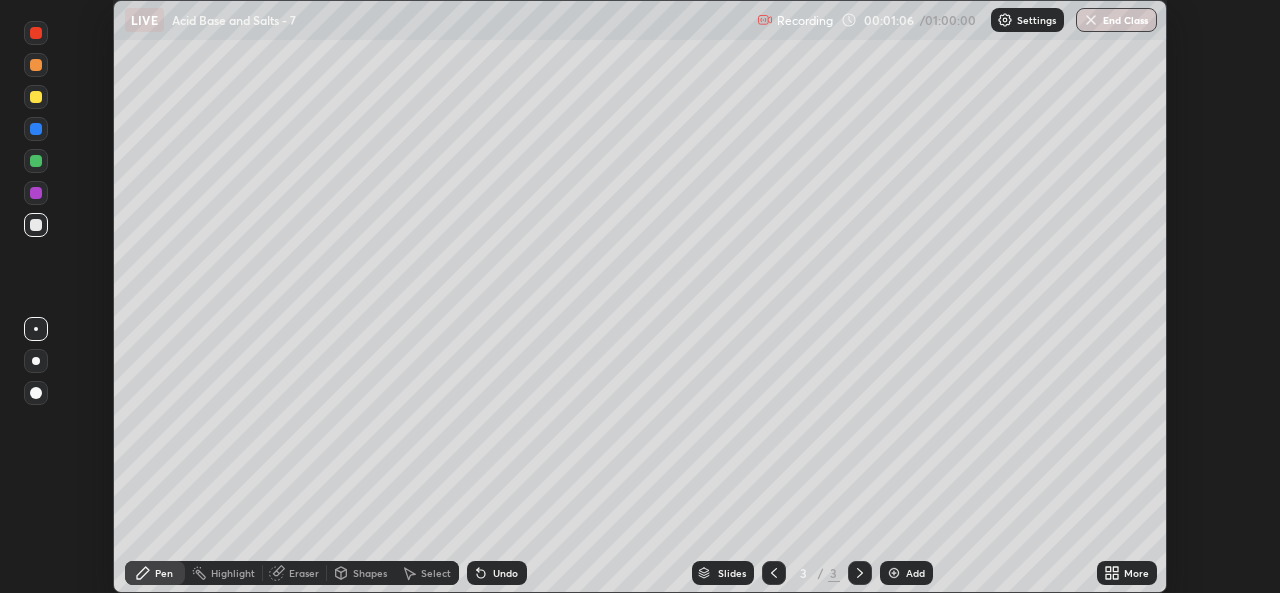 click on "More" at bounding box center [1136, 573] 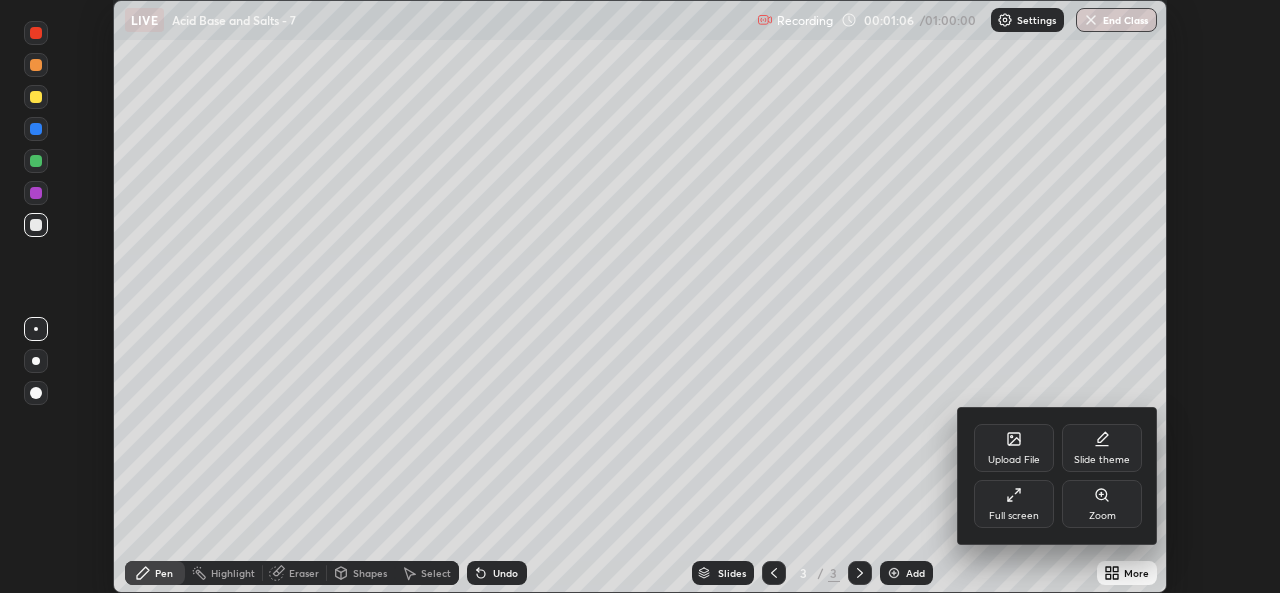 click on "Full screen" at bounding box center [1014, 504] 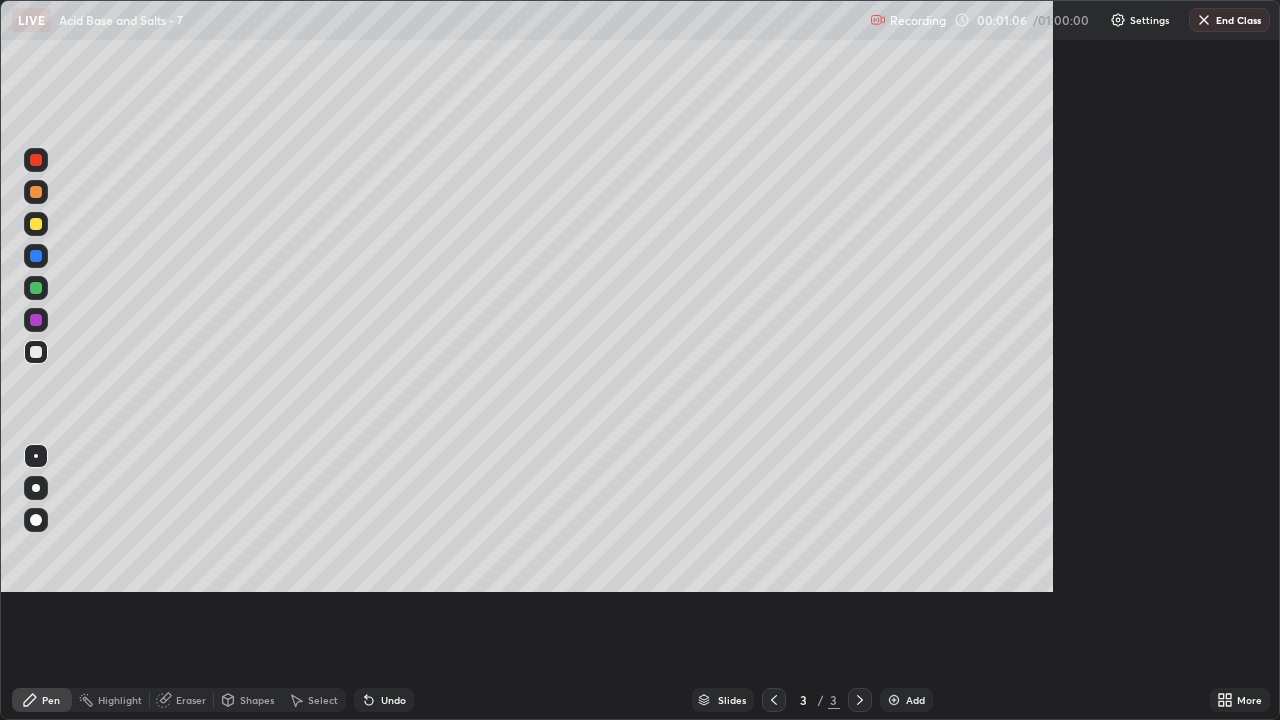 scroll, scrollTop: 99280, scrollLeft: 98720, axis: both 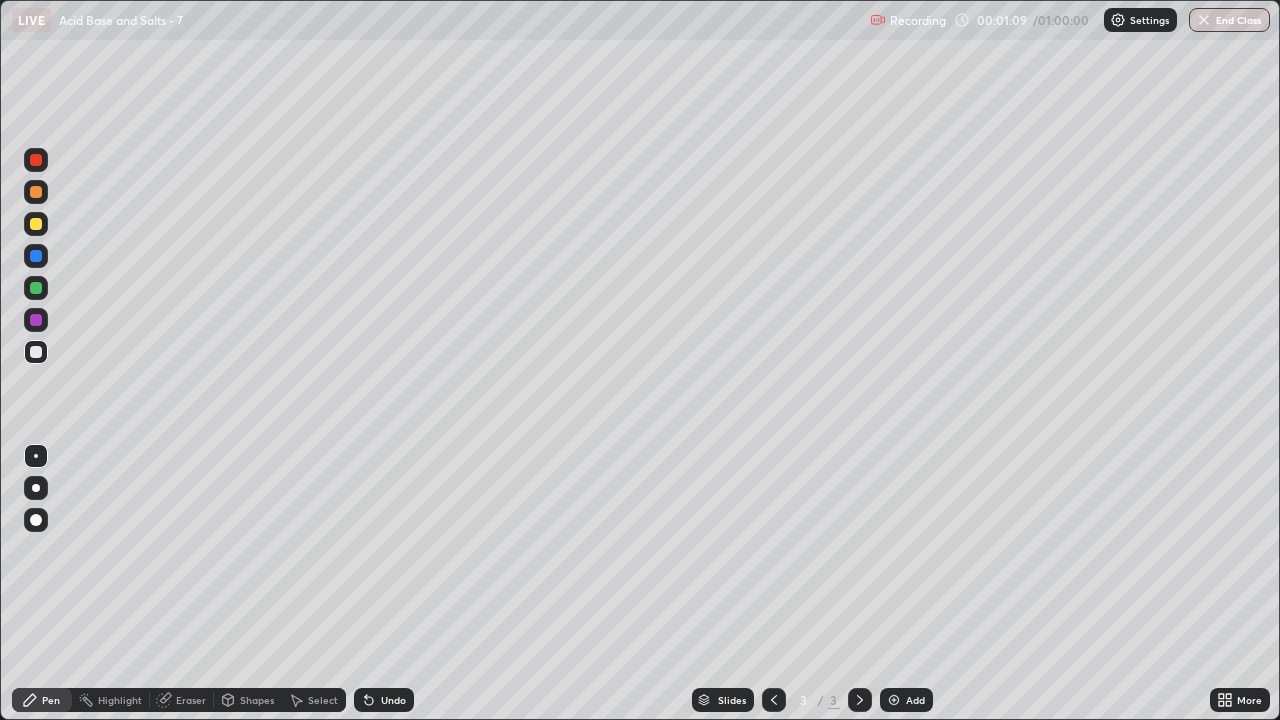 click 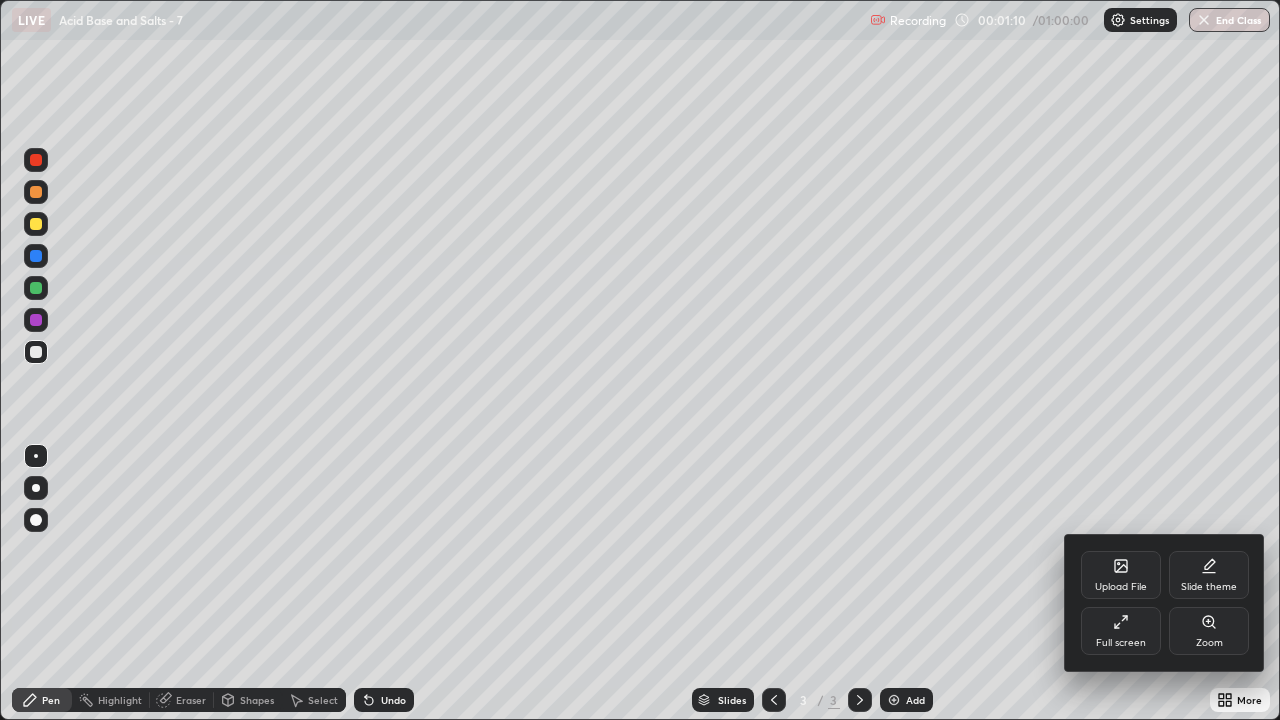 click on "Upload File" at bounding box center [1121, 575] 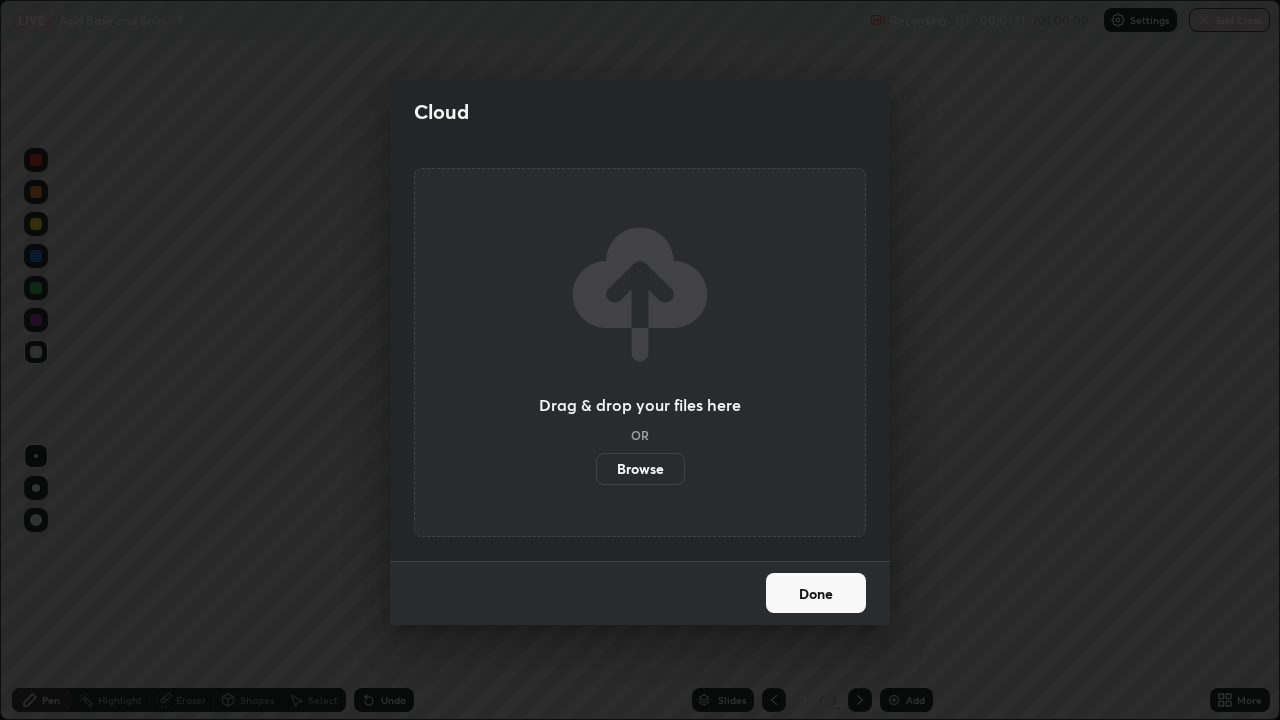 click on "Browse" at bounding box center [640, 469] 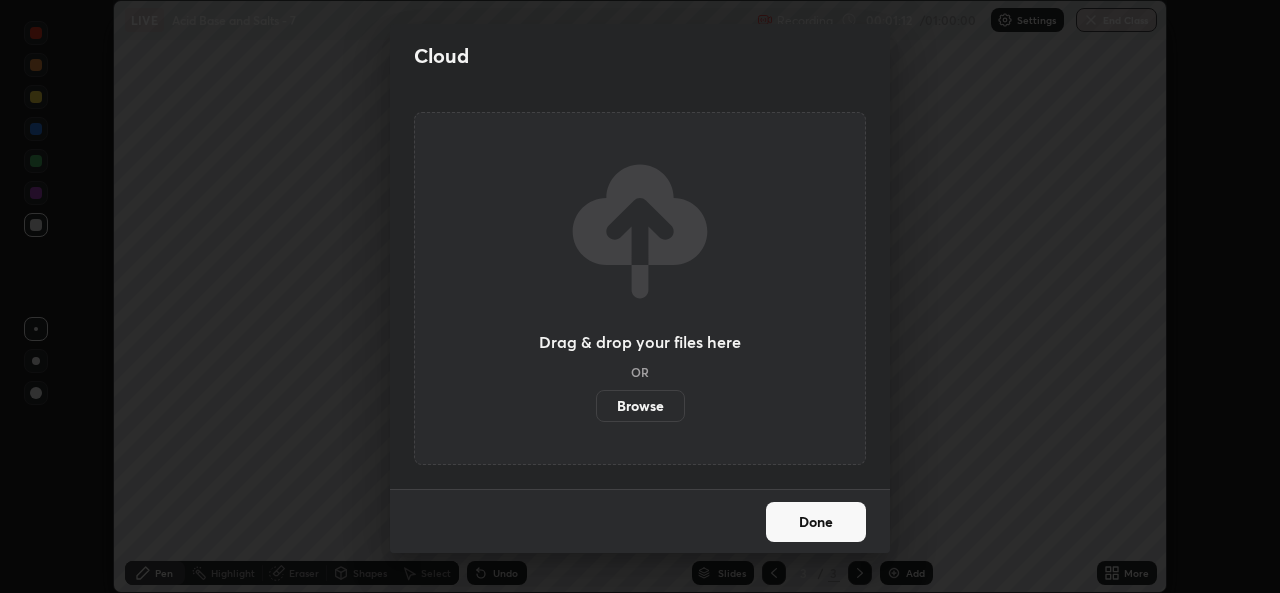 scroll, scrollTop: 593, scrollLeft: 1280, axis: both 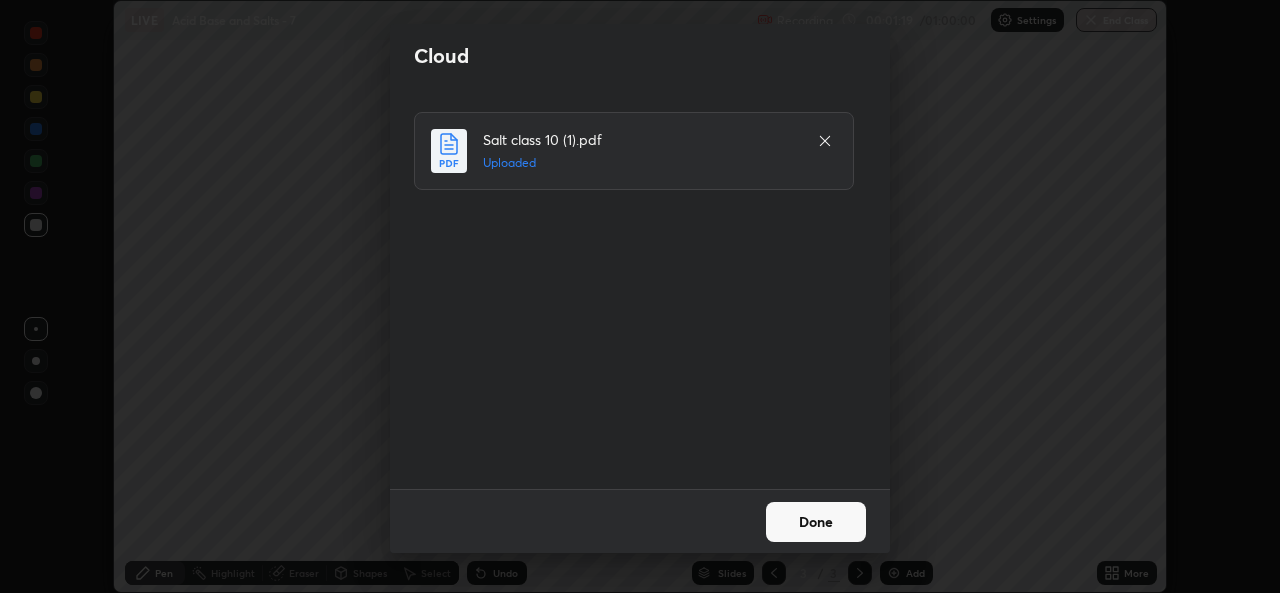 click on "Done" at bounding box center [816, 522] 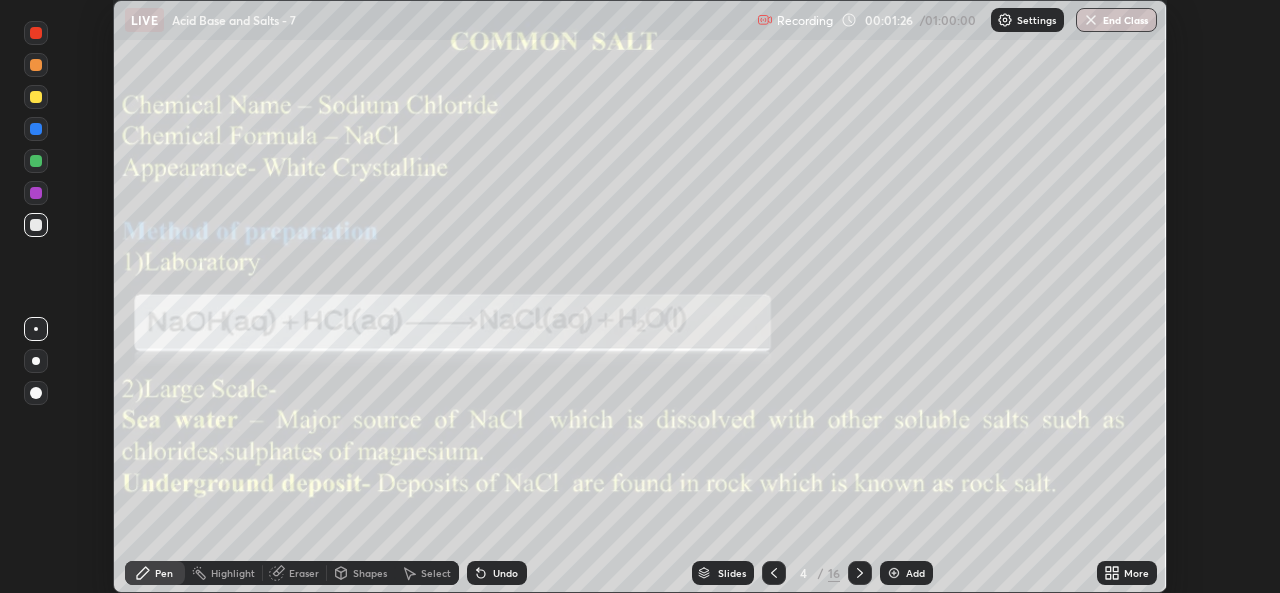 click on "More" at bounding box center (1136, 573) 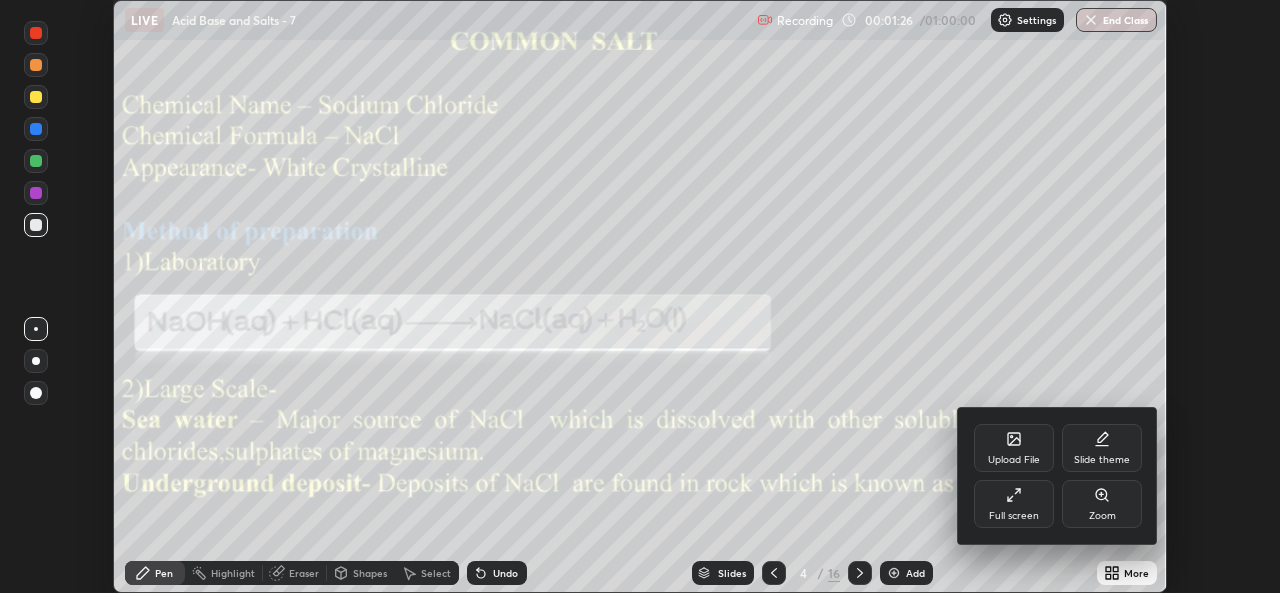 click on "Full screen" at bounding box center (1014, 504) 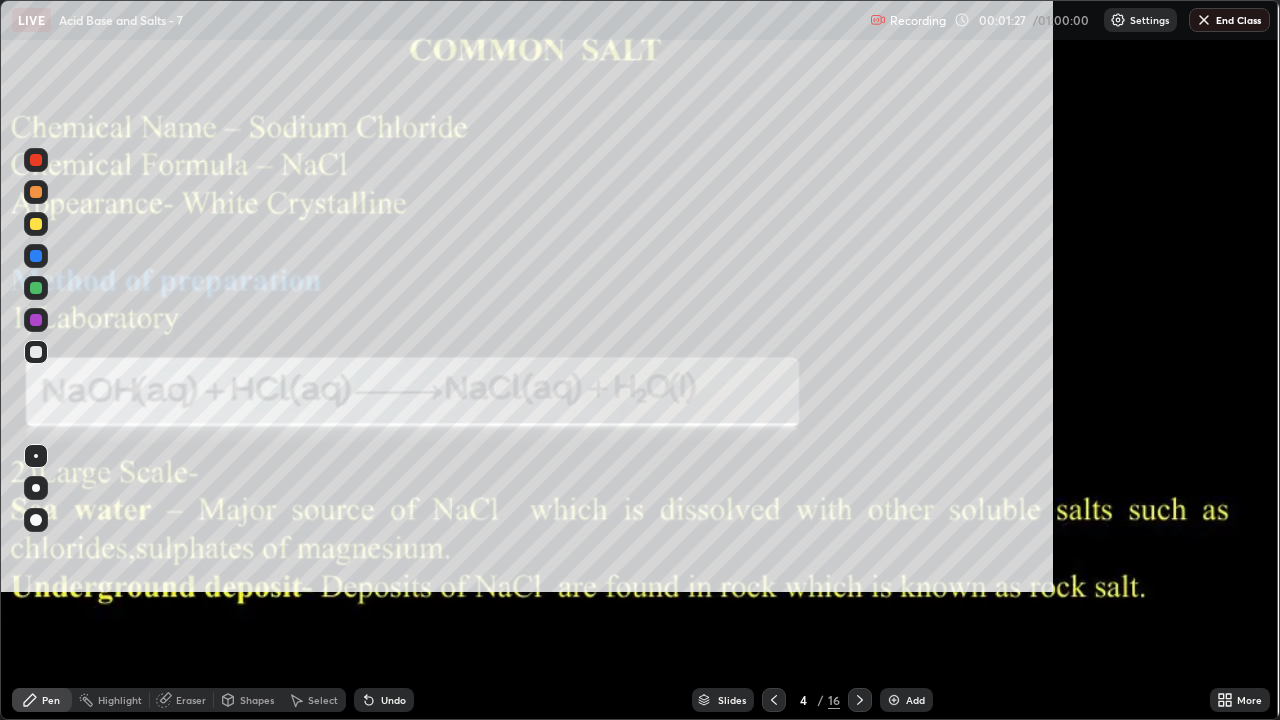 scroll, scrollTop: 99280, scrollLeft: 98720, axis: both 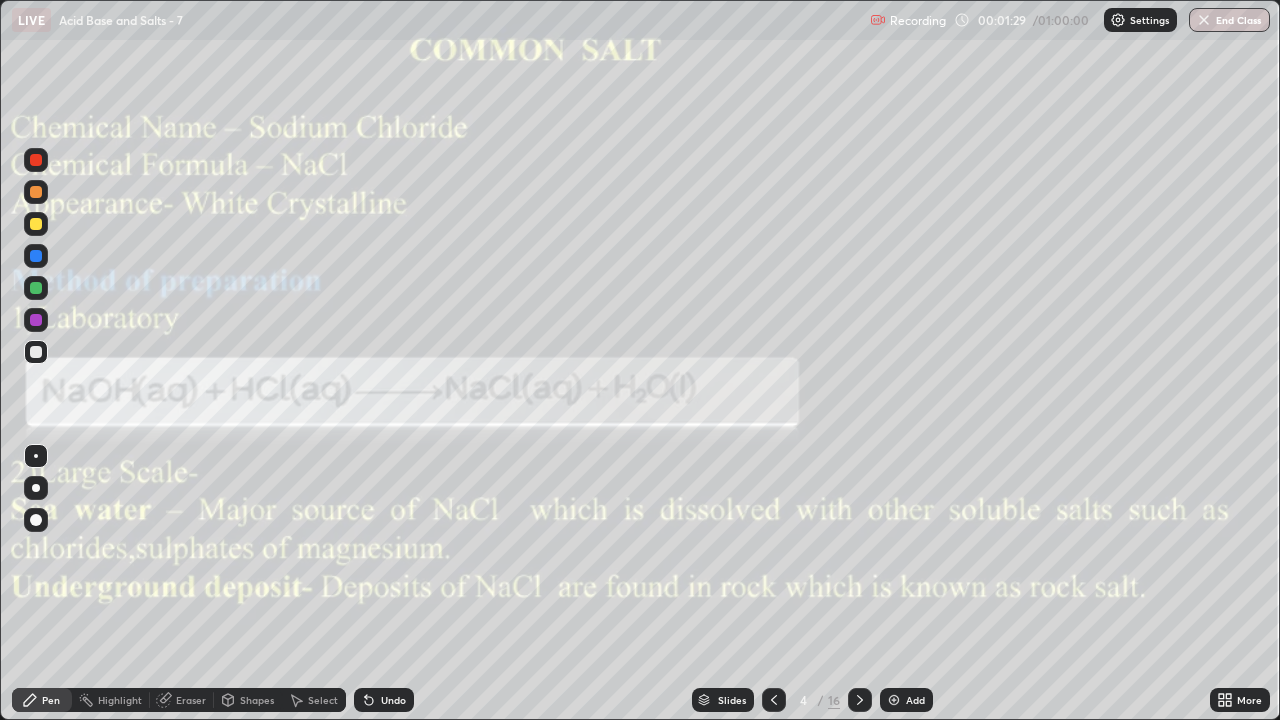click on "More" at bounding box center [1249, 700] 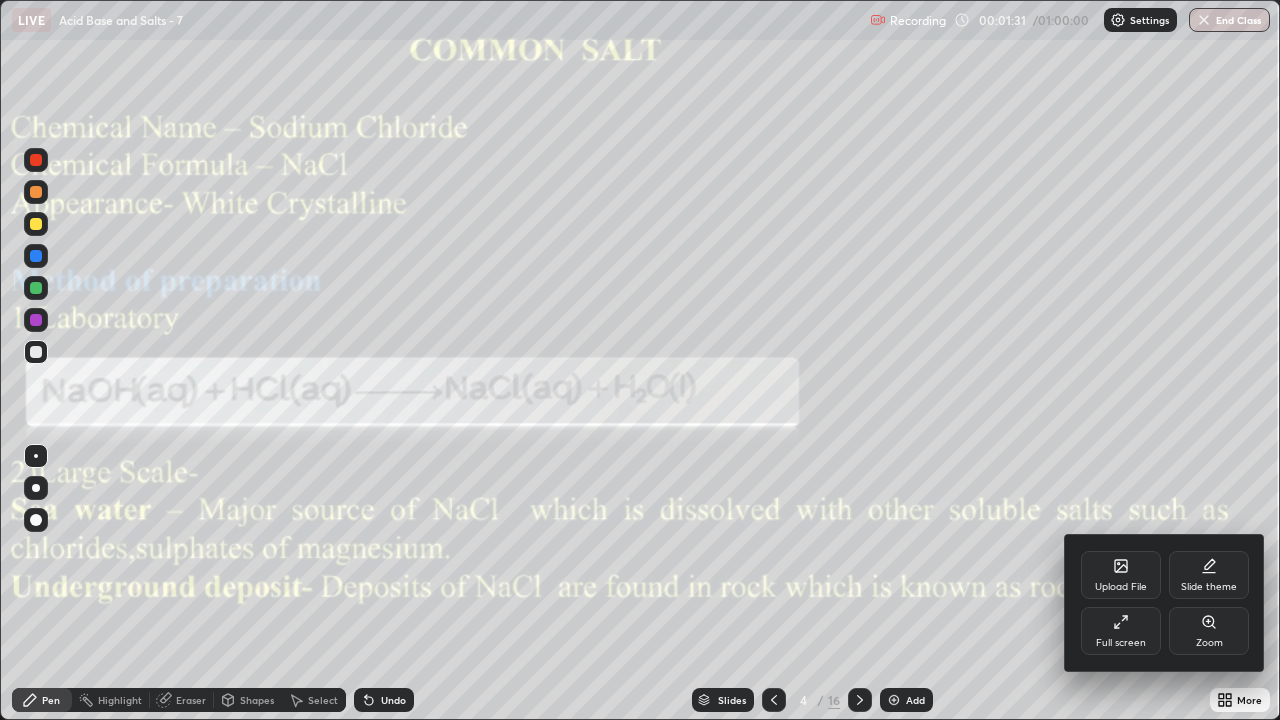 click on "Full screen" at bounding box center [1121, 631] 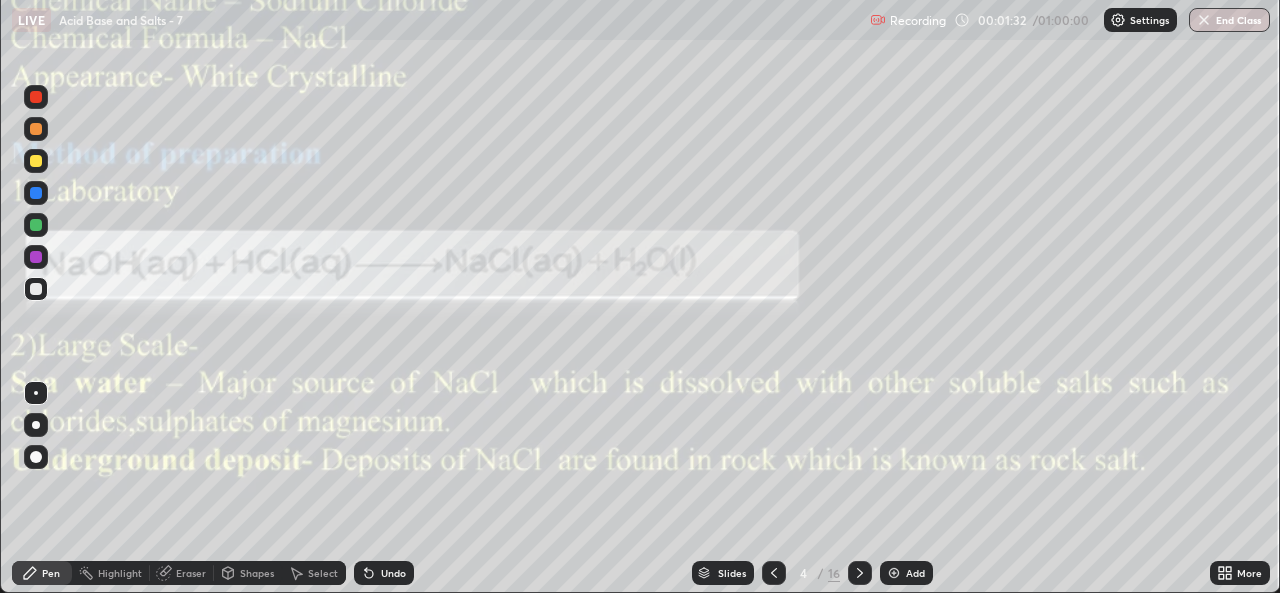 scroll, scrollTop: 593, scrollLeft: 1280, axis: both 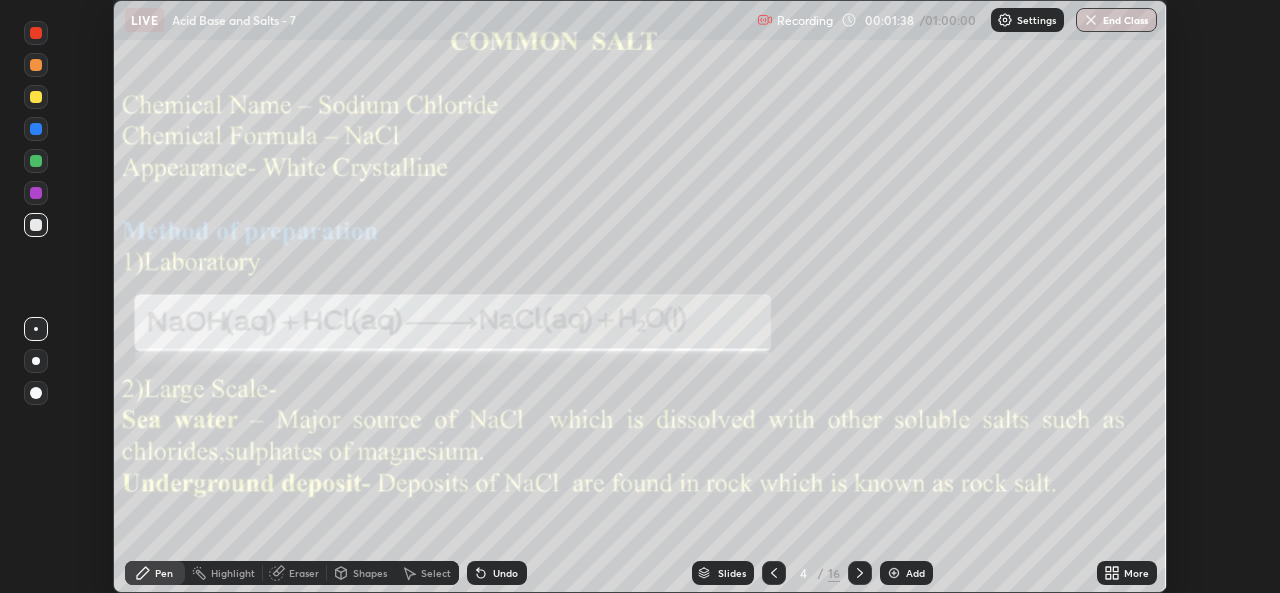 click 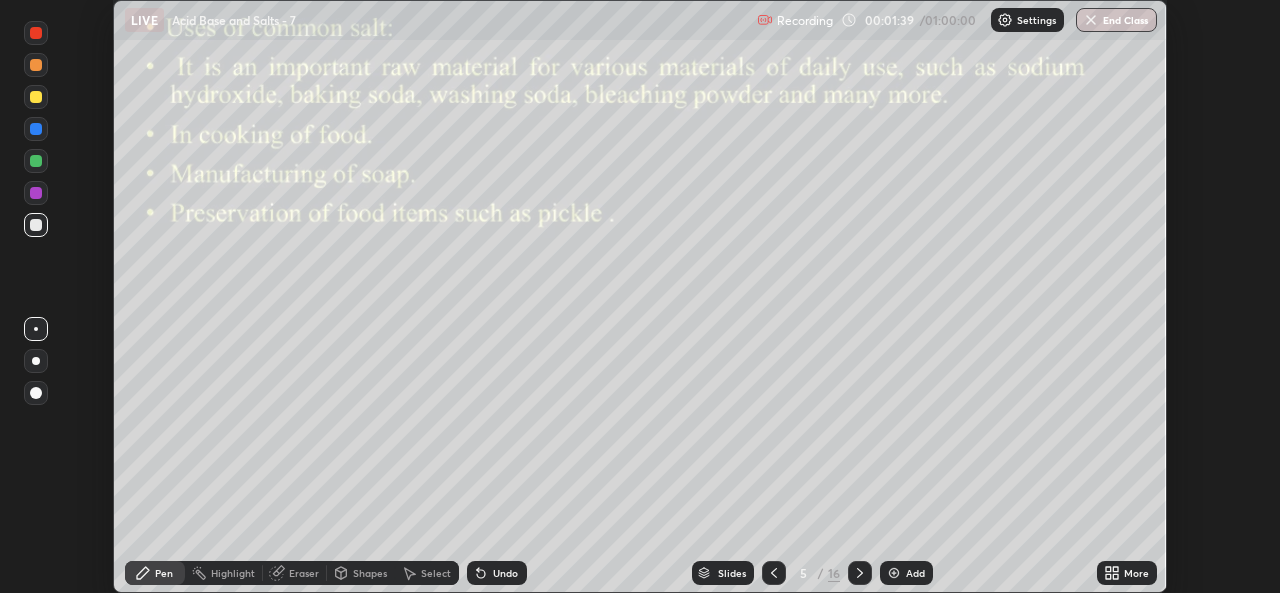 click at bounding box center [860, 573] 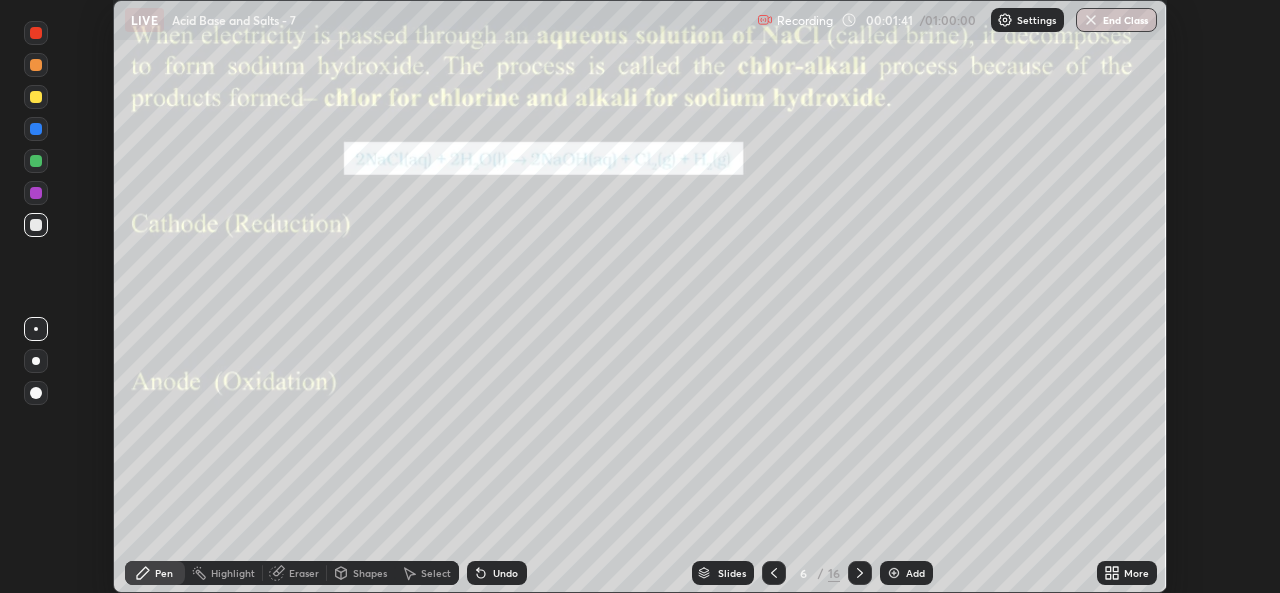 click 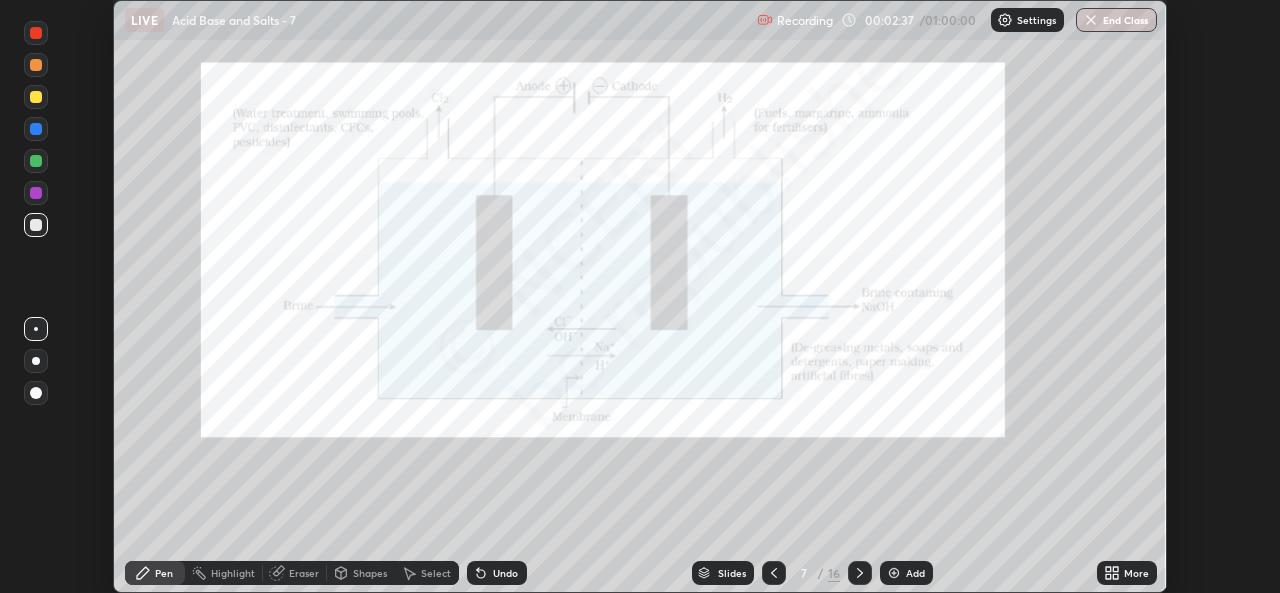 click at bounding box center [36, 97] 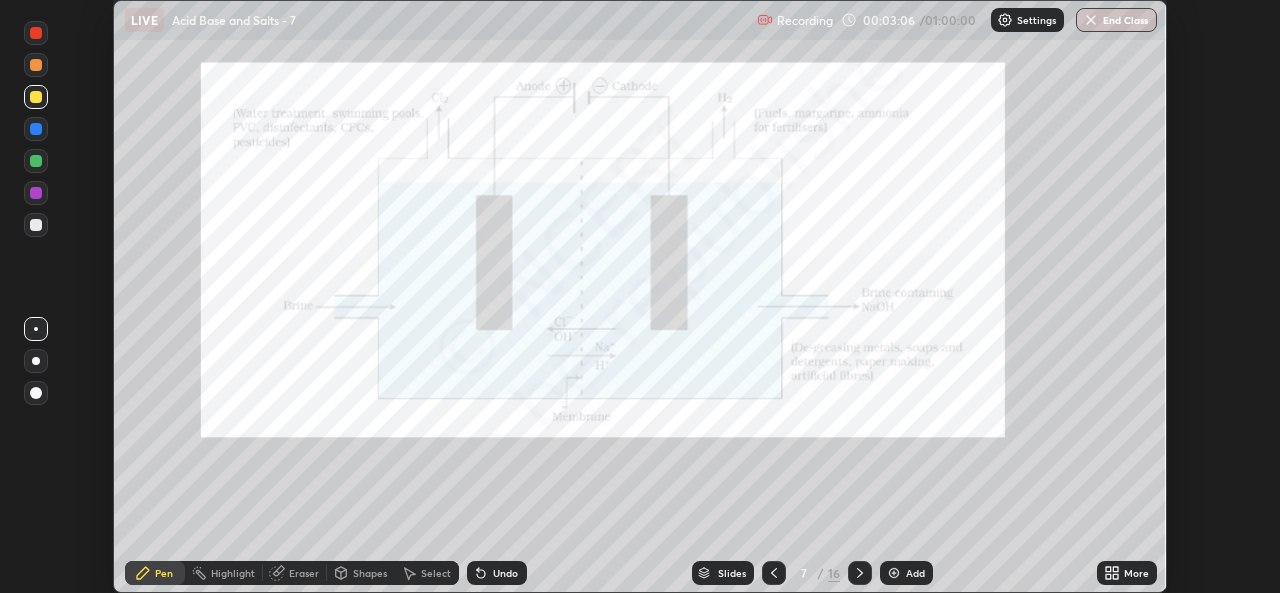 click 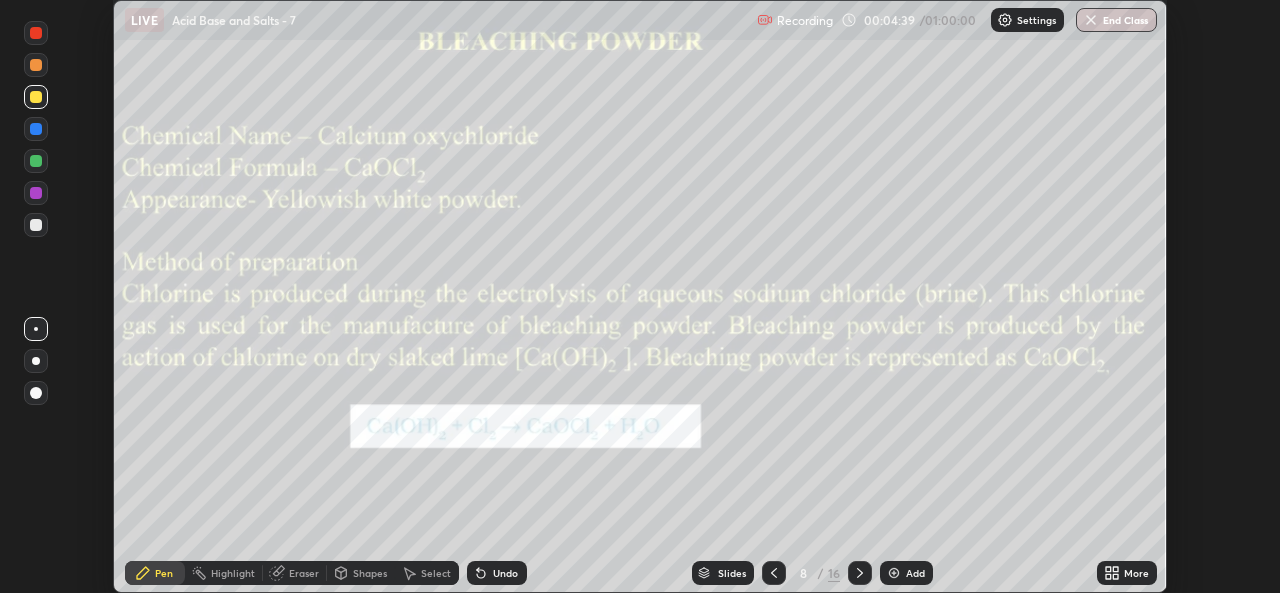 click 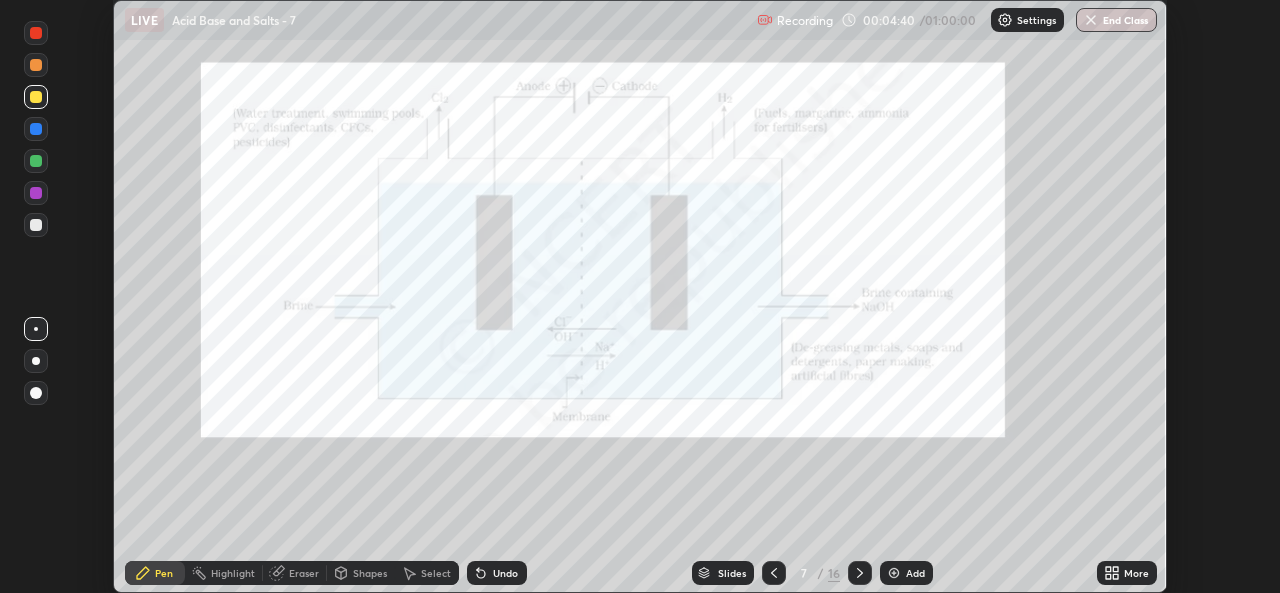 click 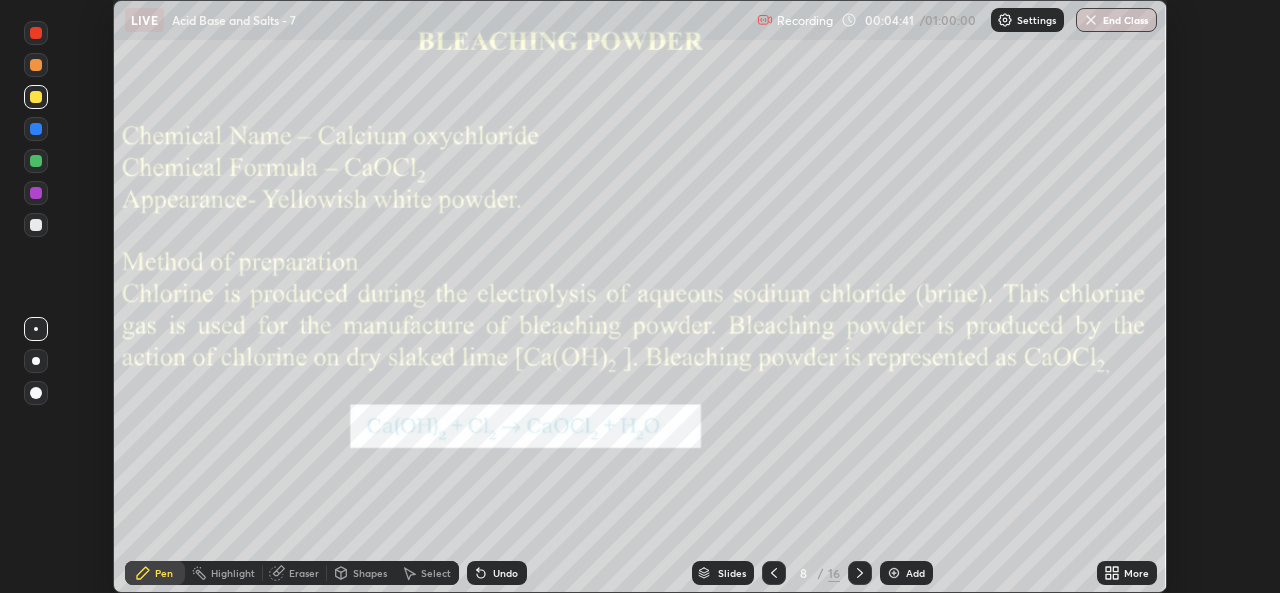 click on "Undo" at bounding box center (505, 573) 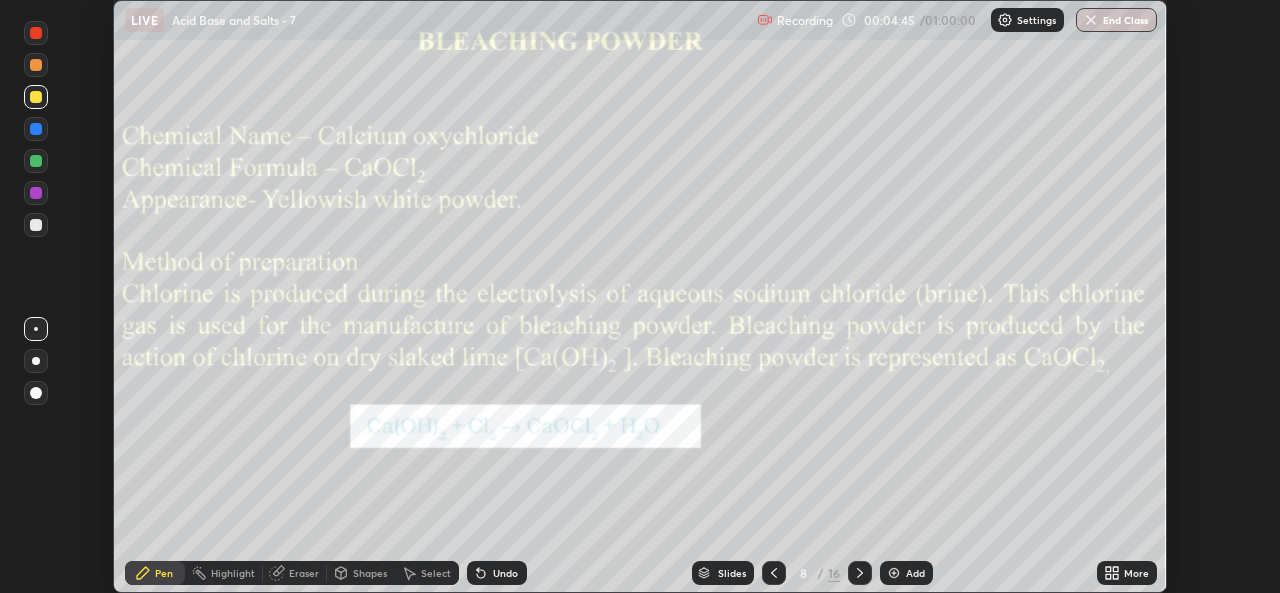 click on "Undo" at bounding box center [505, 573] 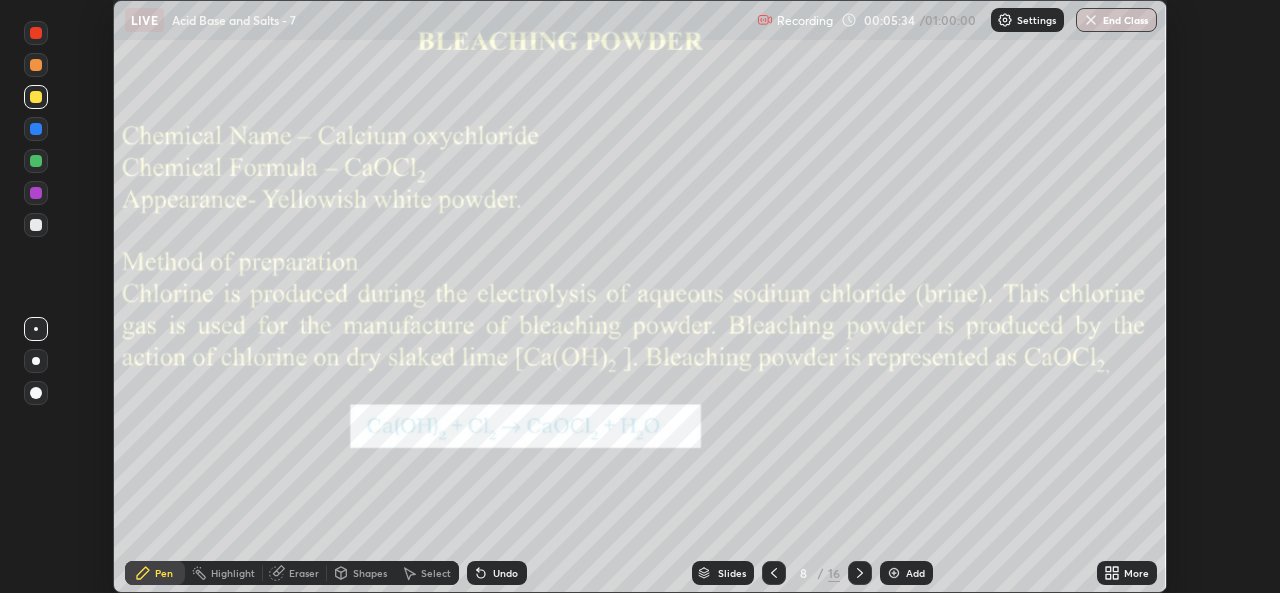 click 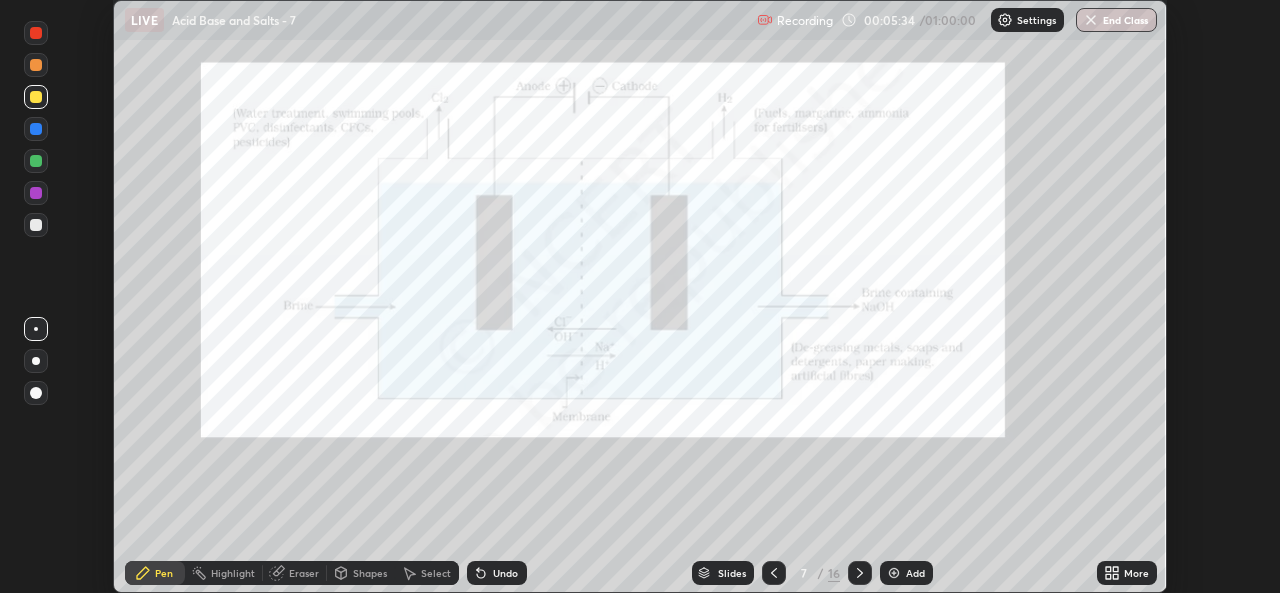 click 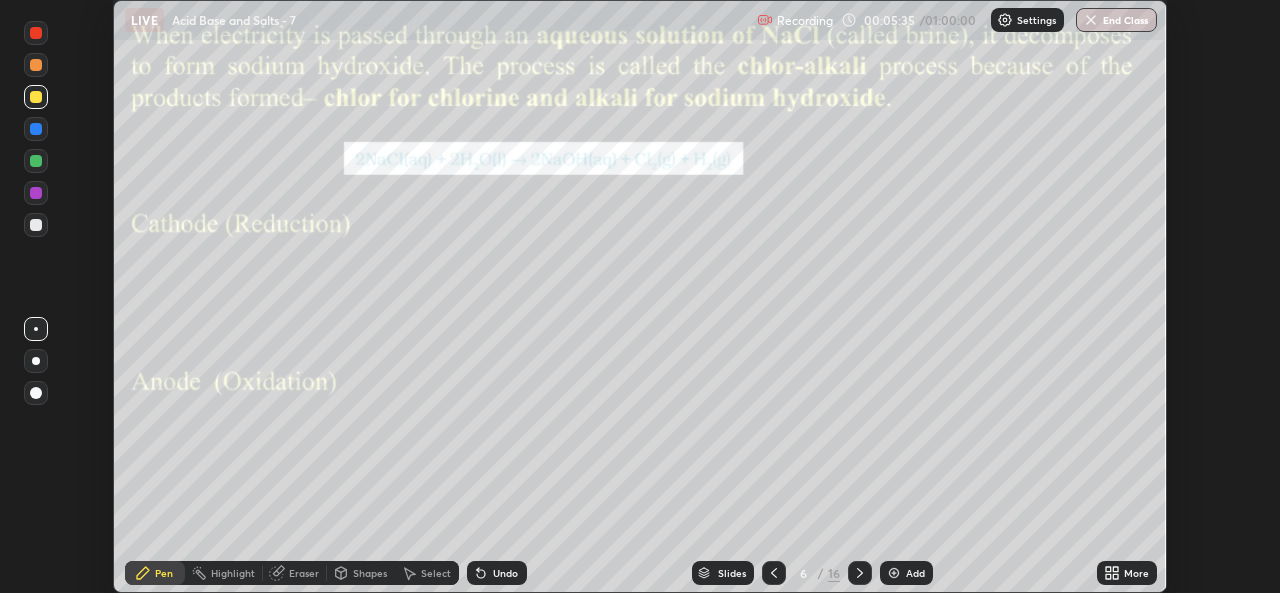 click 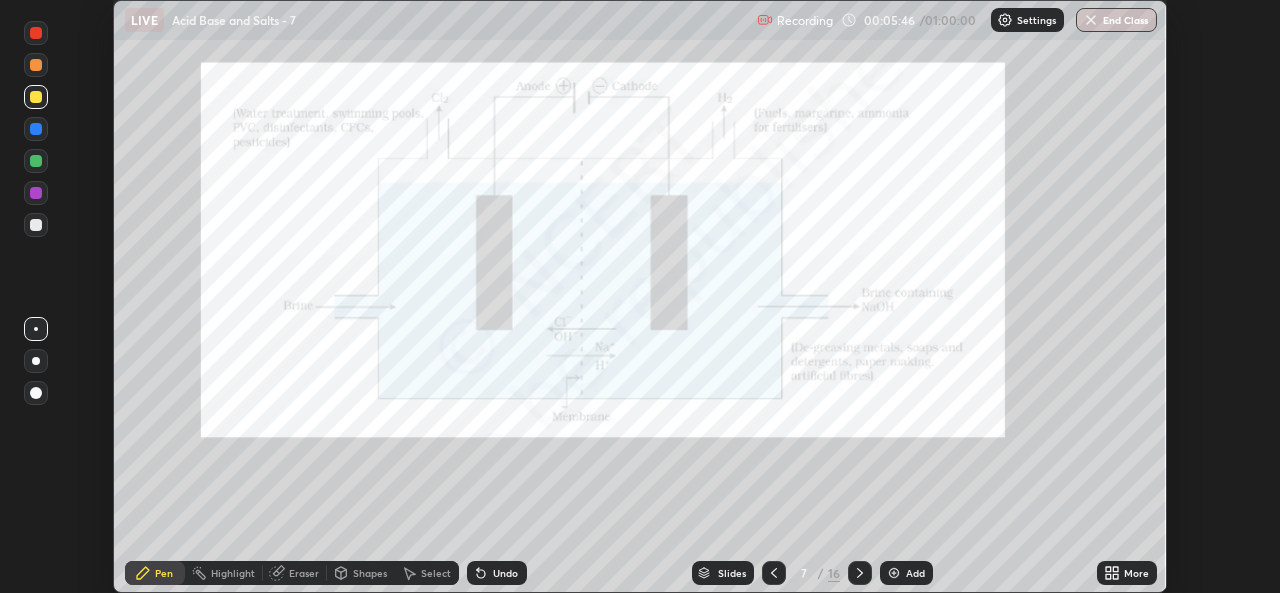 click 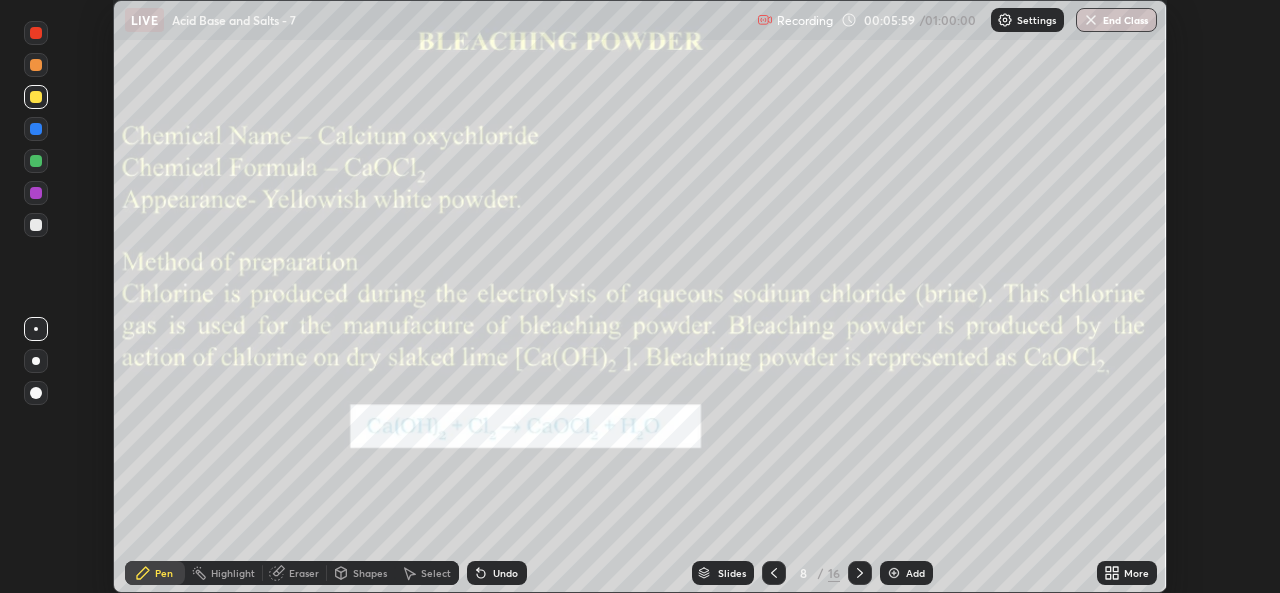click 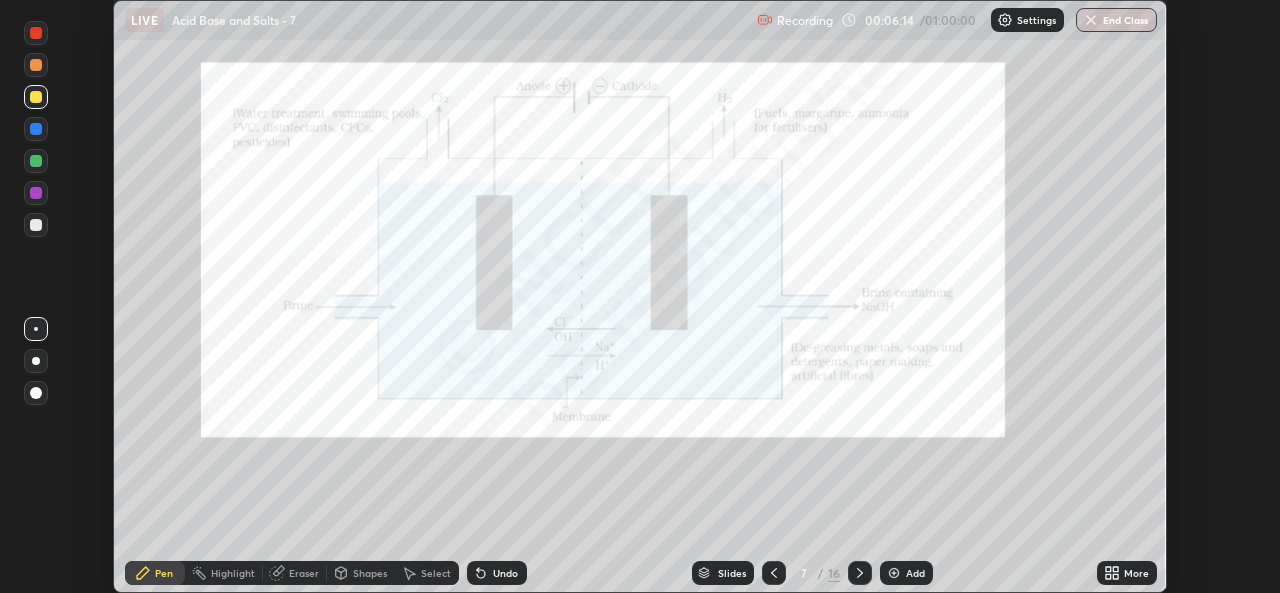 click 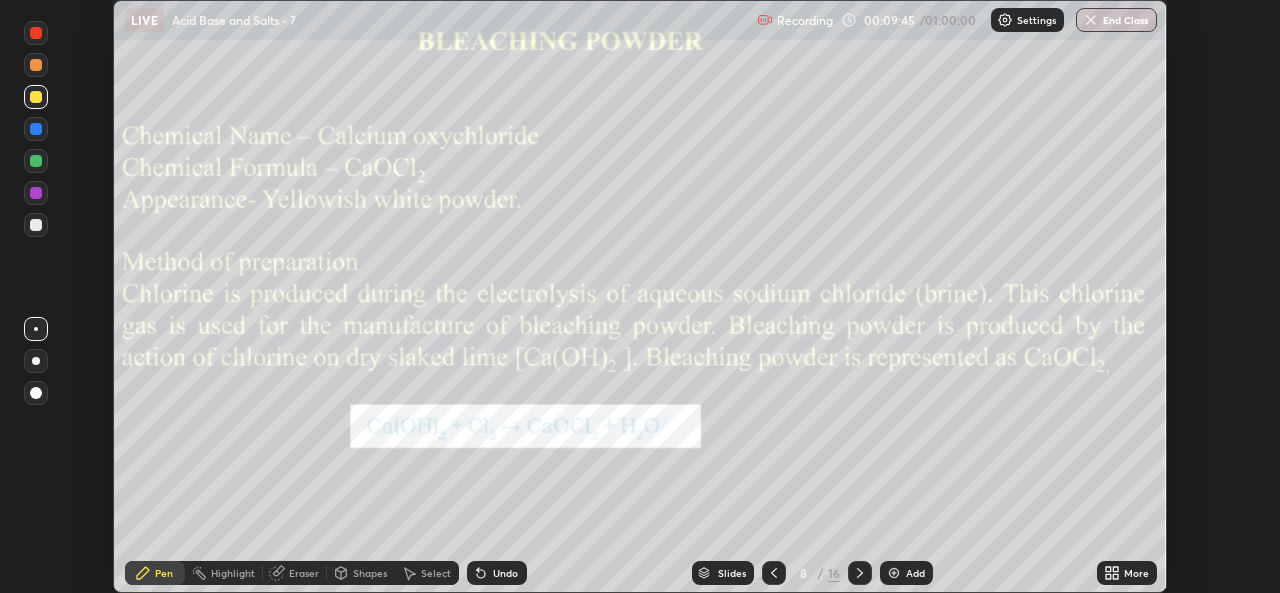 click 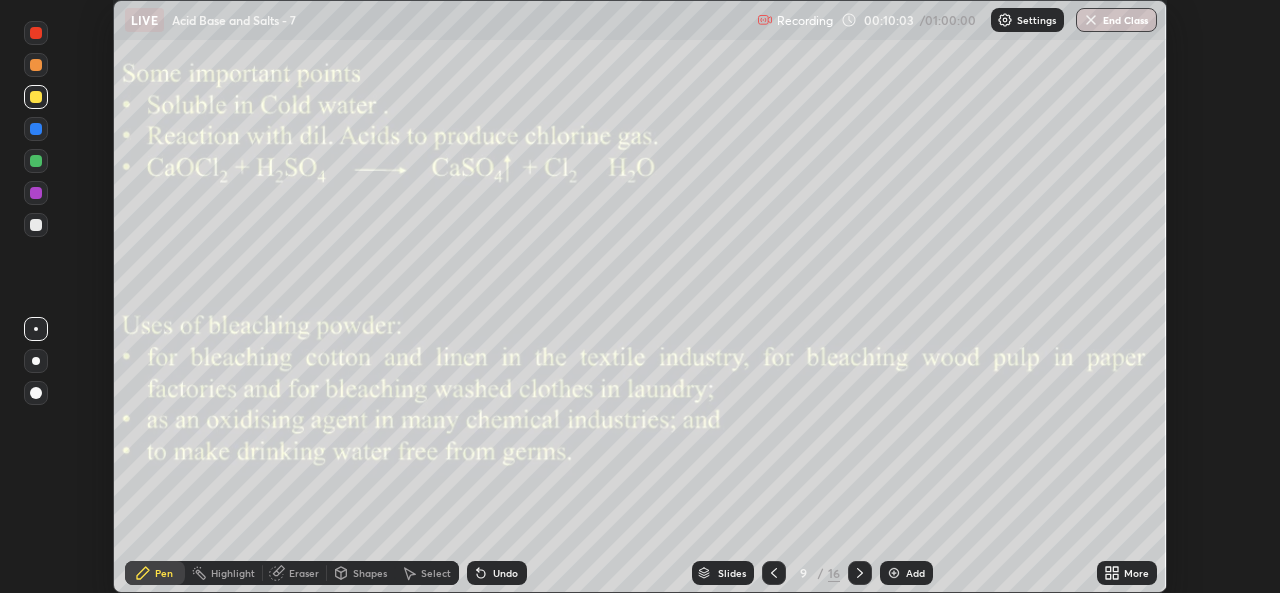 click at bounding box center [36, 97] 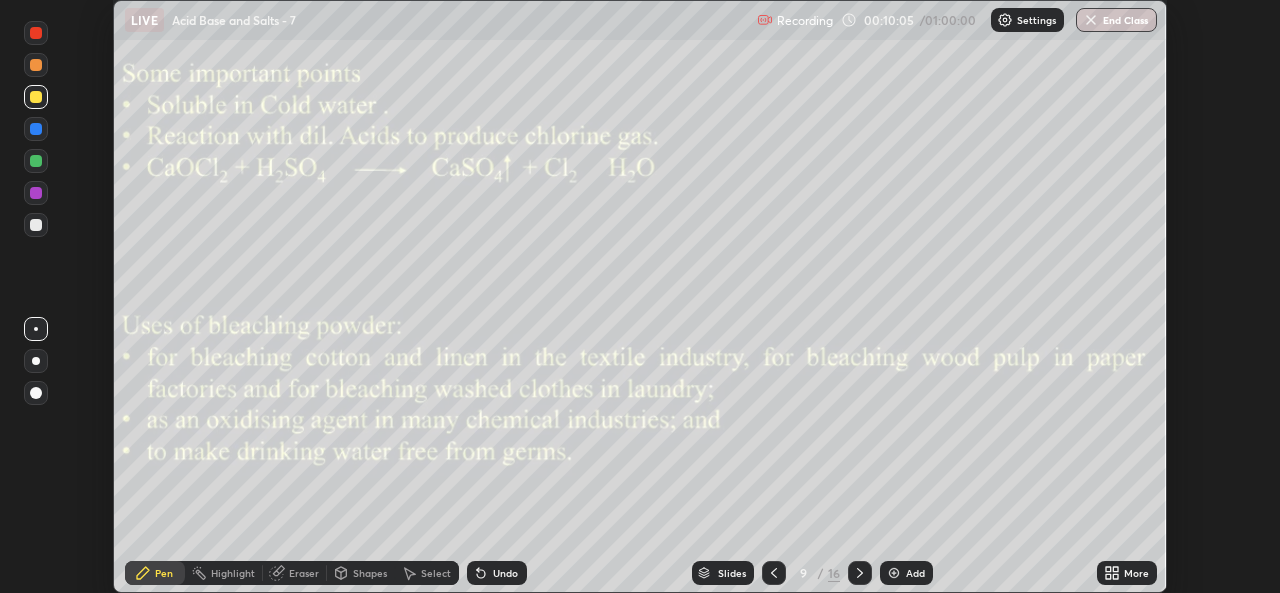 click at bounding box center (36, 225) 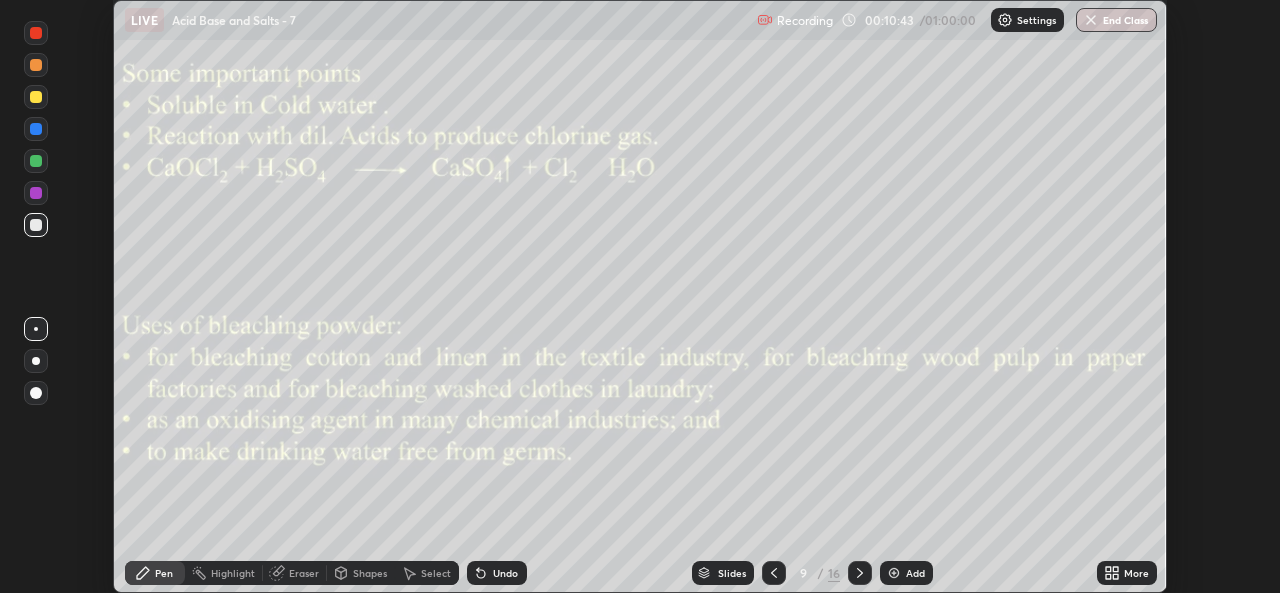 click at bounding box center [36, 161] 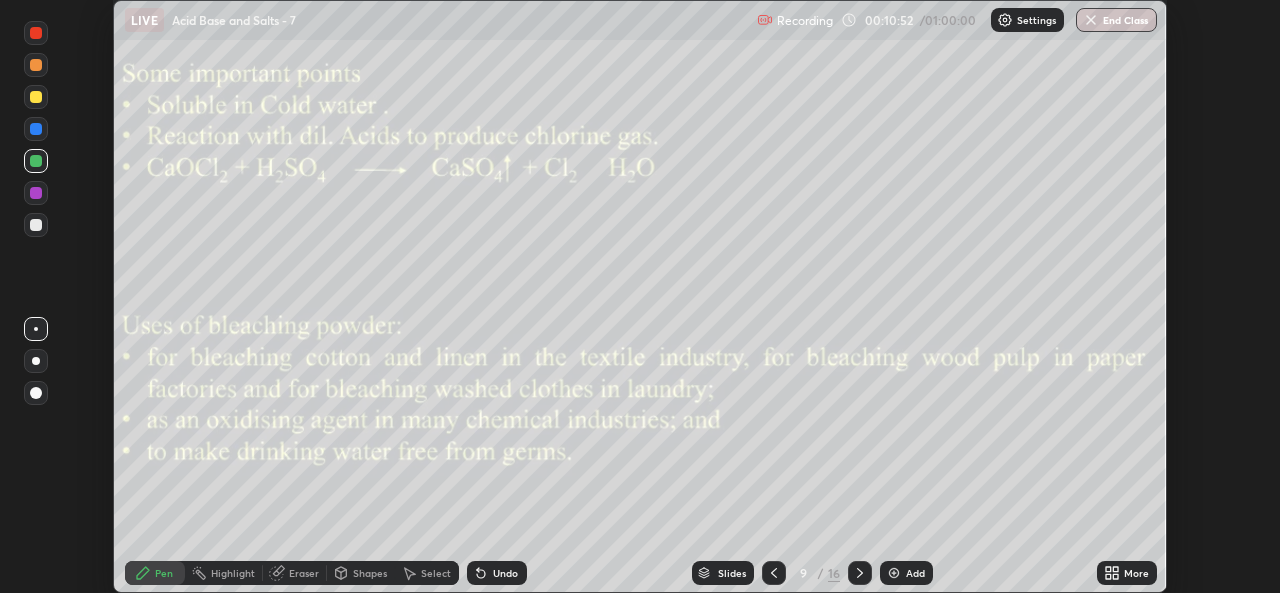 click at bounding box center (36, 97) 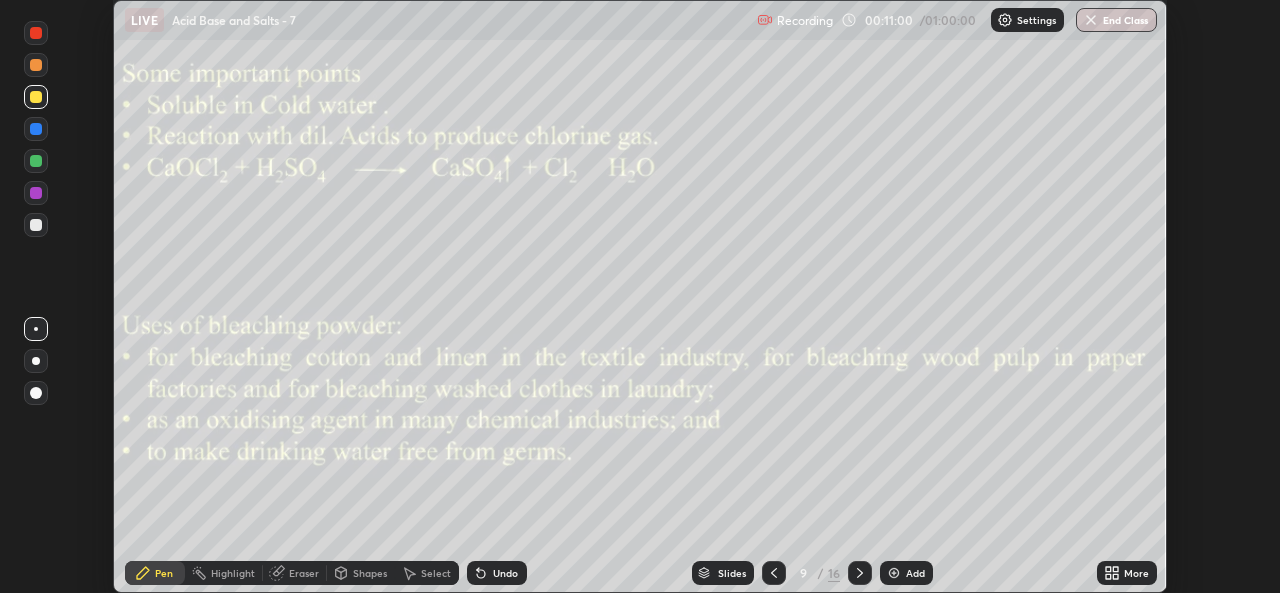 click at bounding box center [36, 129] 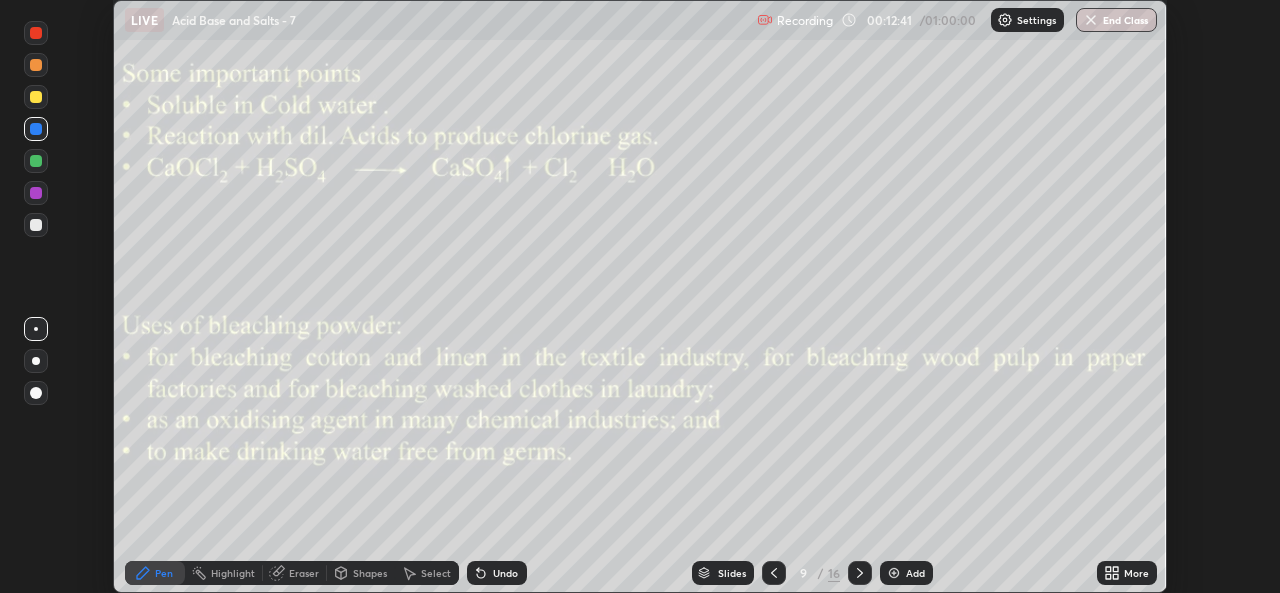 click at bounding box center (860, 573) 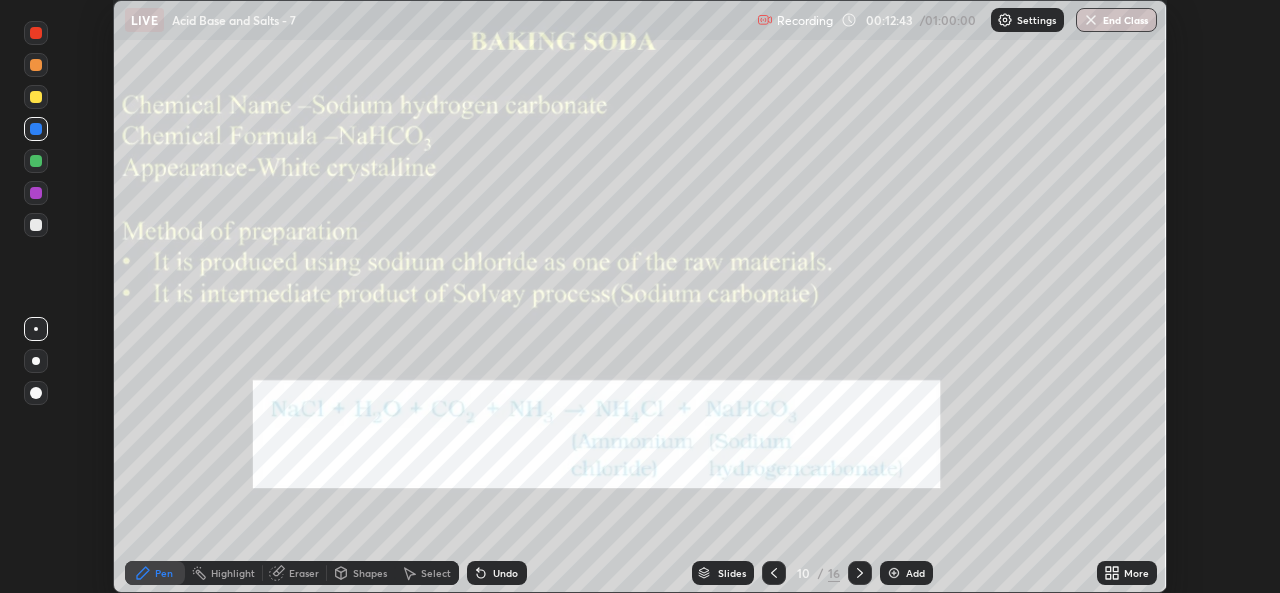 click 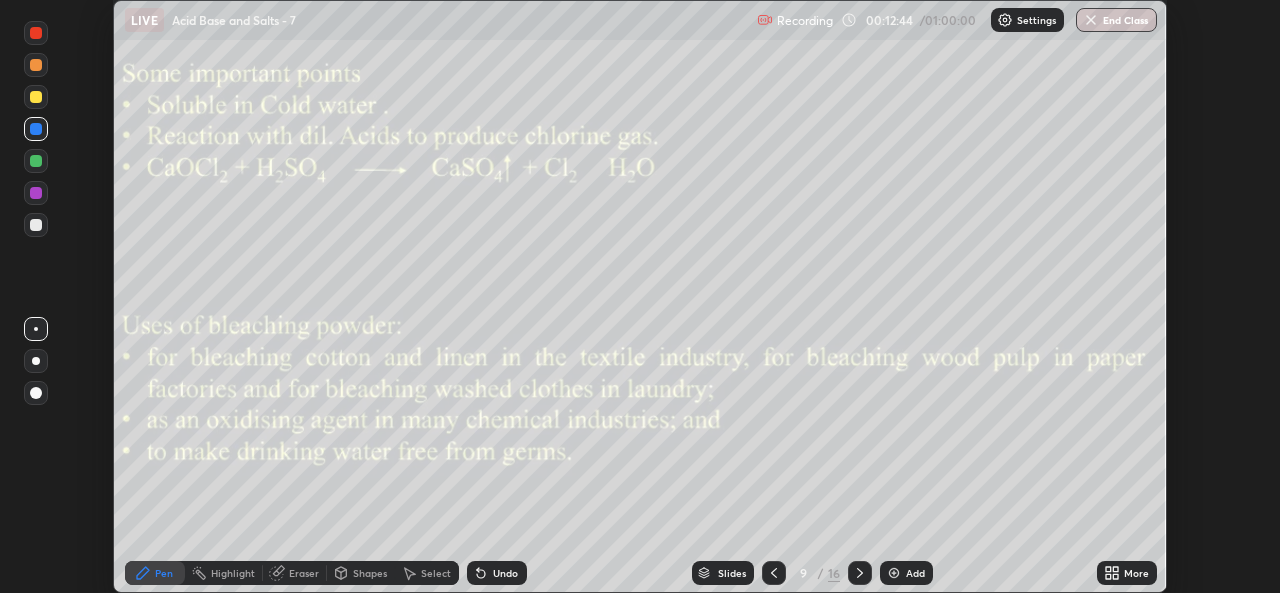 click at bounding box center (774, 573) 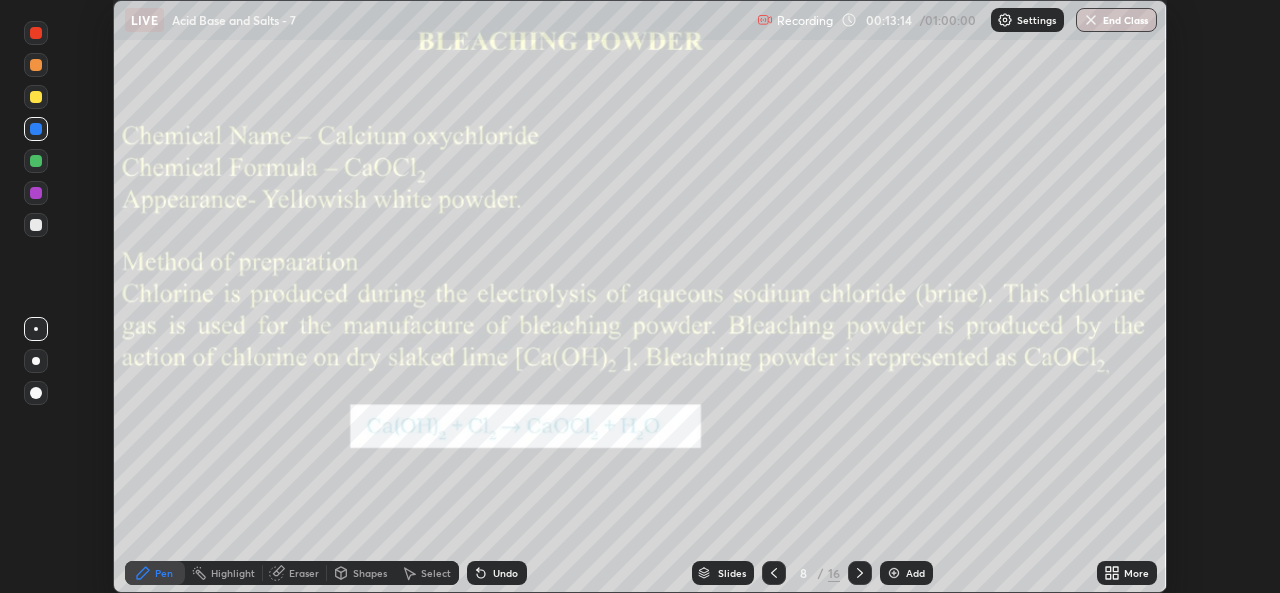 click 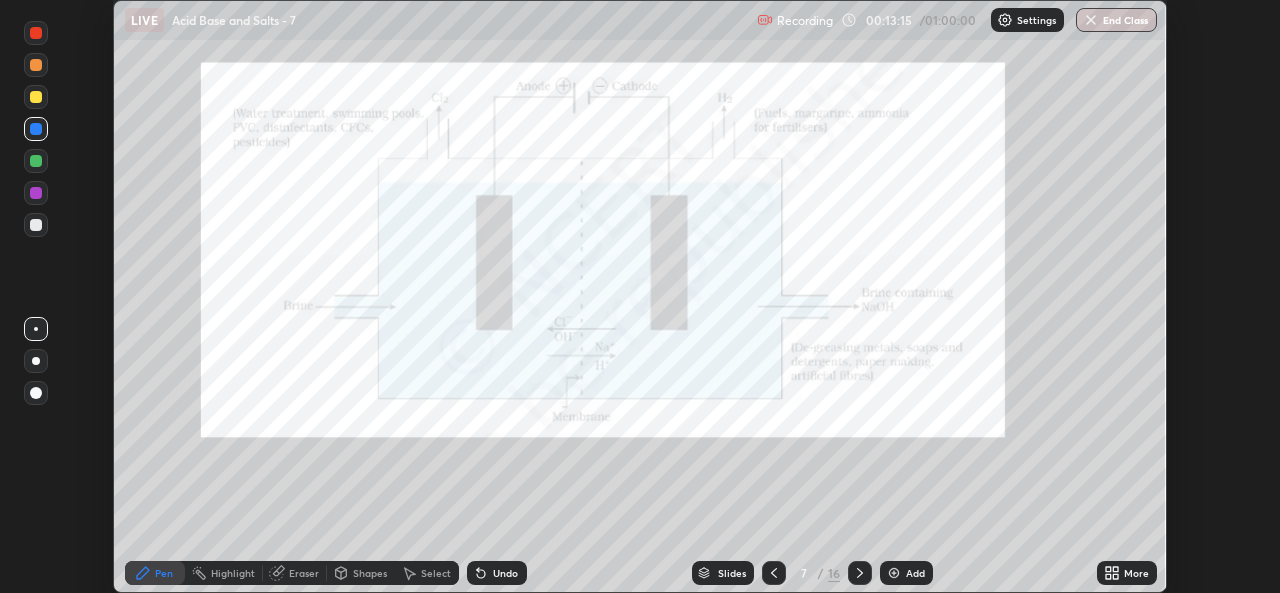 click at bounding box center (774, 573) 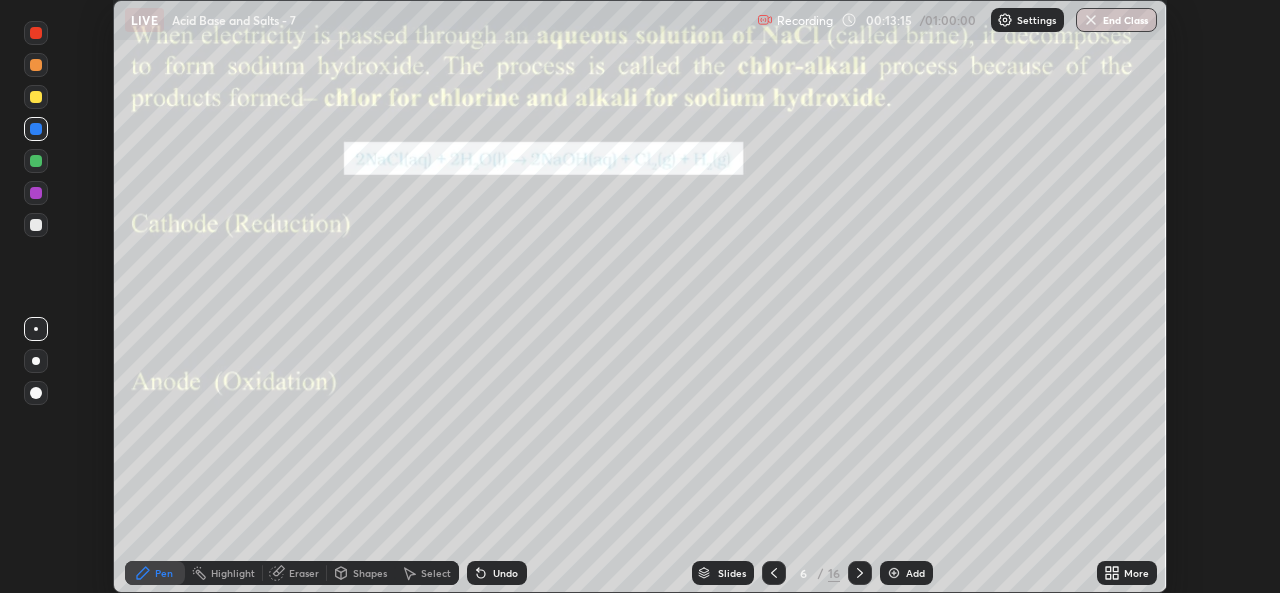 click 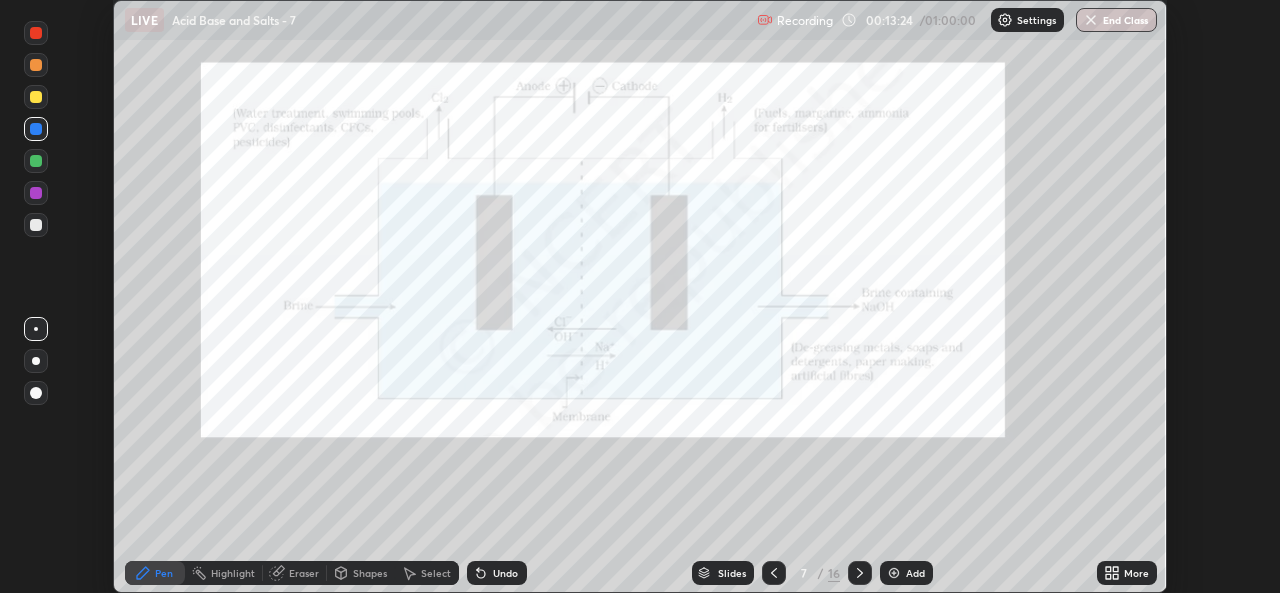 click at bounding box center [860, 573] 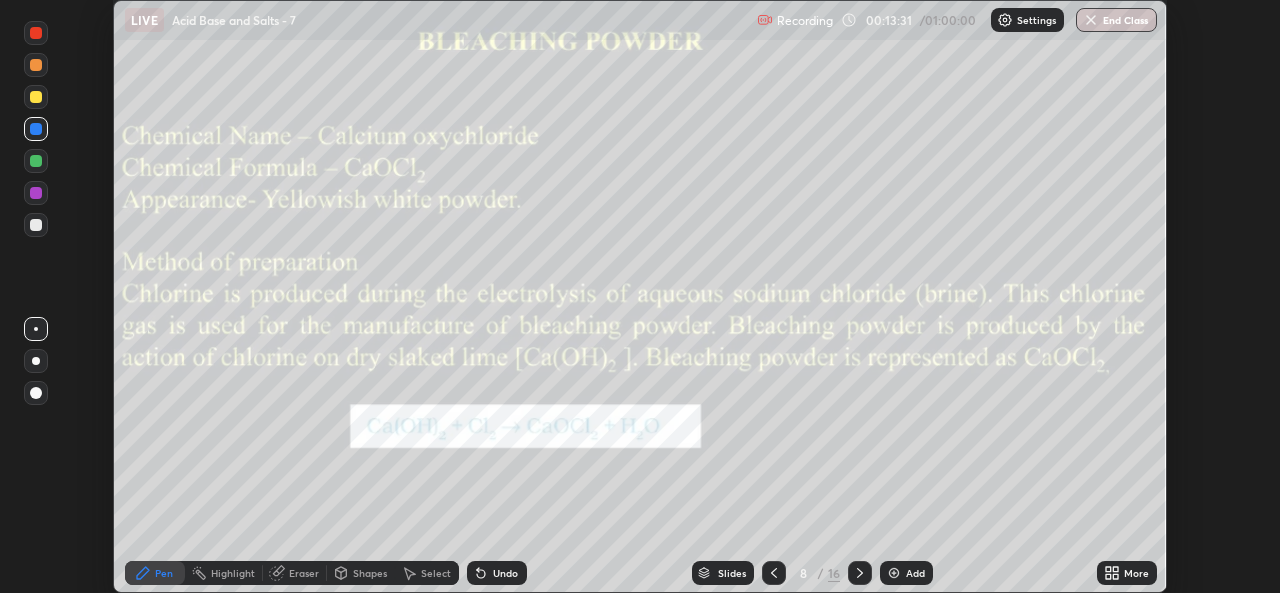 click 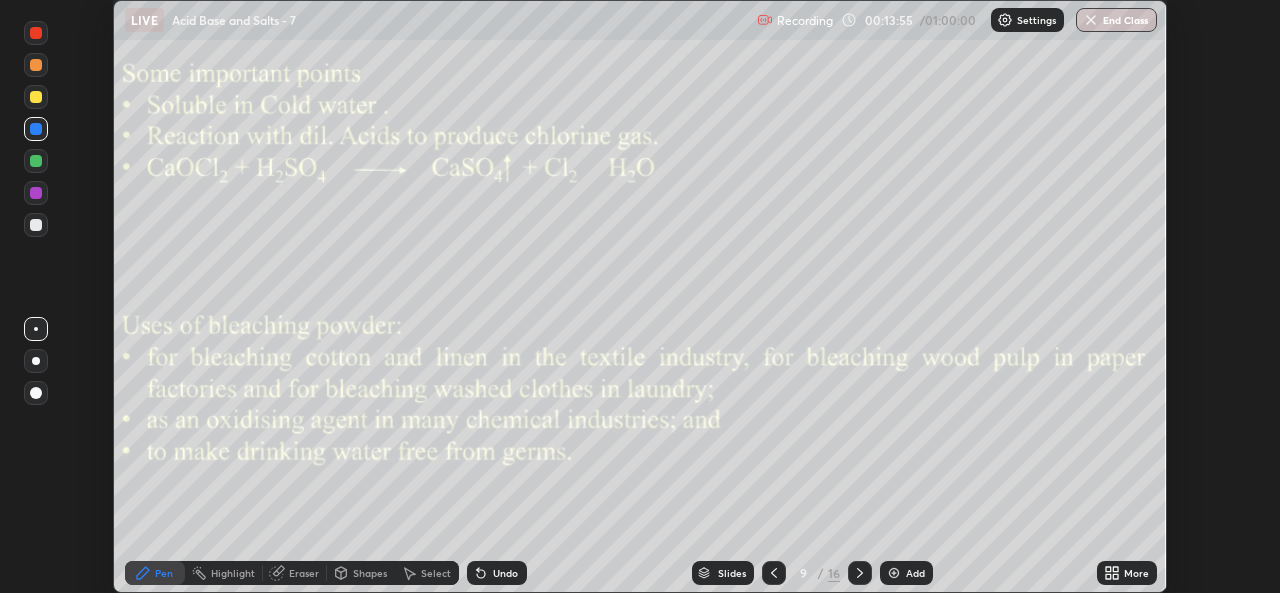 click 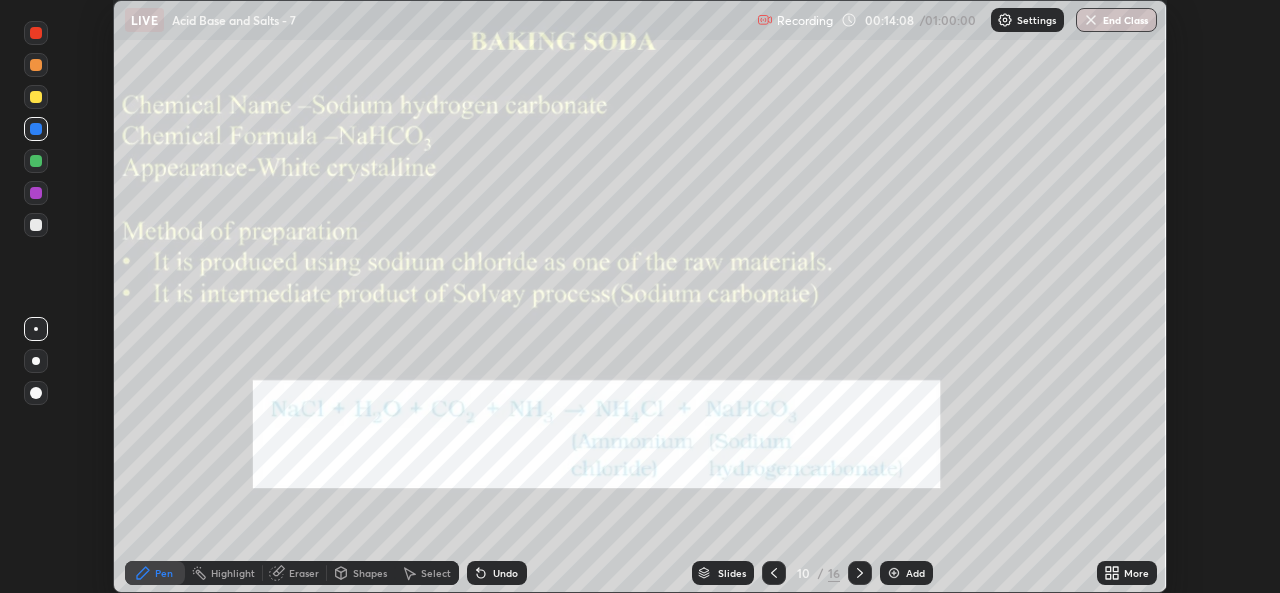 click on "More" at bounding box center [1136, 573] 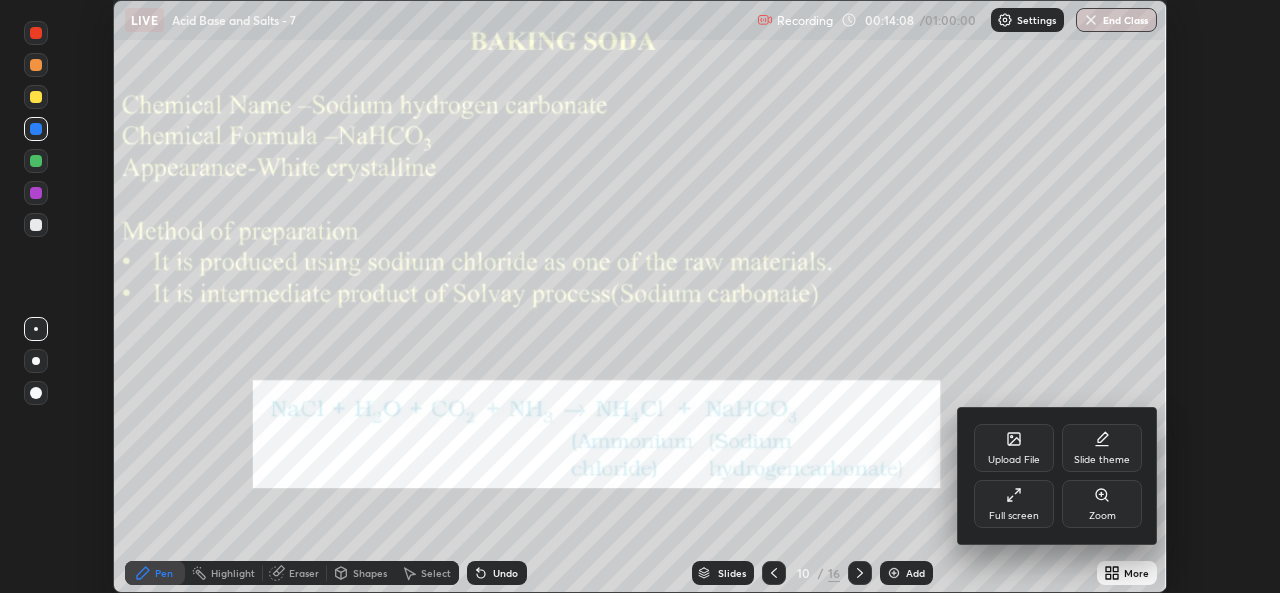 click on "Full screen" at bounding box center (1014, 504) 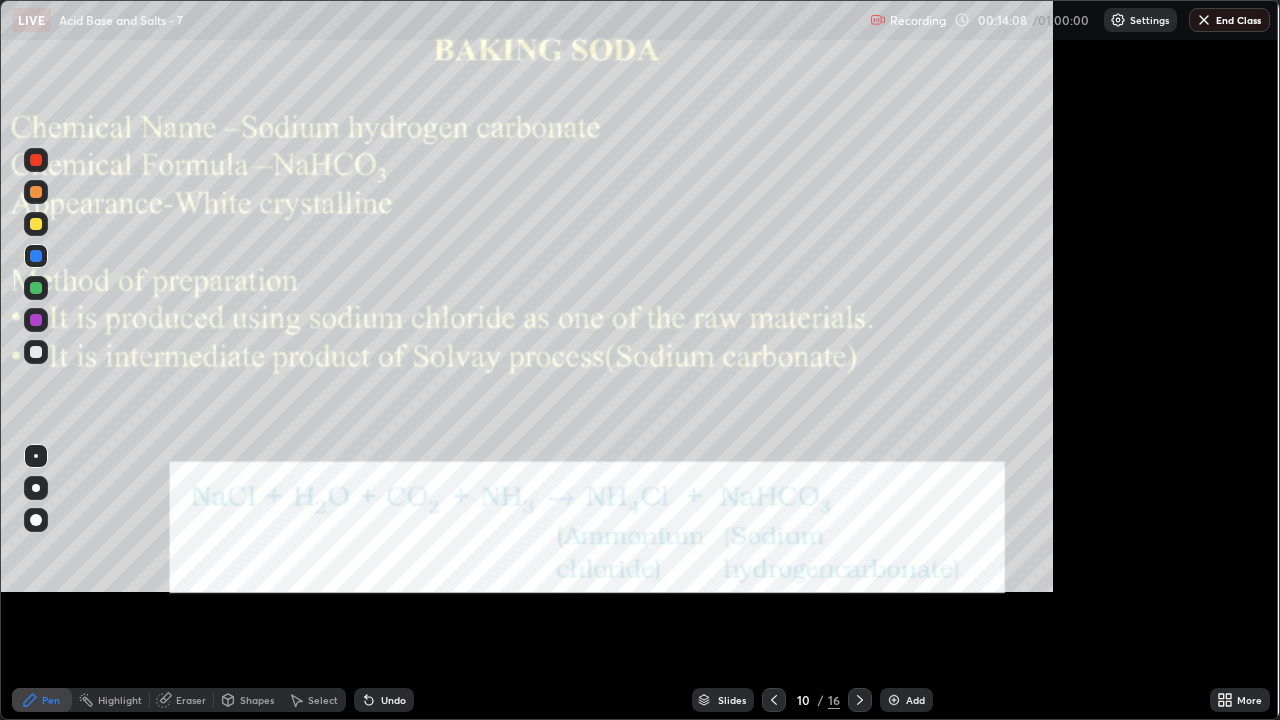 scroll, scrollTop: 99280, scrollLeft: 98720, axis: both 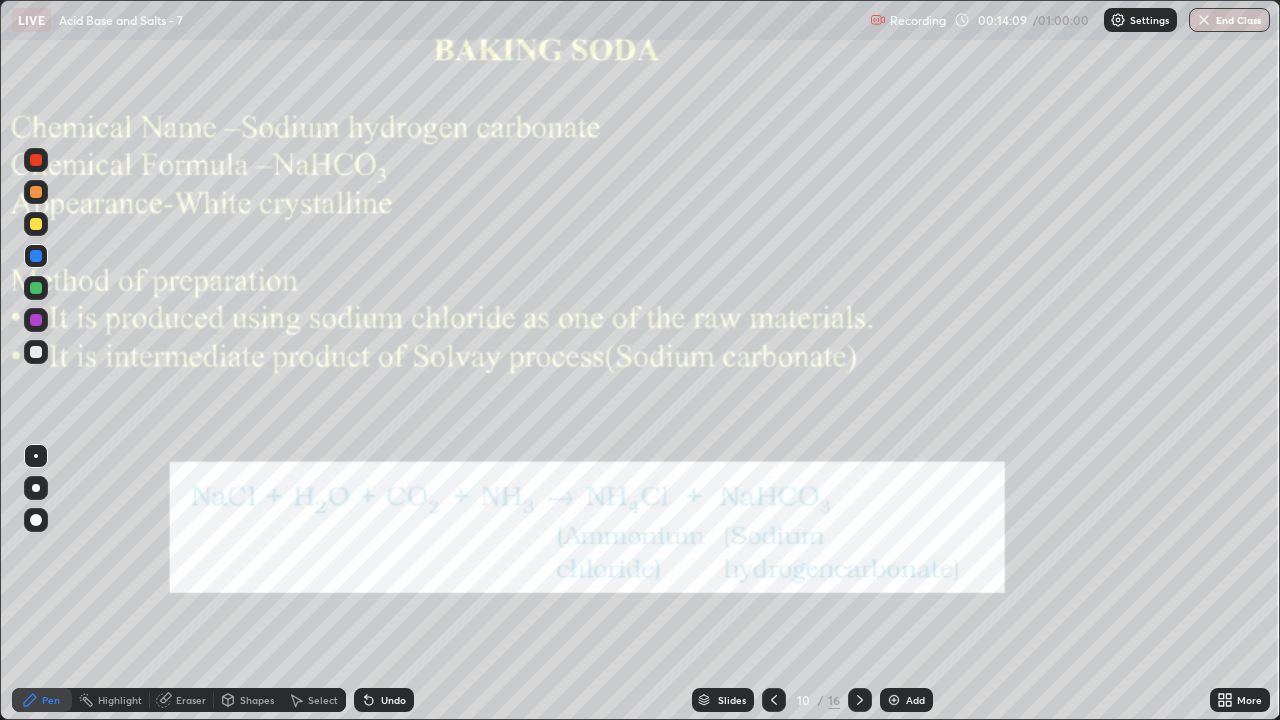 click on "Add" at bounding box center (915, 700) 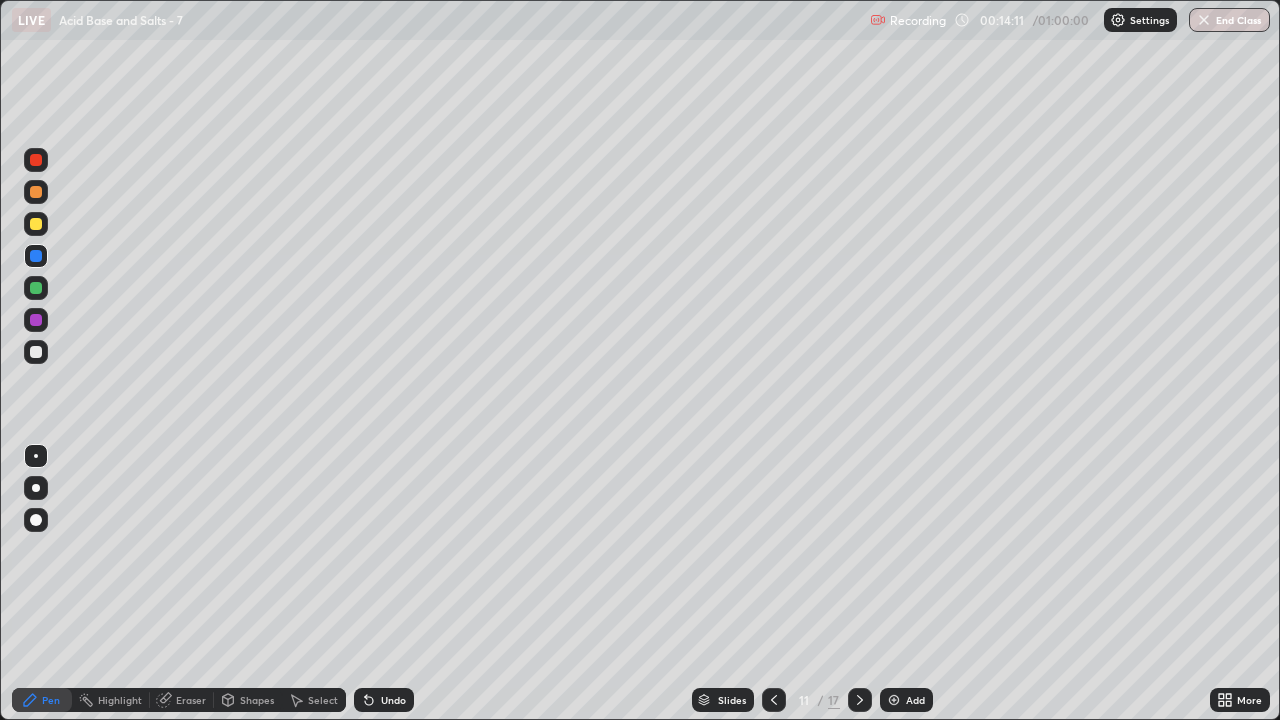 click at bounding box center (36, 224) 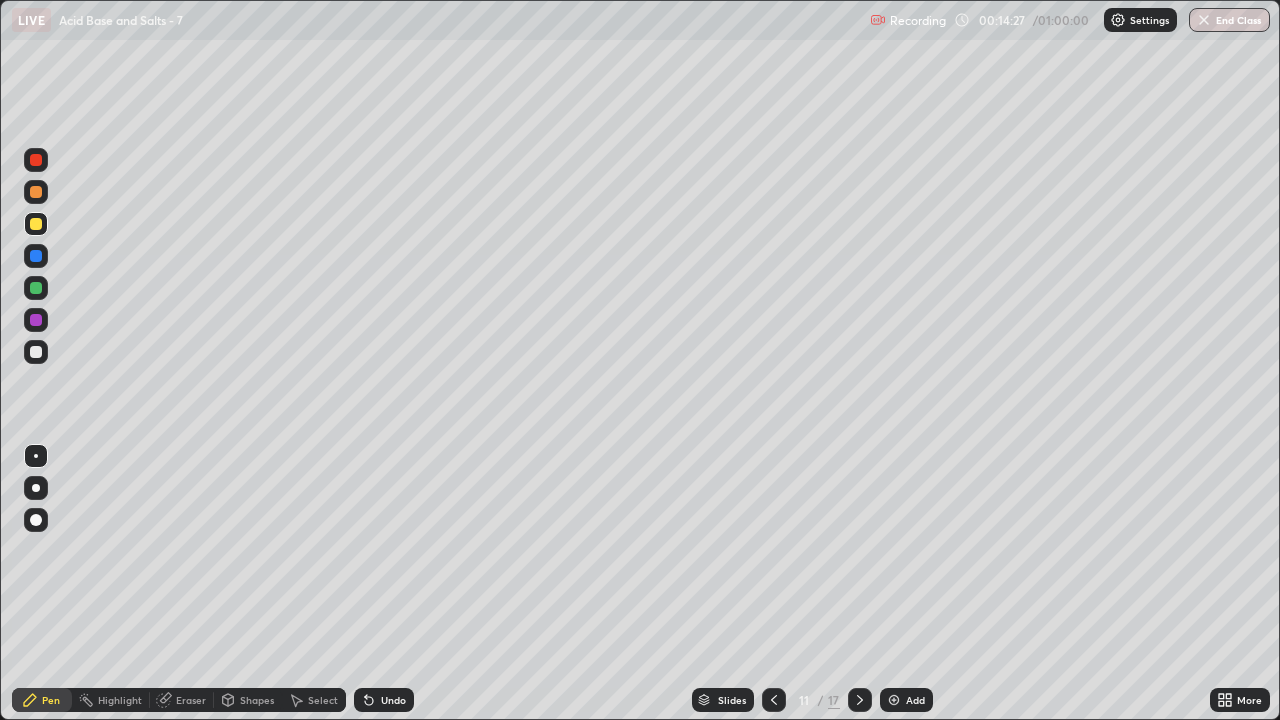 click on "Undo" at bounding box center [393, 700] 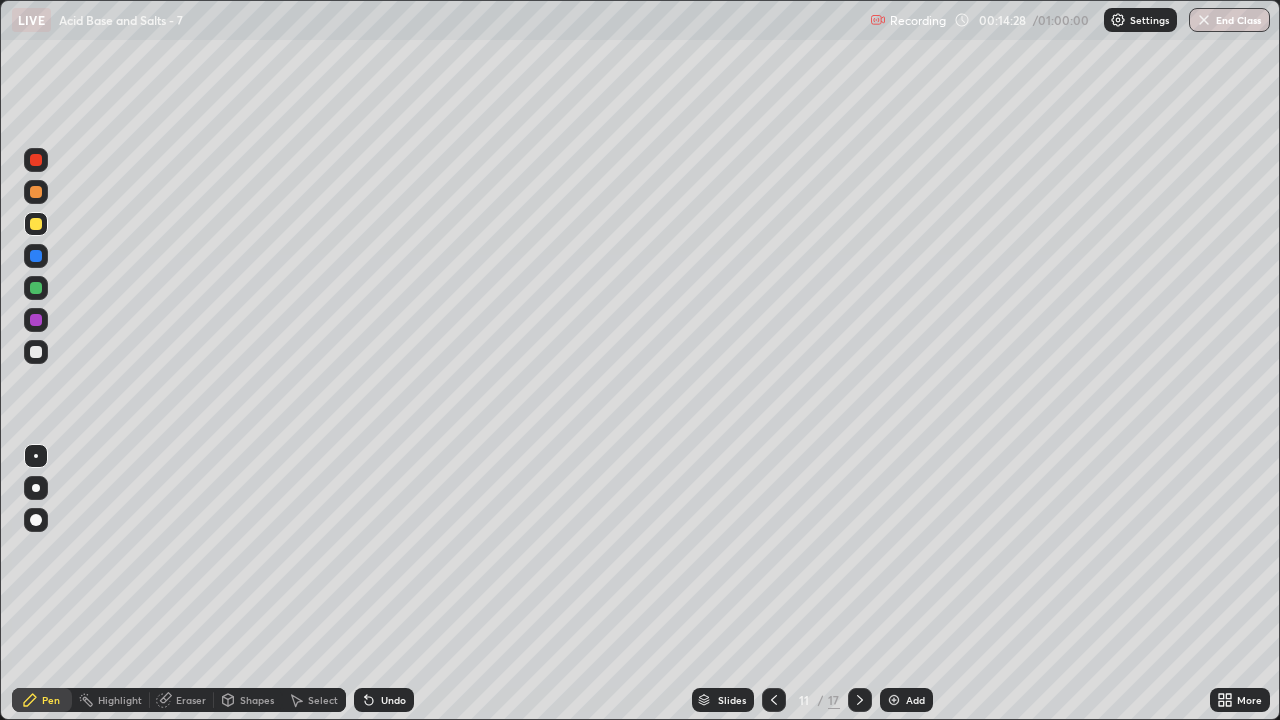 click on "Undo" at bounding box center (384, 700) 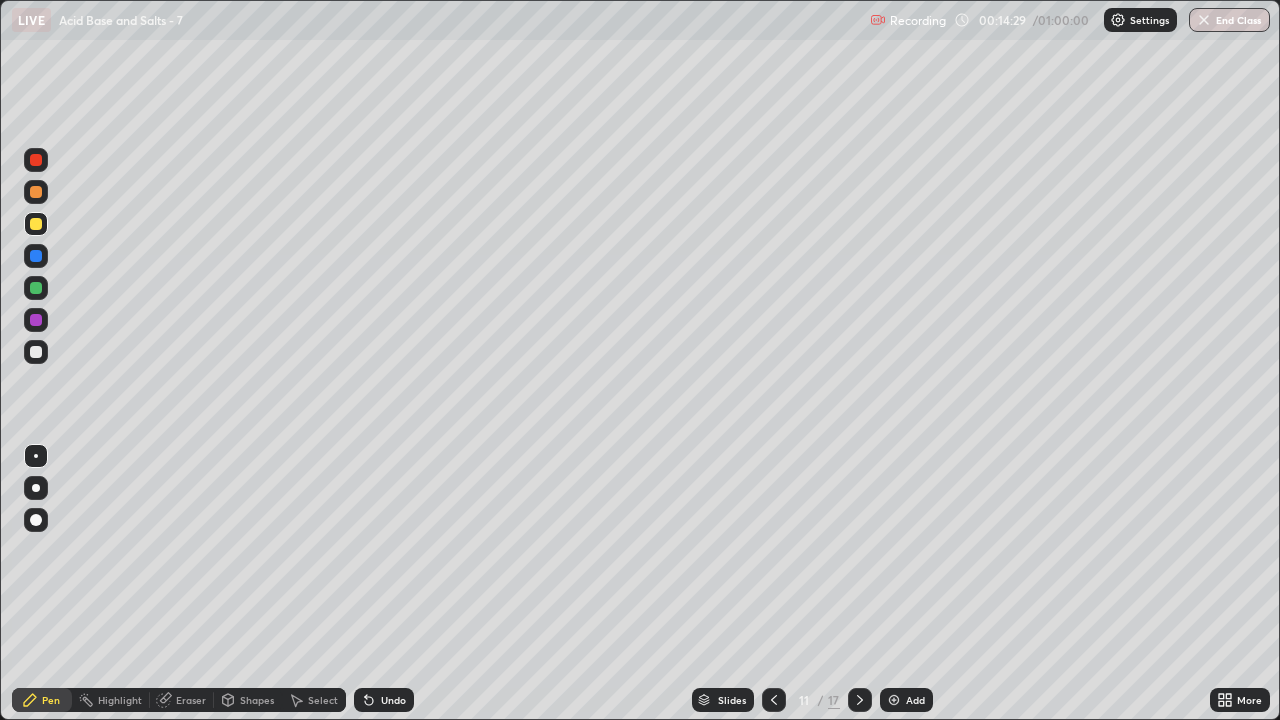 click on "Undo" at bounding box center [384, 700] 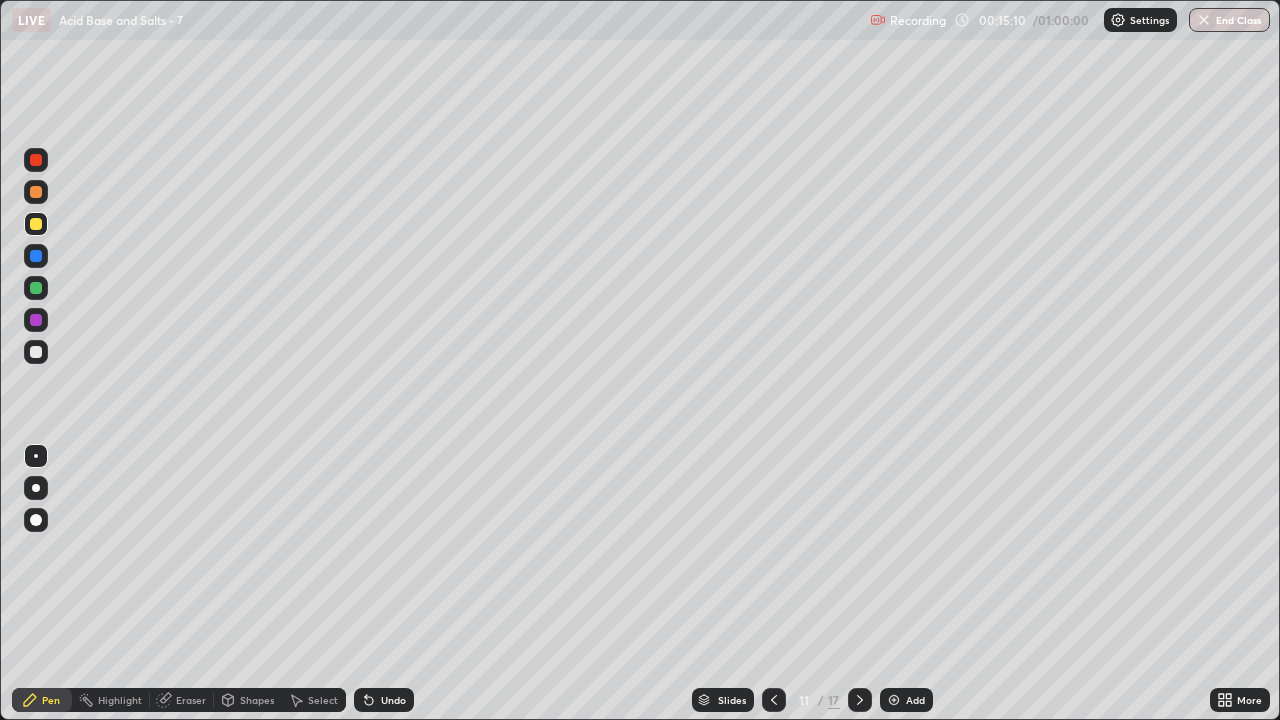 click on "Undo" at bounding box center [384, 700] 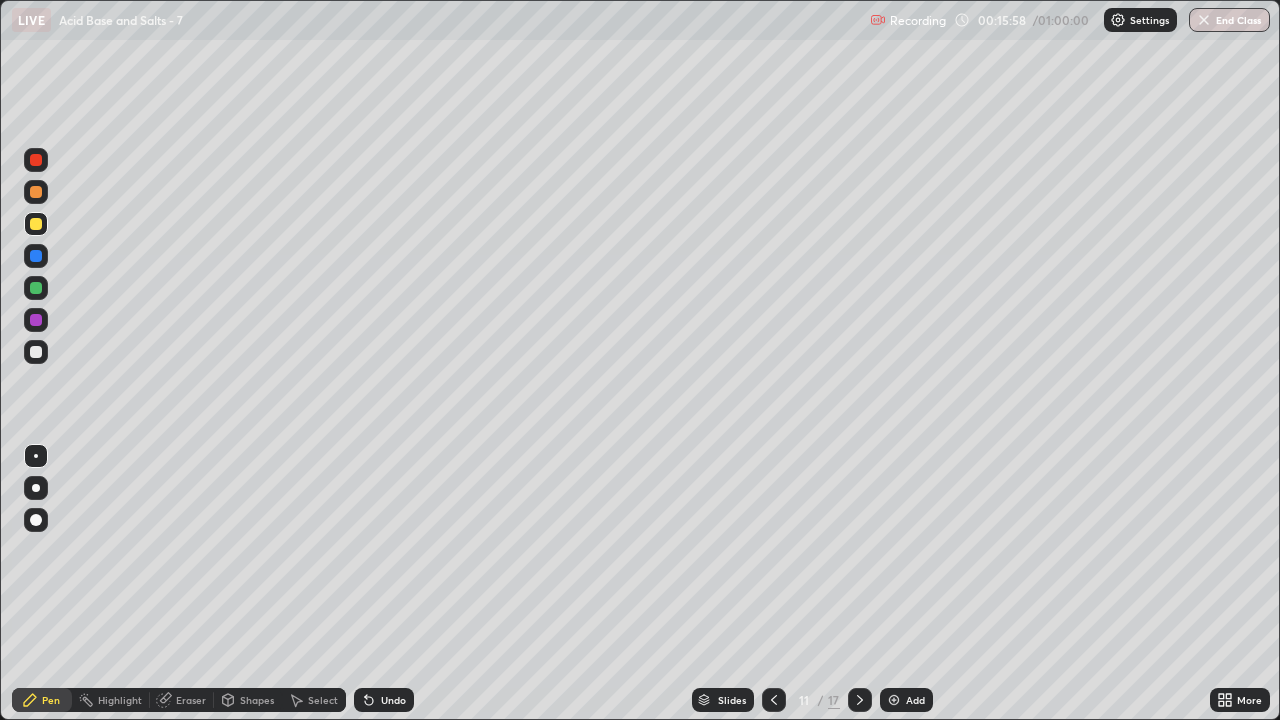 click on "Eraser" at bounding box center [191, 700] 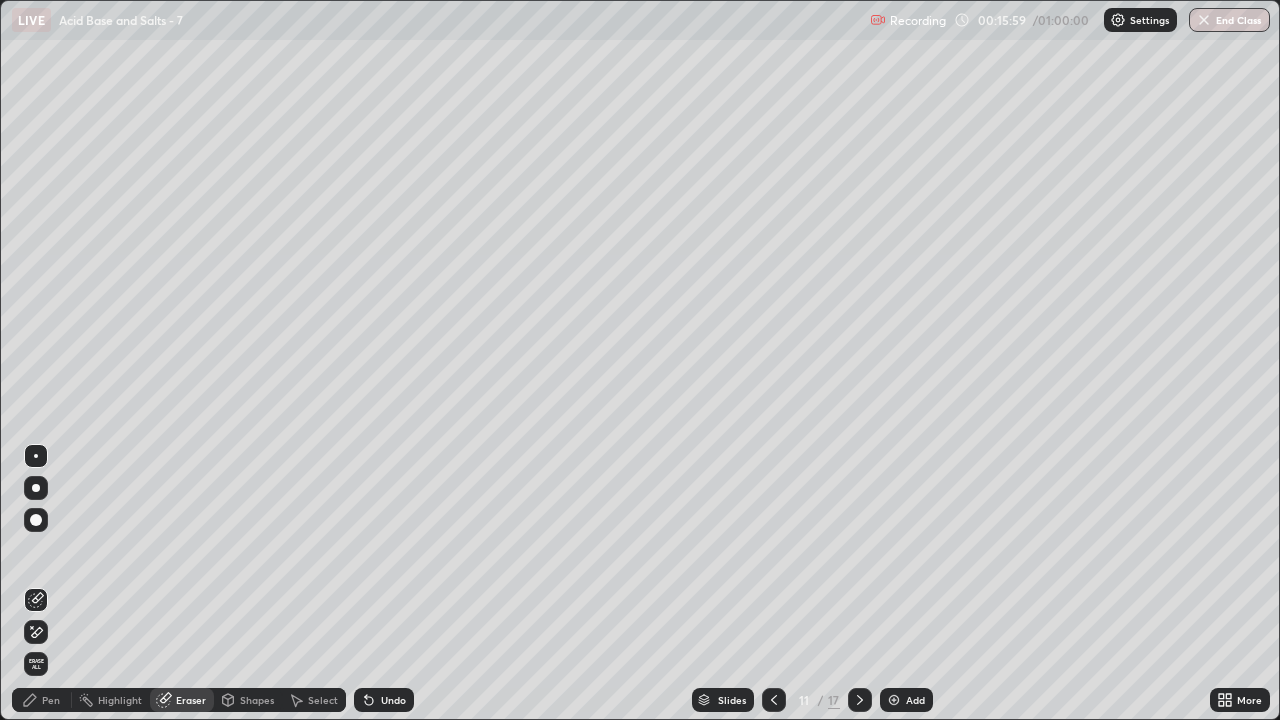 click on "Pen" at bounding box center (51, 700) 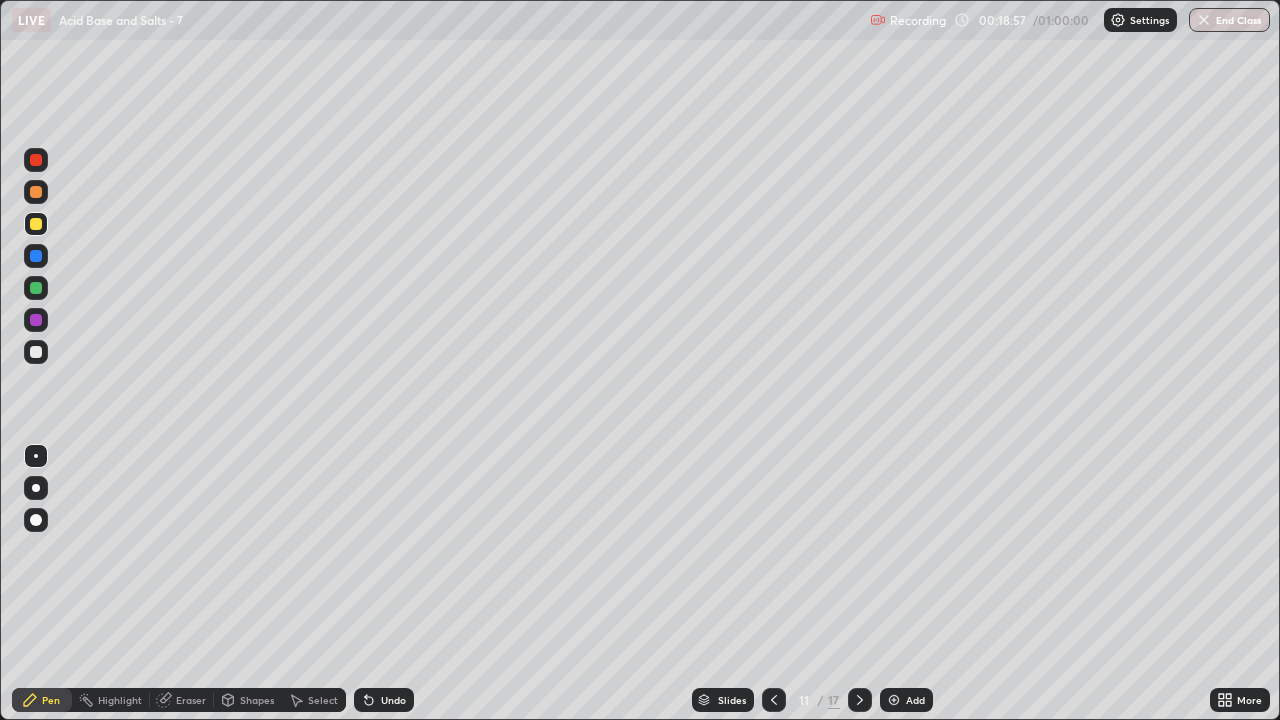 click on "Eraser" at bounding box center [191, 700] 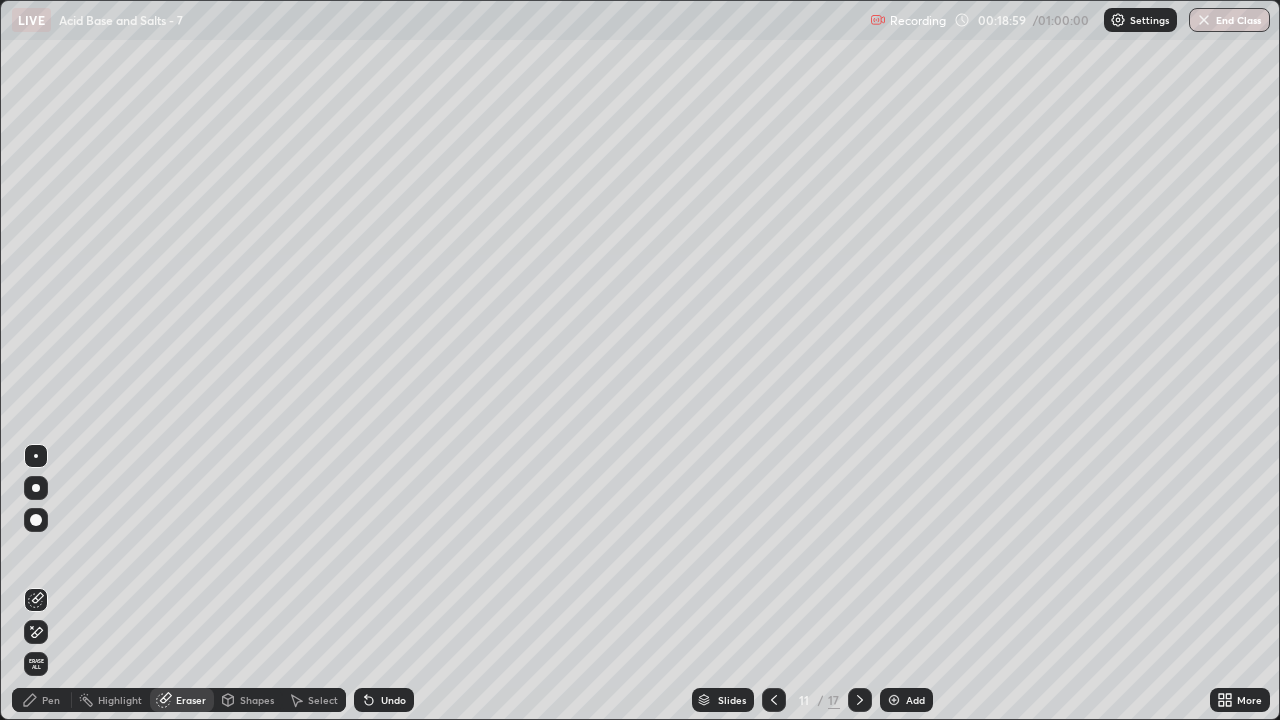 click on "Pen" at bounding box center [51, 700] 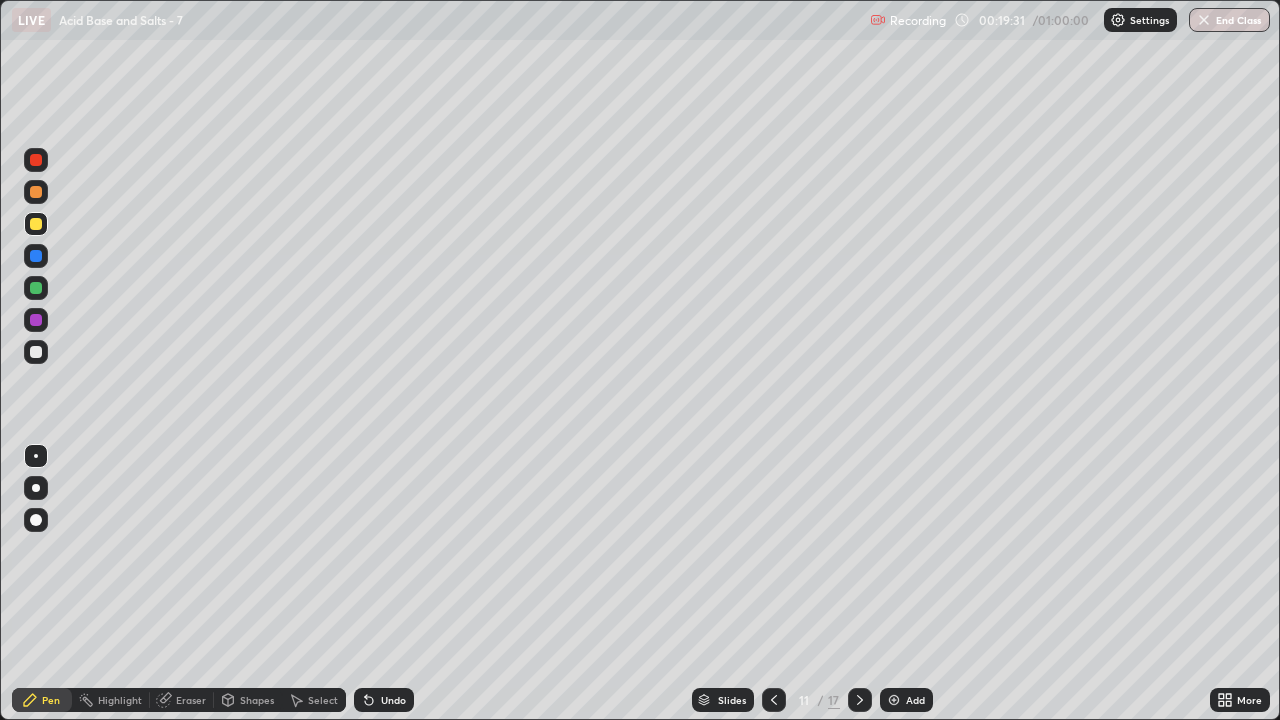 click on "Eraser" at bounding box center [182, 700] 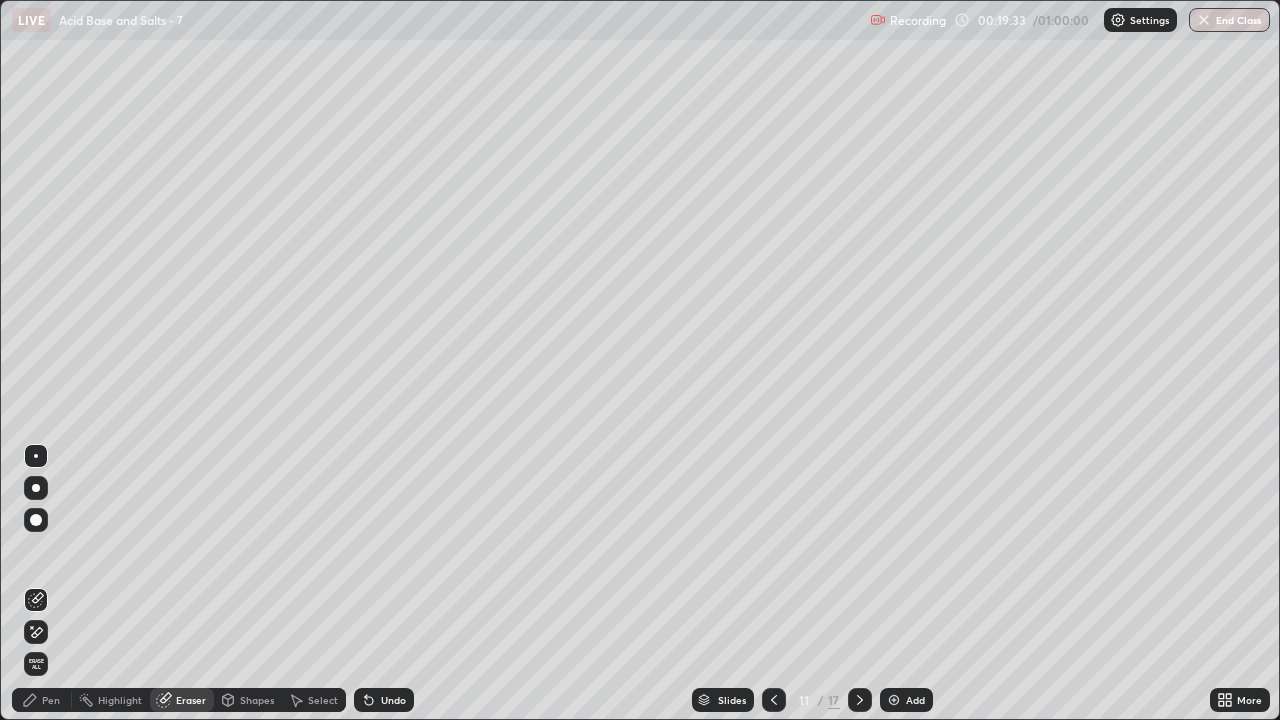 click on "Pen" at bounding box center [51, 700] 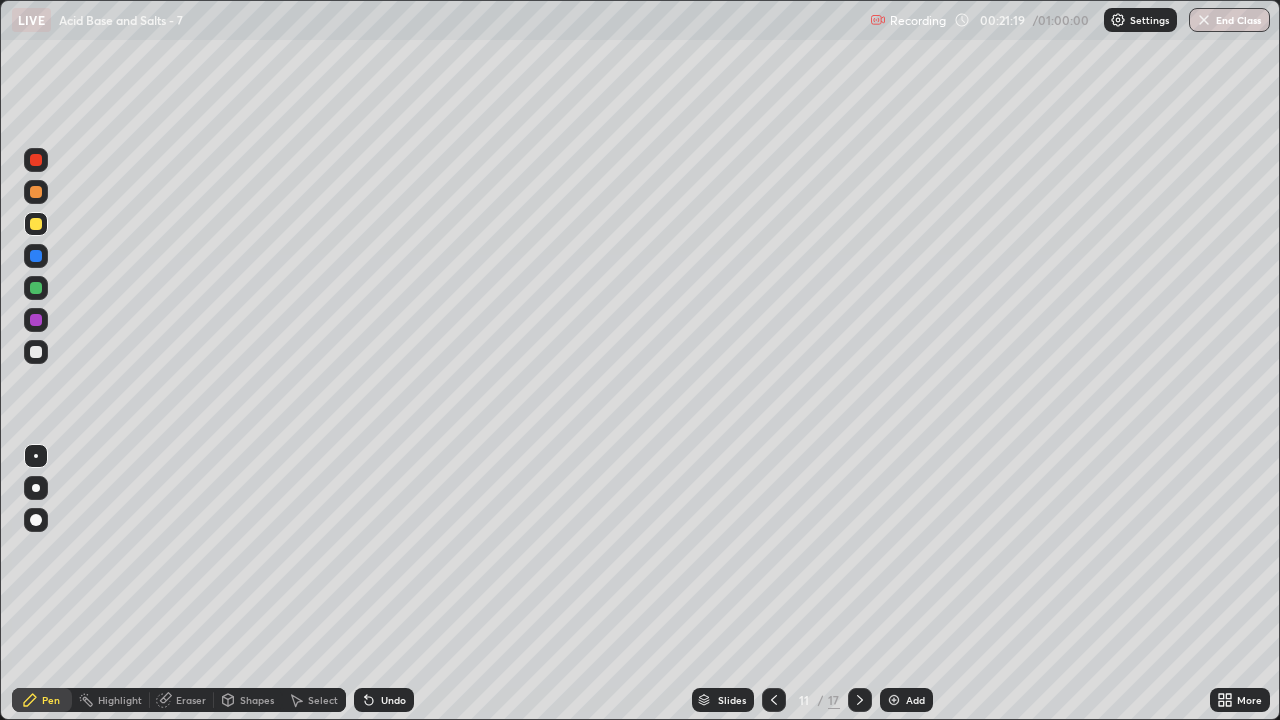 click 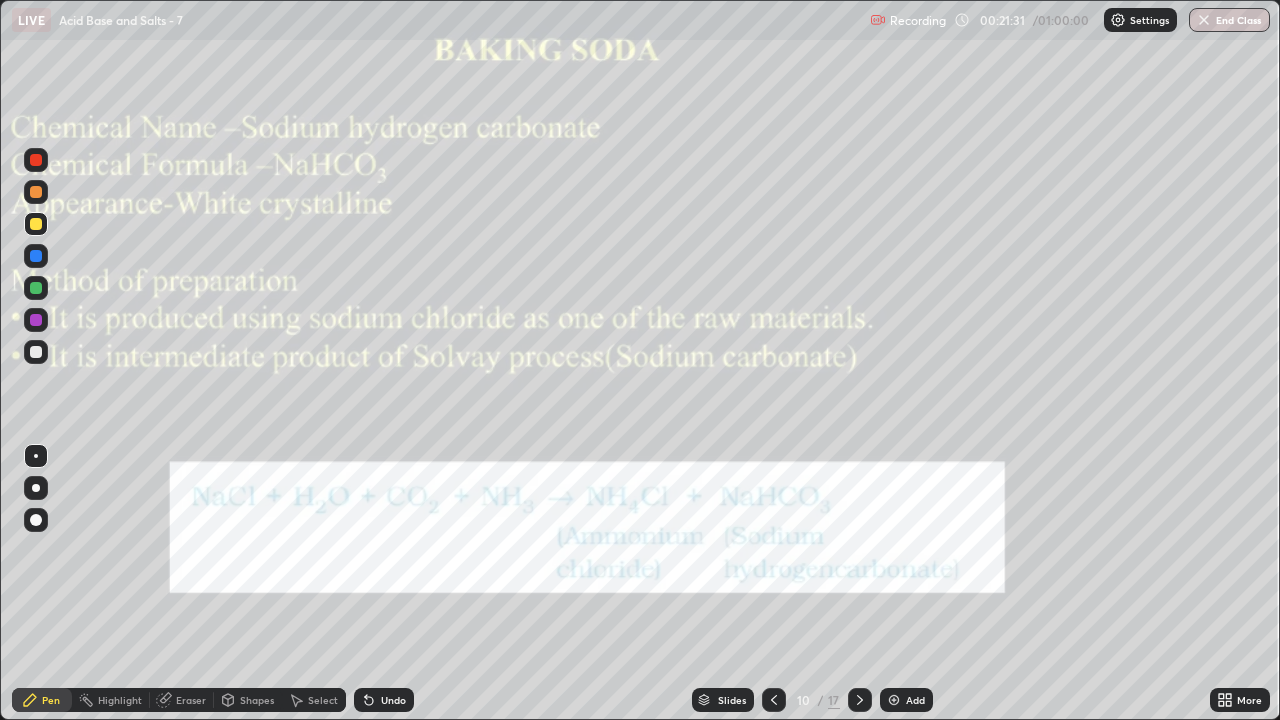 click 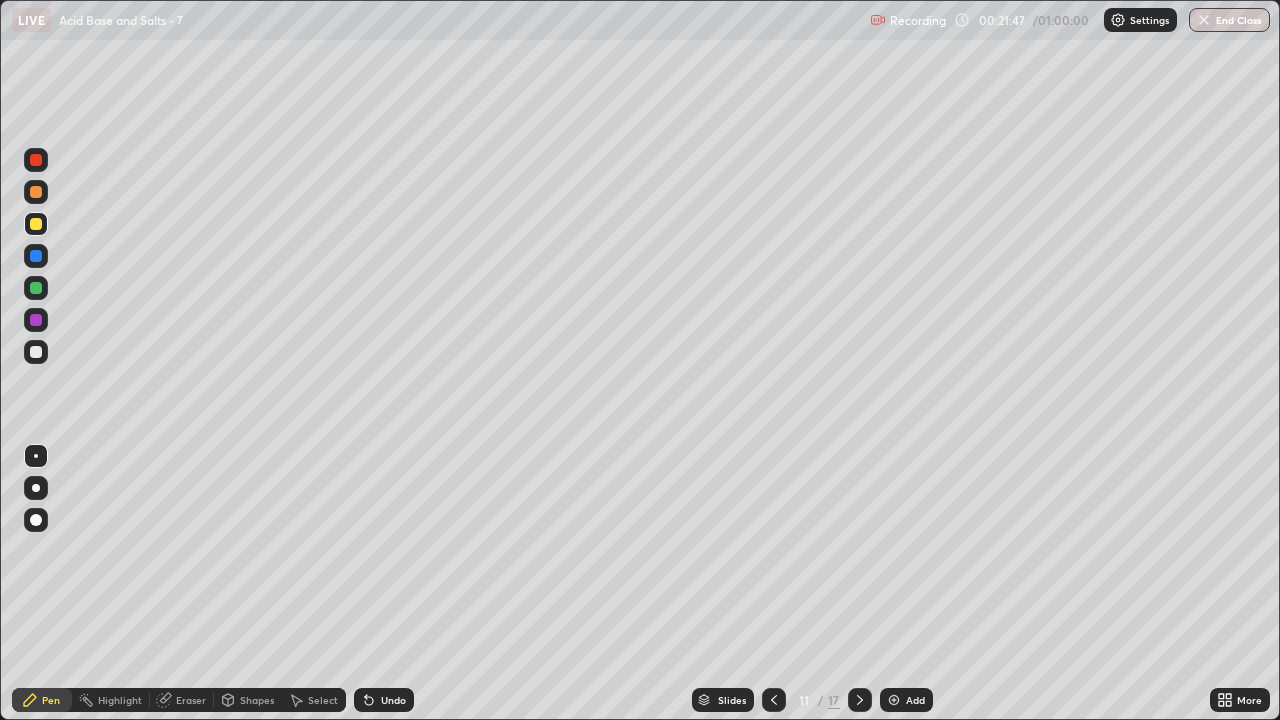 click 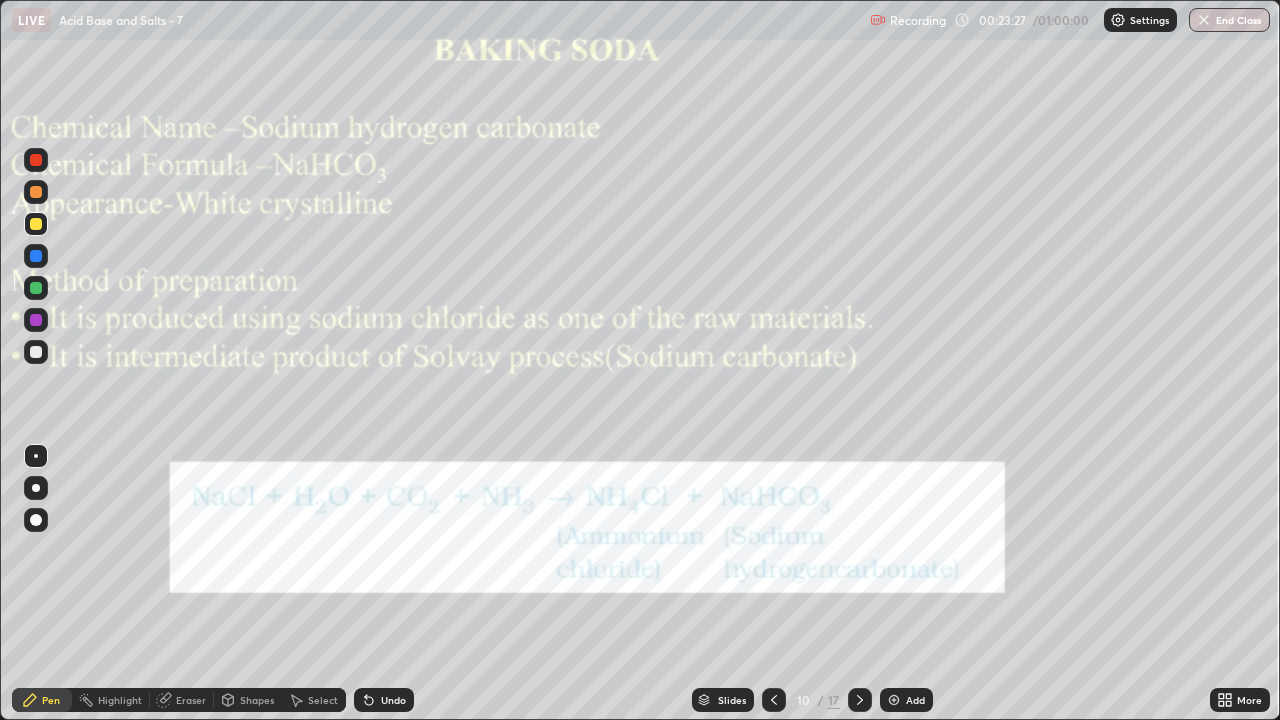 click 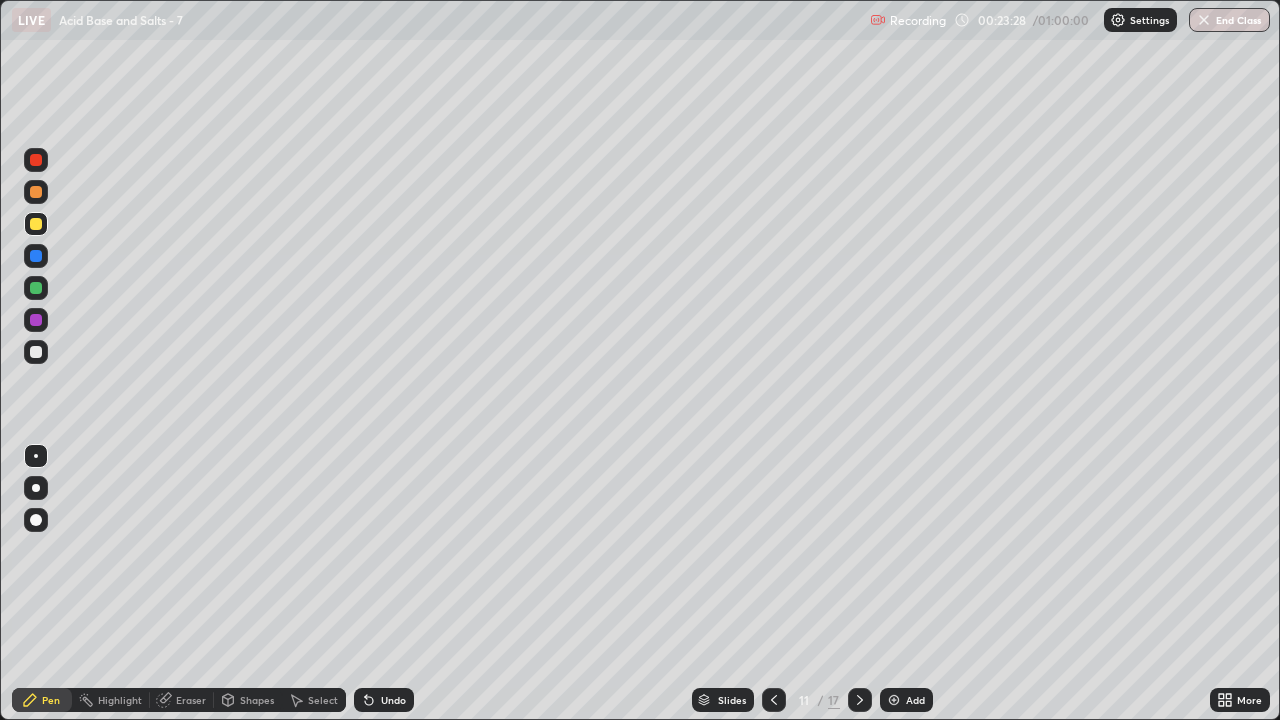 click 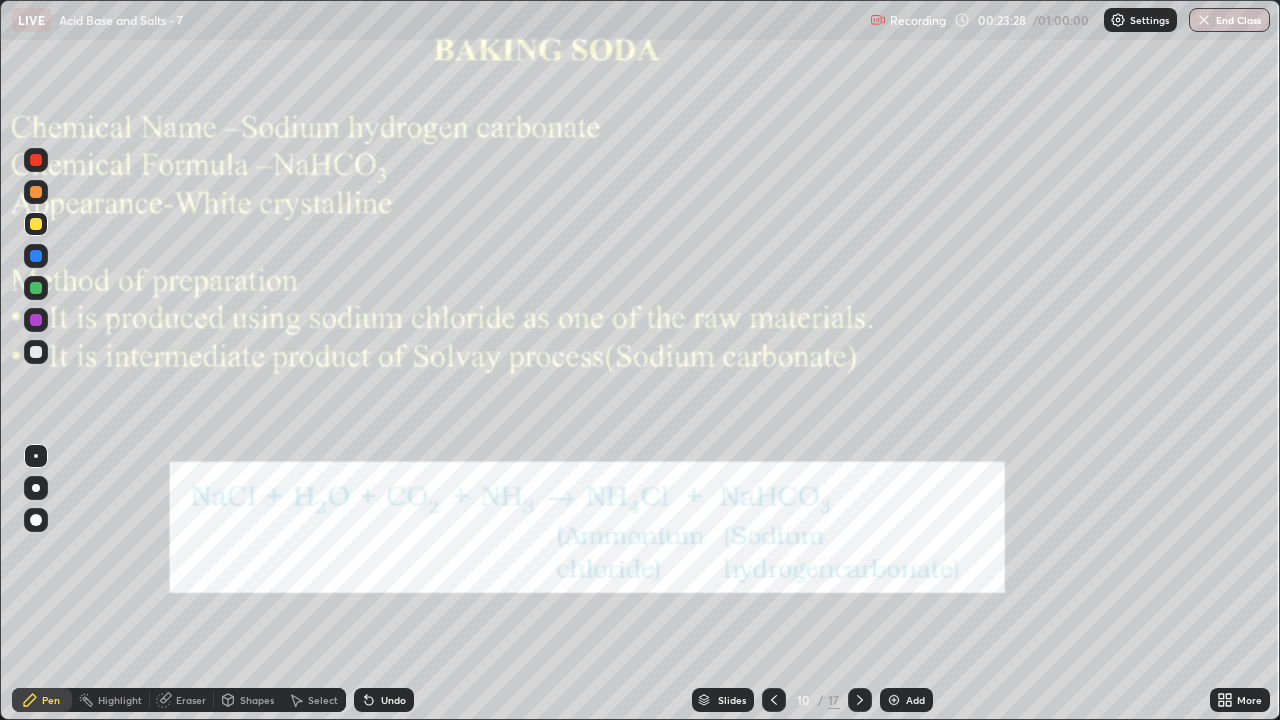 click on "Add" at bounding box center (915, 700) 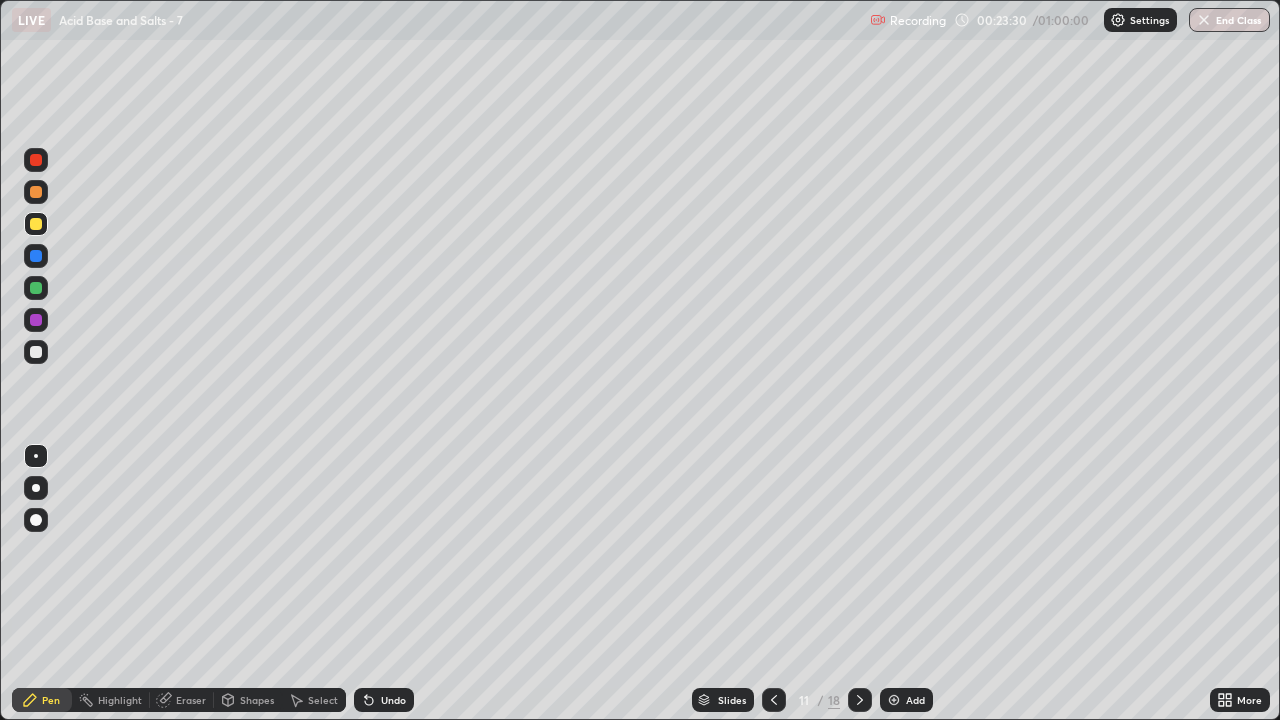 click at bounding box center (36, 224) 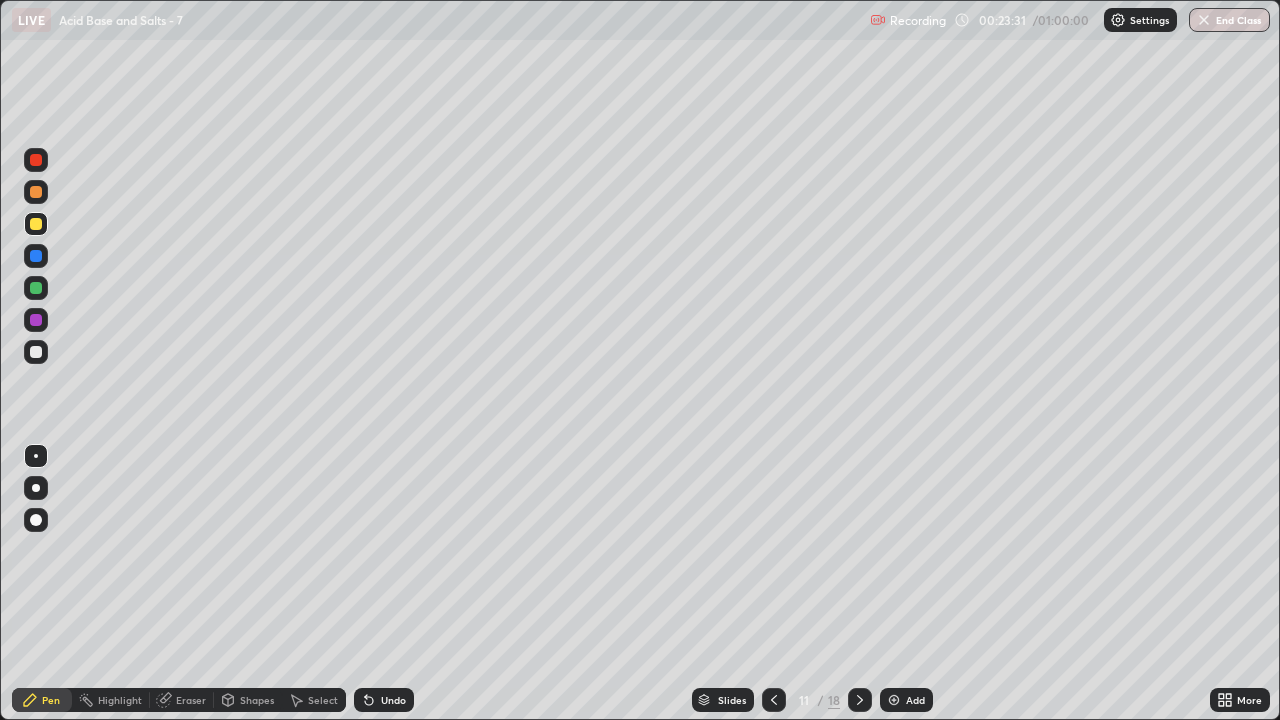 click at bounding box center (36, 192) 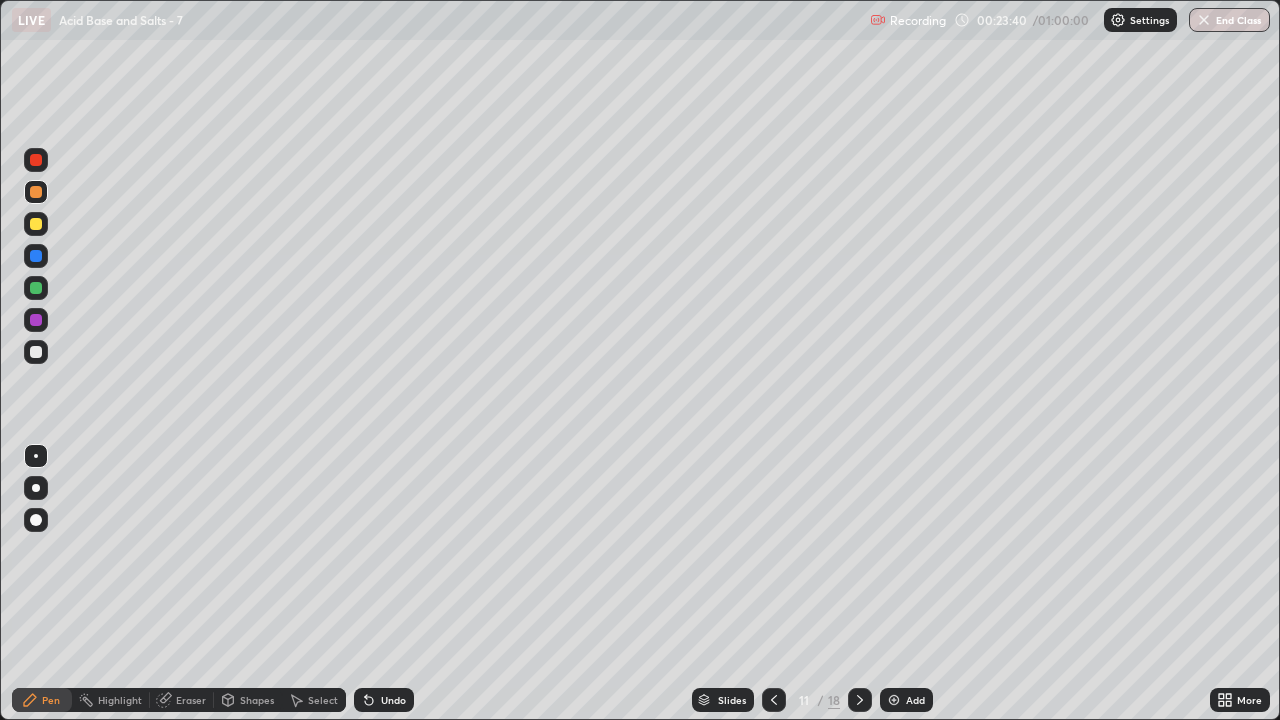 click on "Undo" at bounding box center (393, 700) 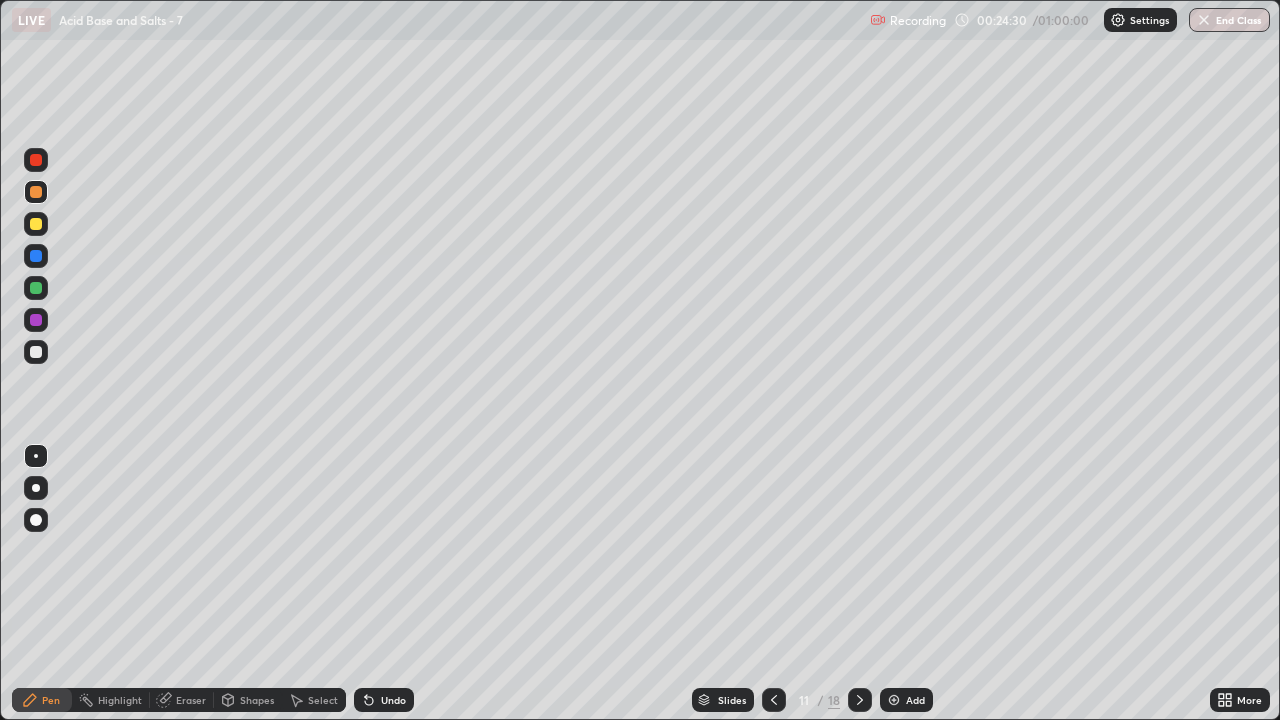click on "Undo" at bounding box center [384, 700] 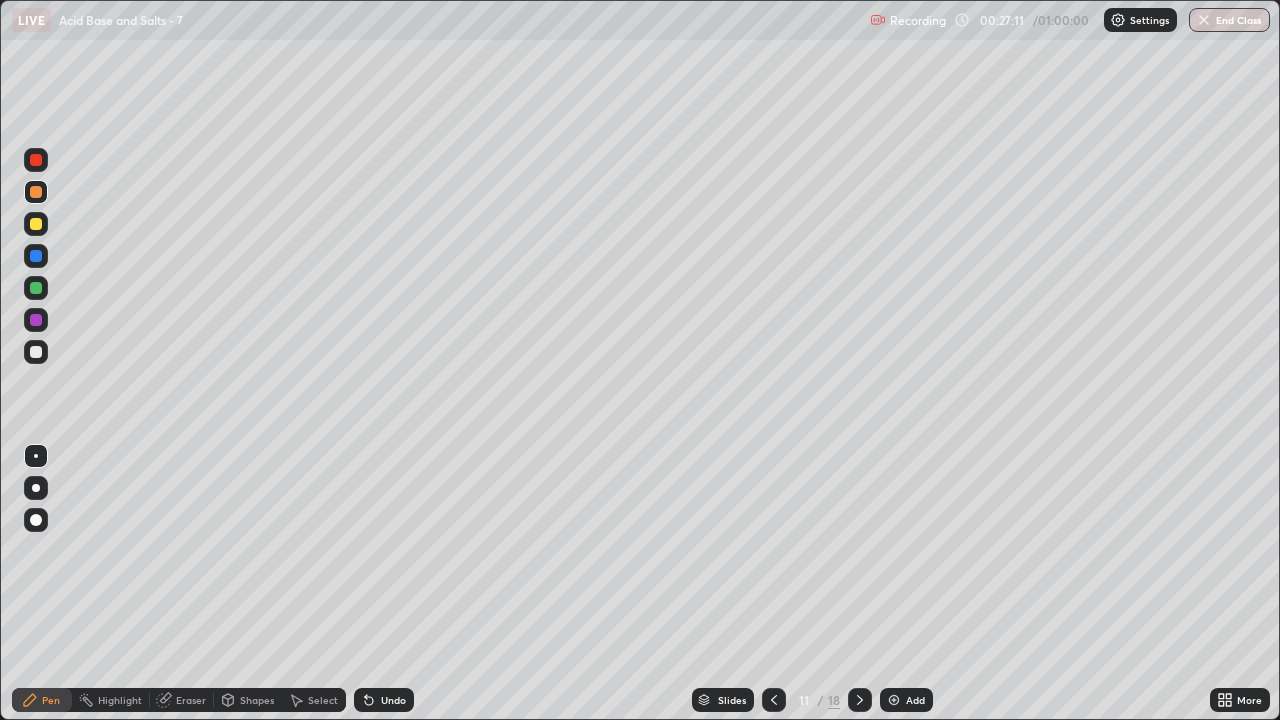 click 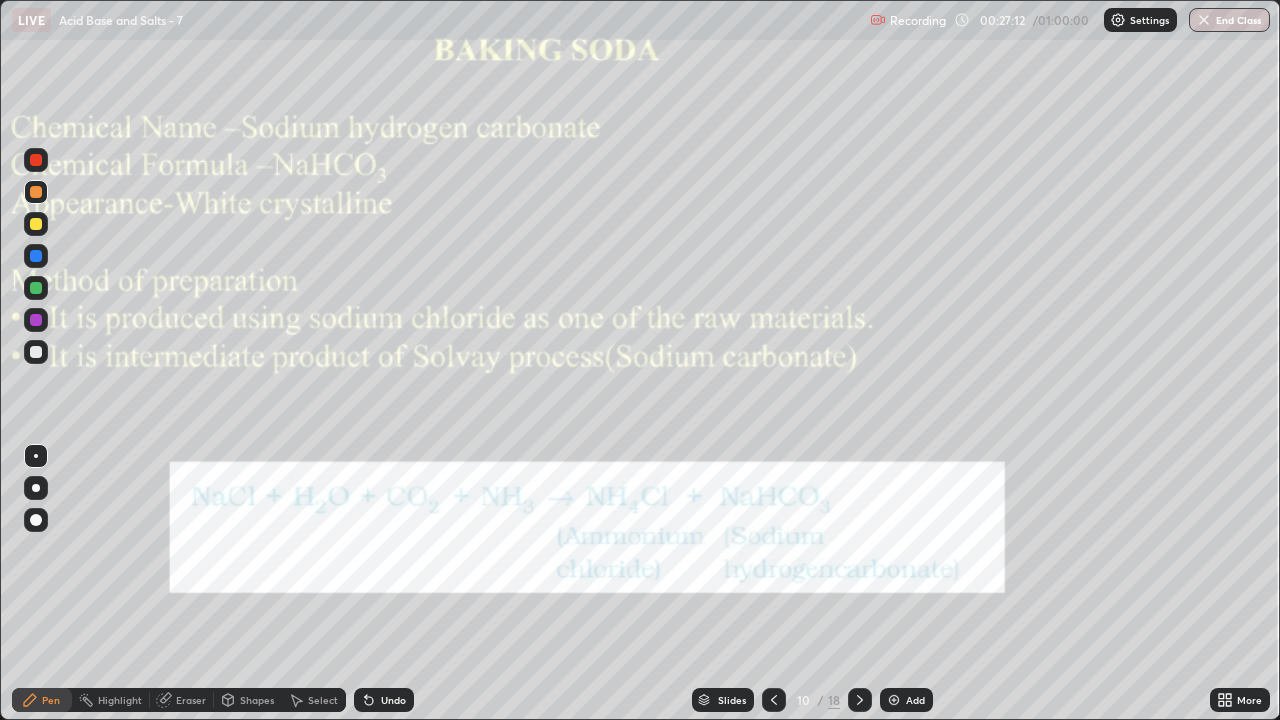 click 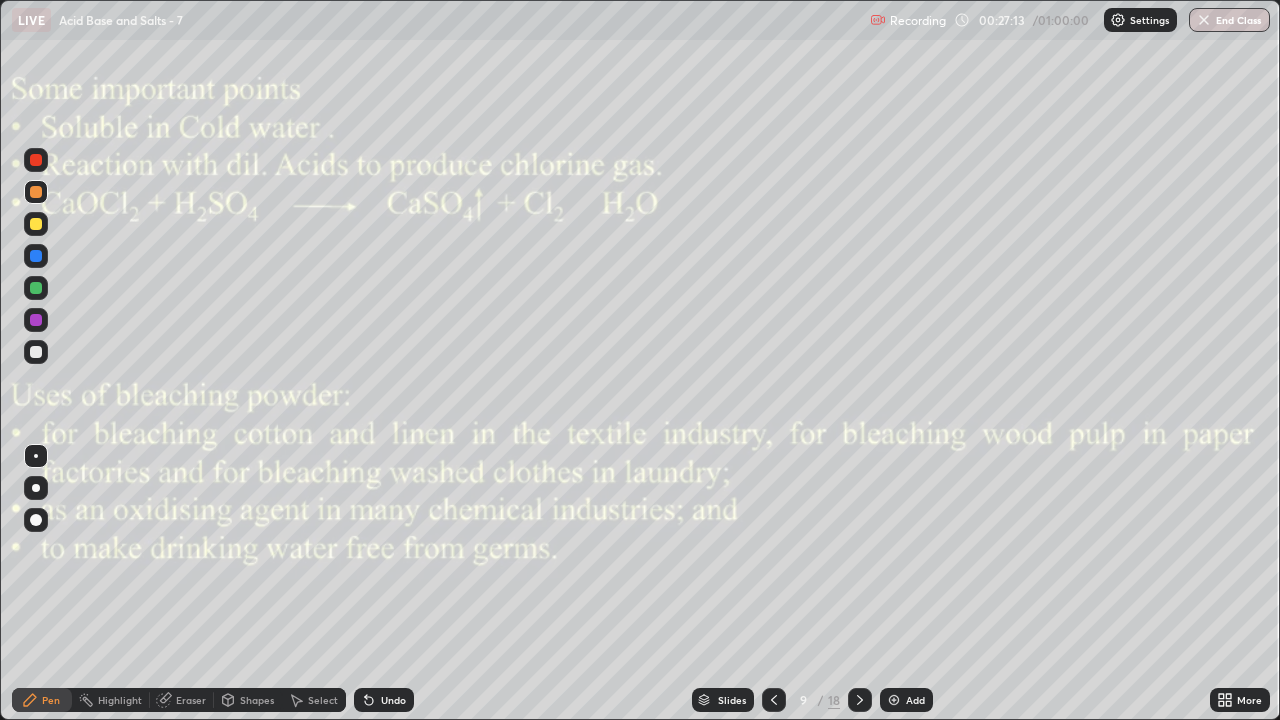 click 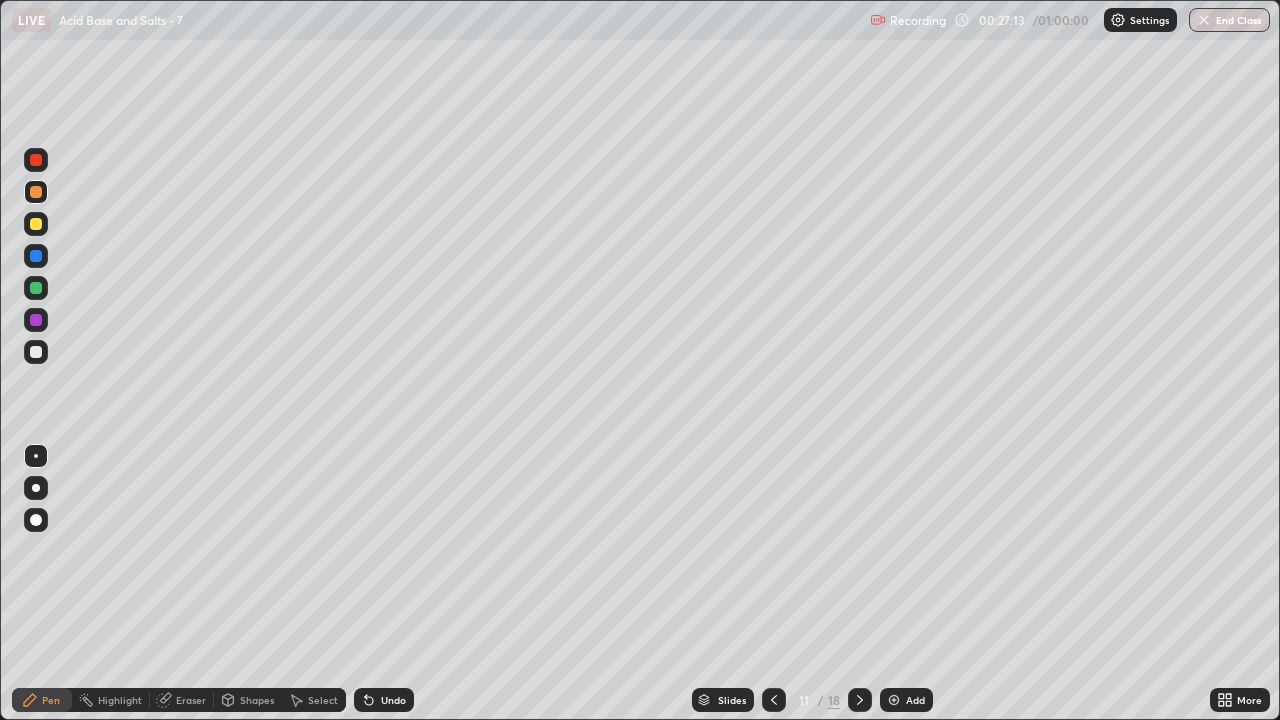 click at bounding box center [860, 700] 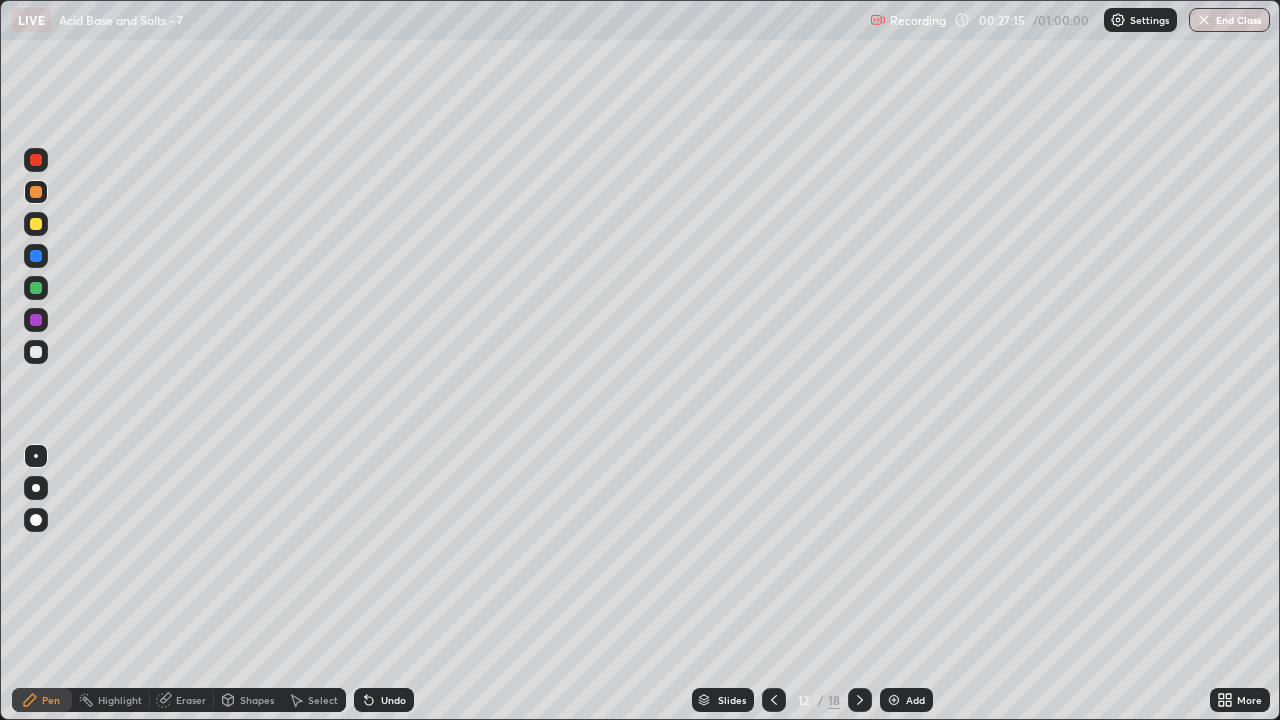 click at bounding box center [36, 224] 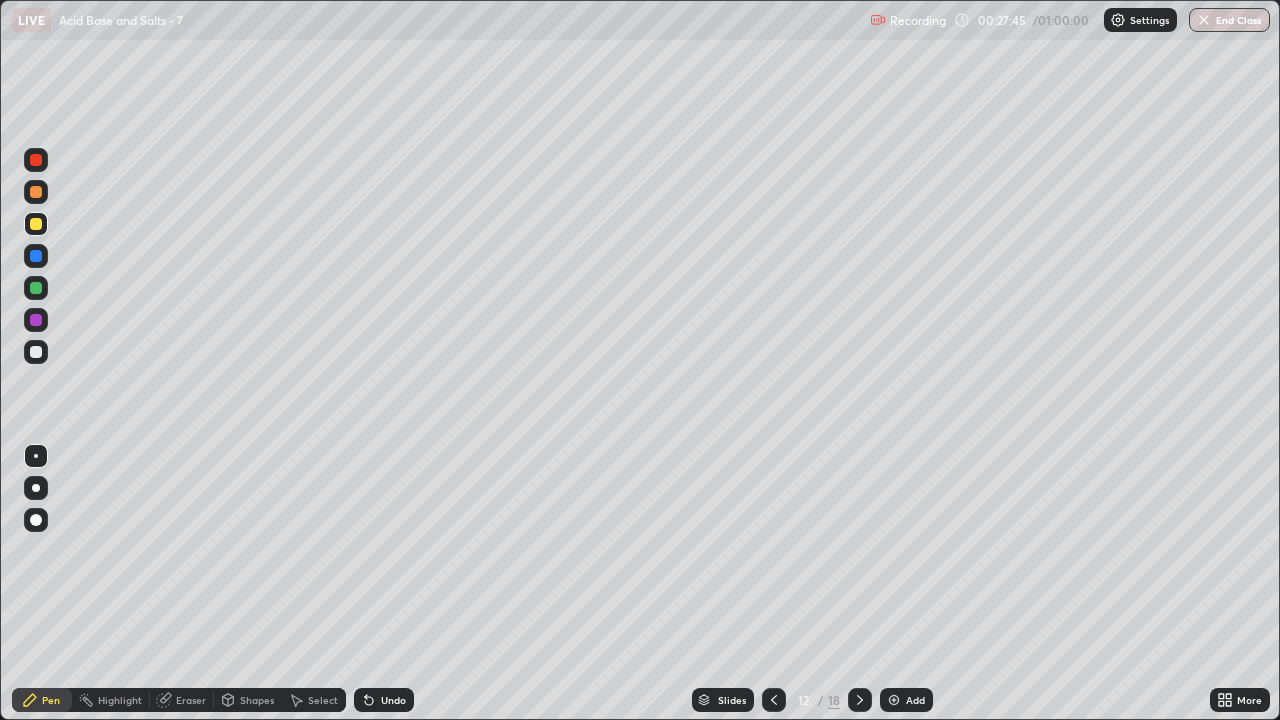 click 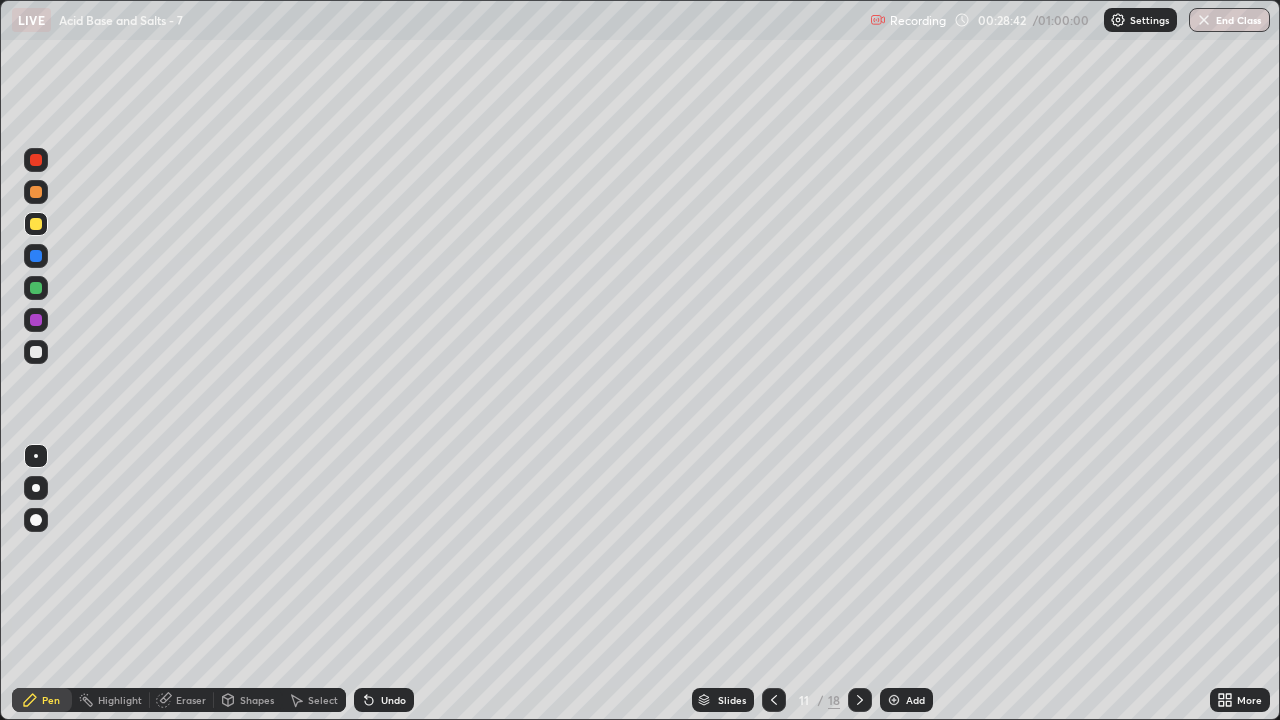 click 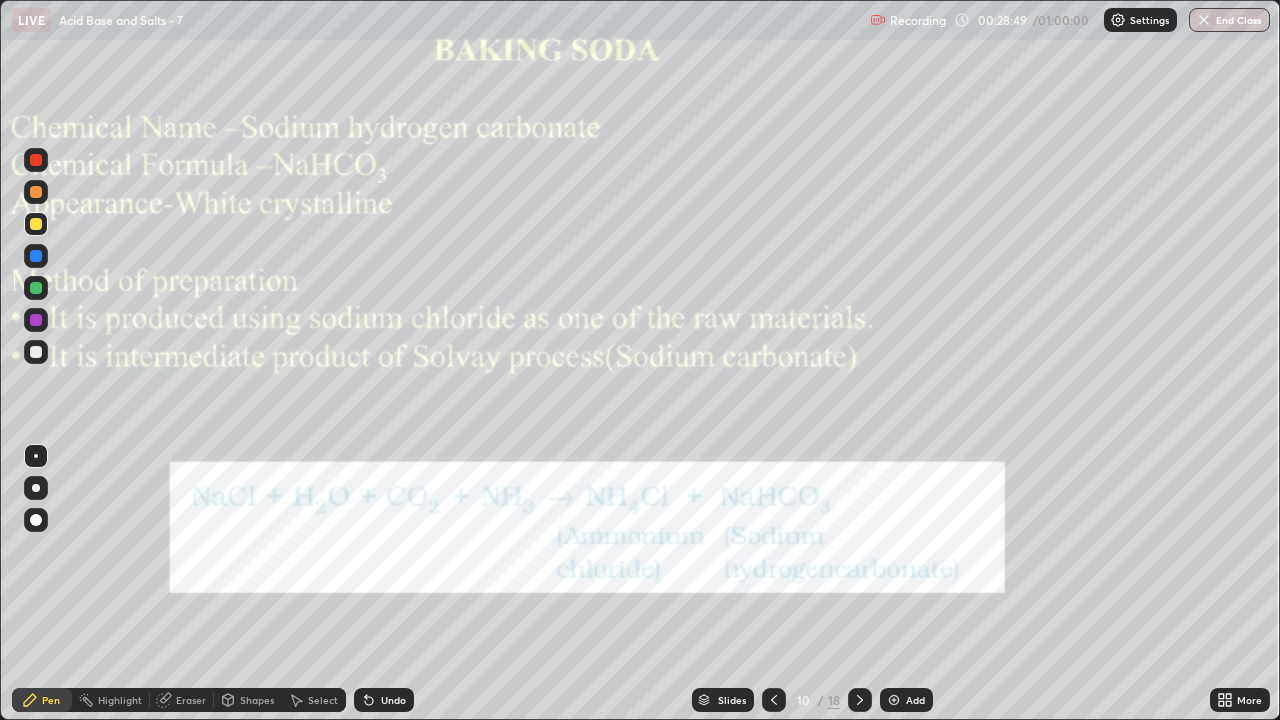 click 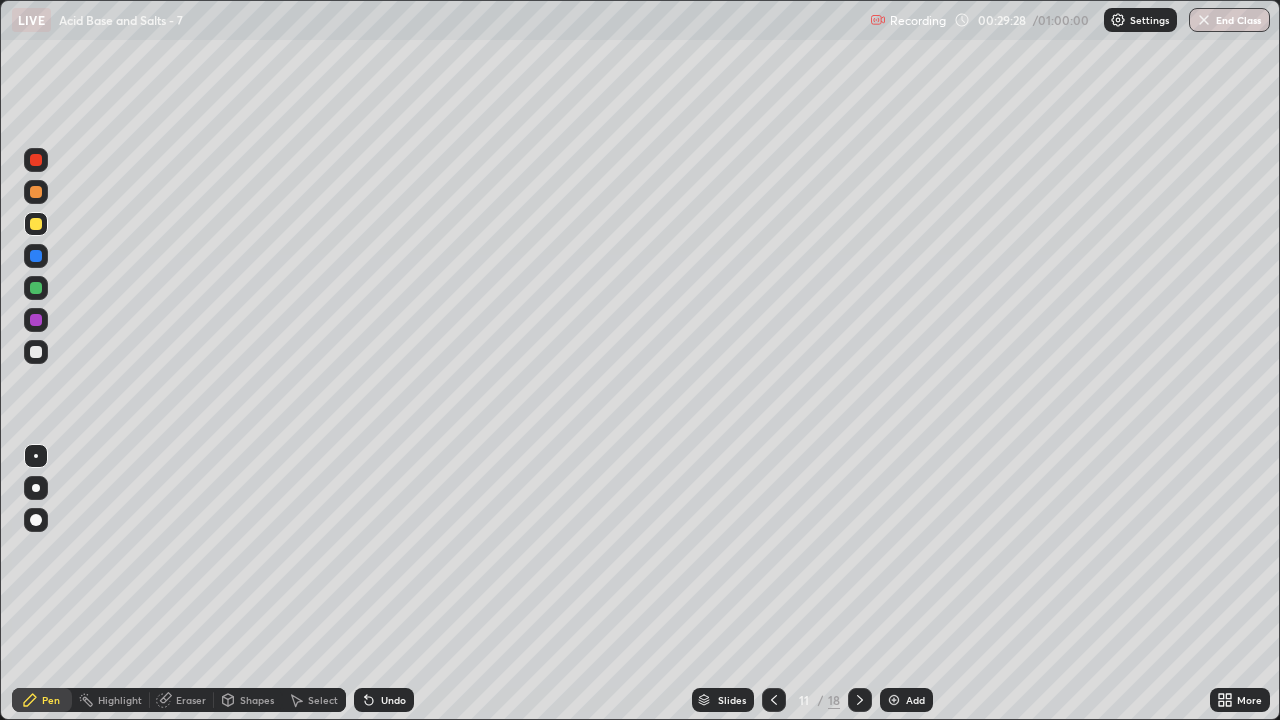 click on "Eraser" at bounding box center [191, 700] 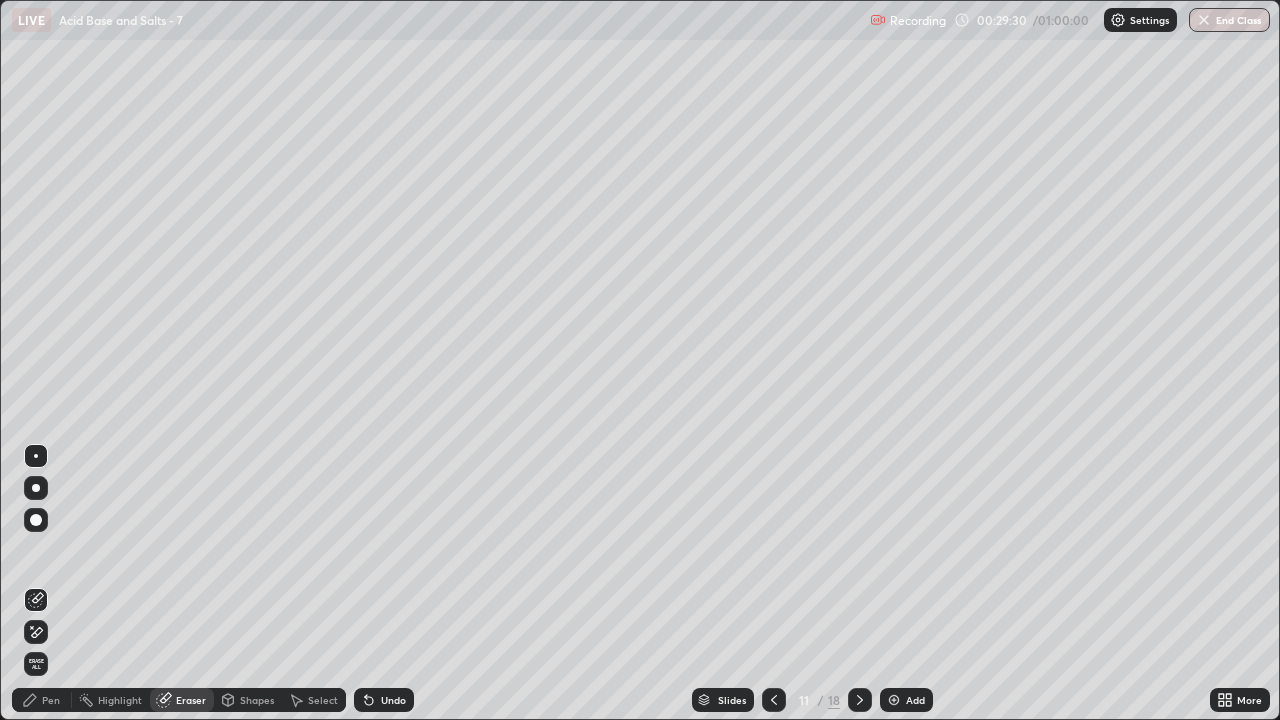 click on "Pen" at bounding box center [51, 700] 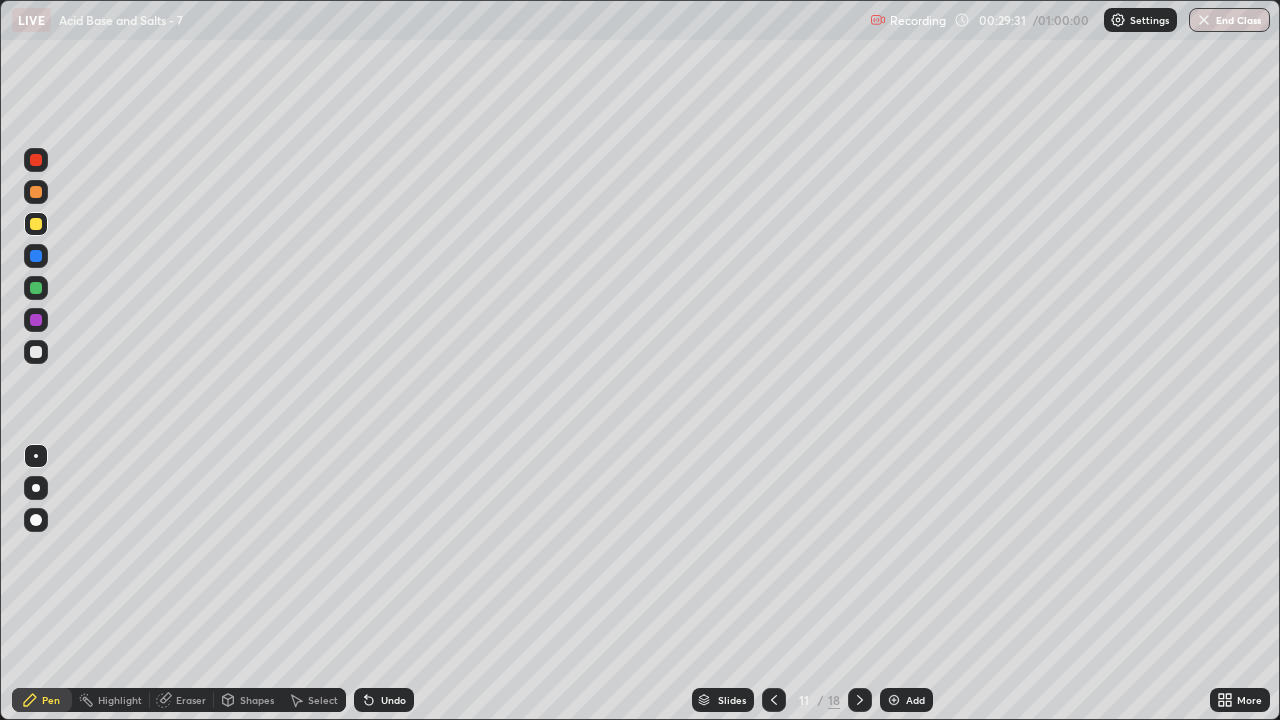 click at bounding box center (36, 192) 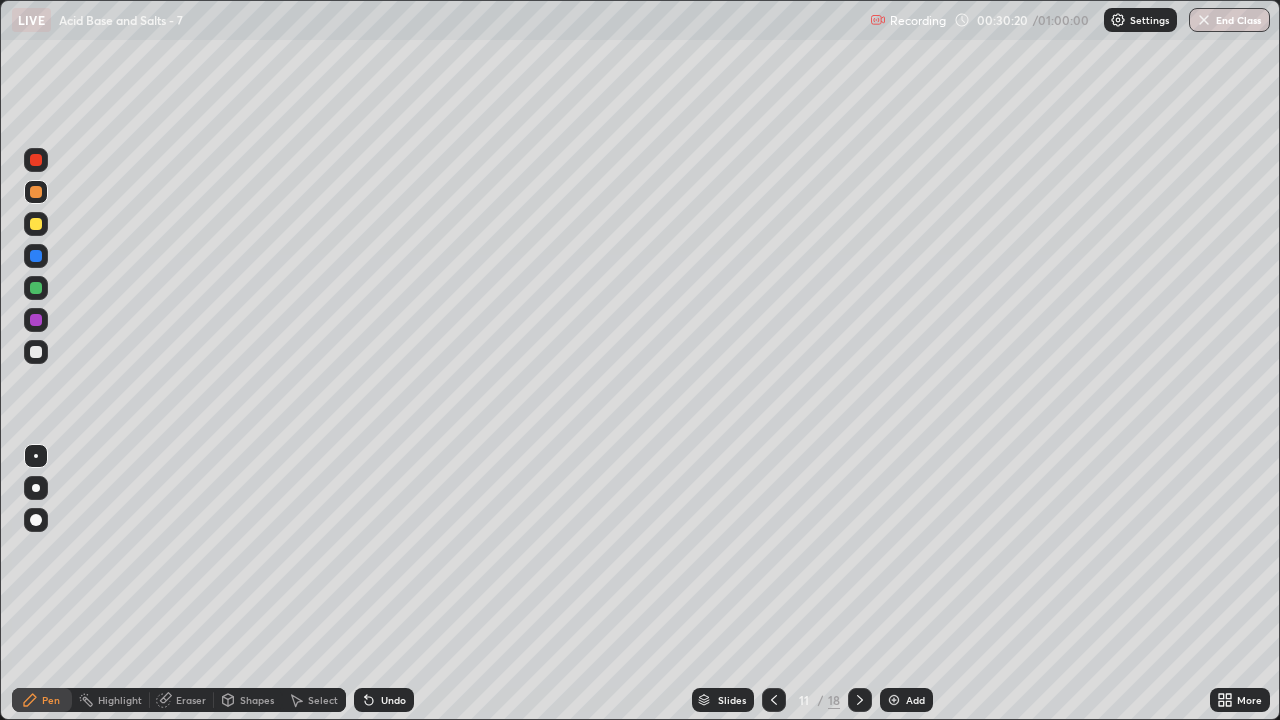 click at bounding box center (860, 700) 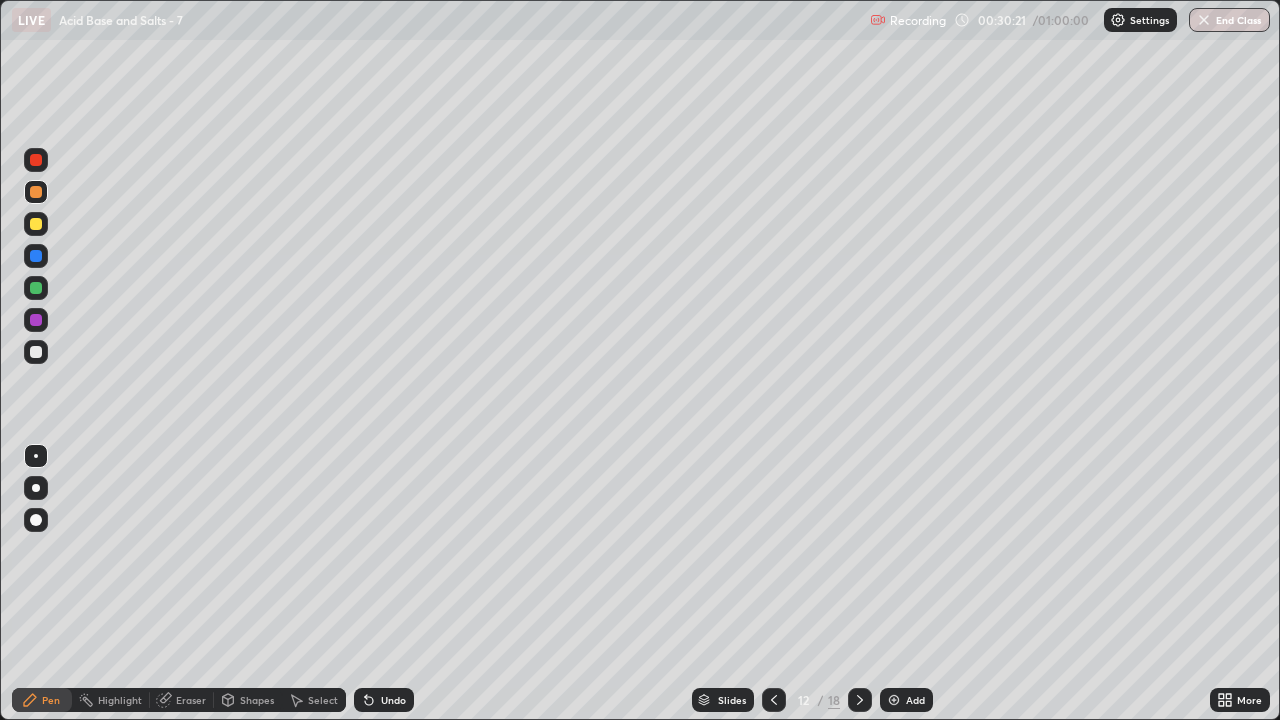 click 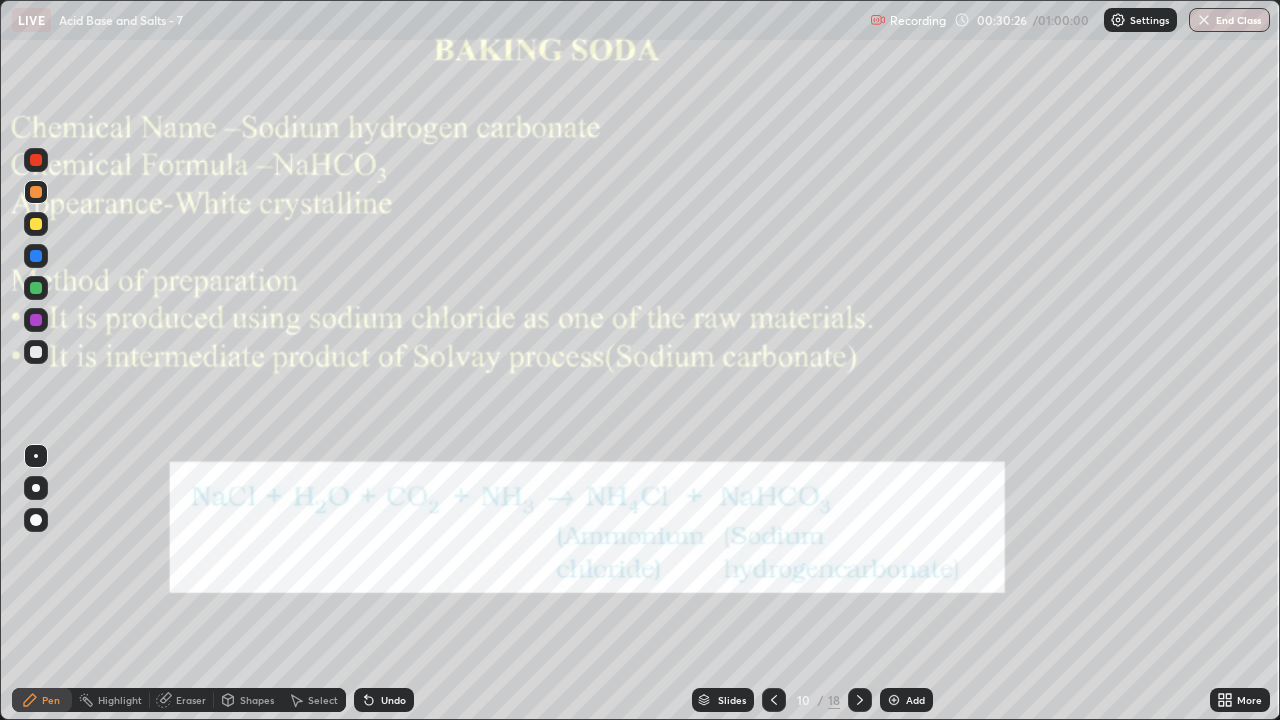 click 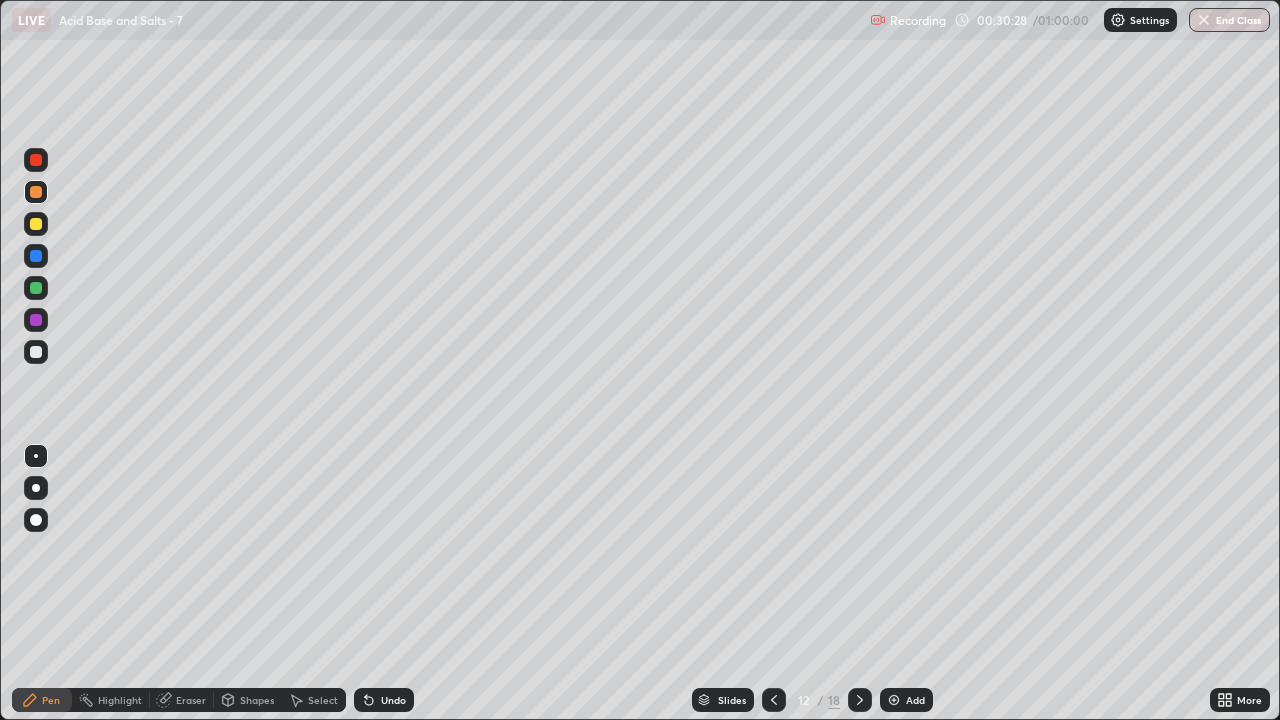 click 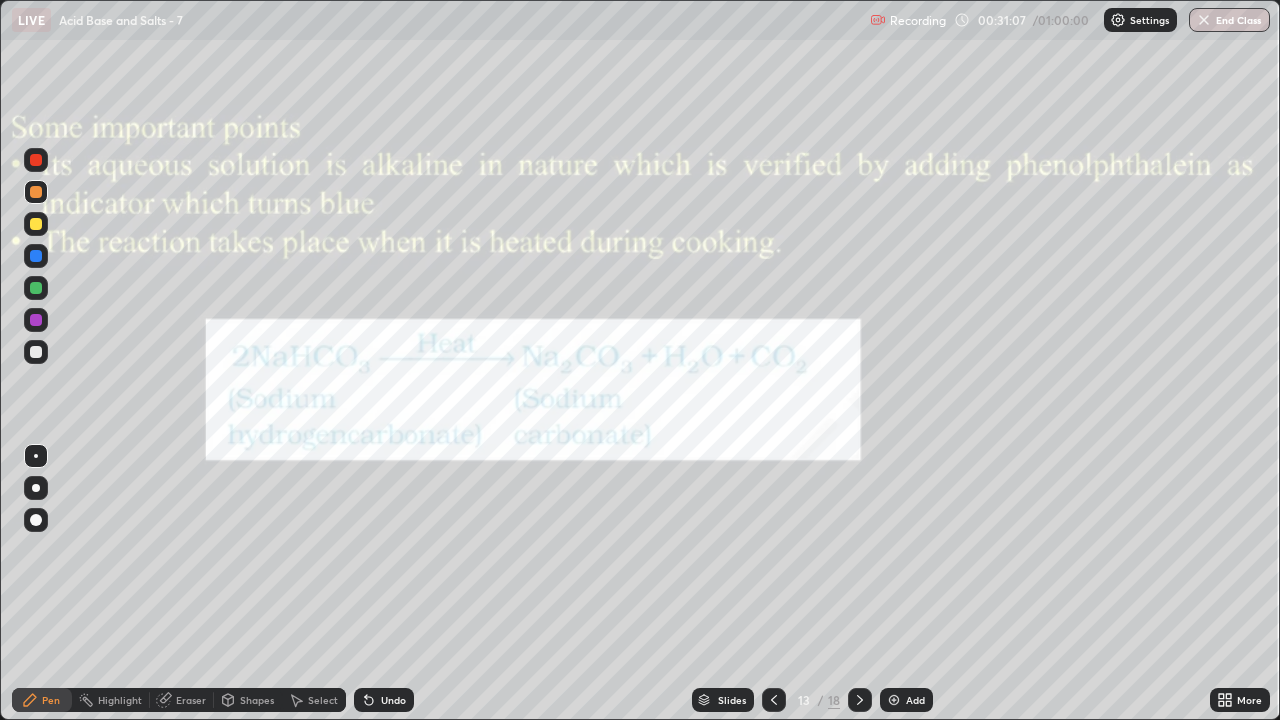 click on "Undo" at bounding box center [384, 700] 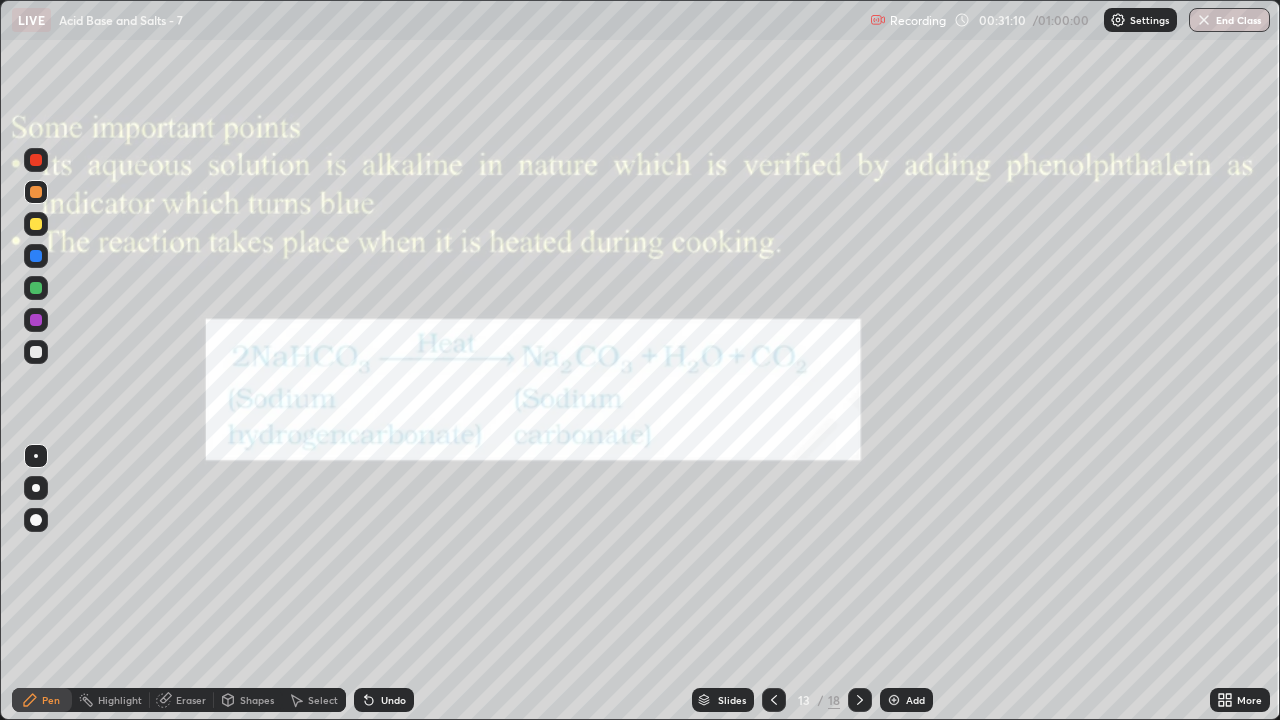 click 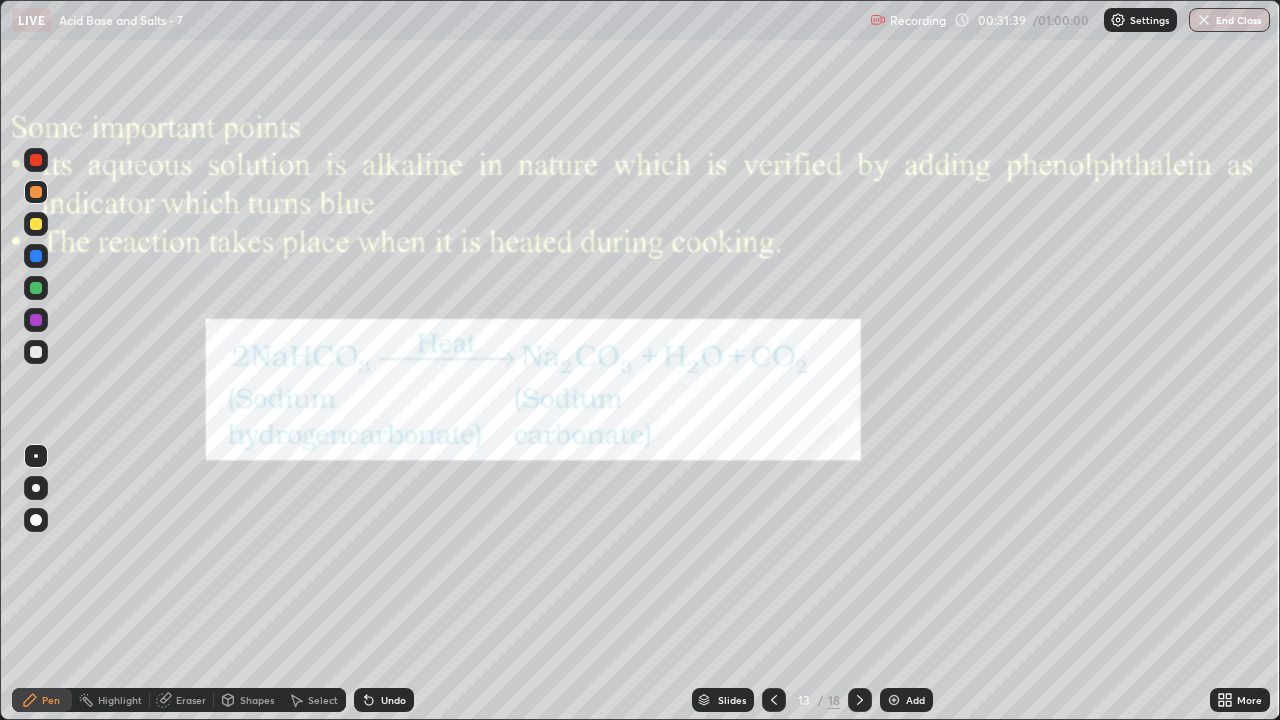 click on "Undo" at bounding box center [384, 700] 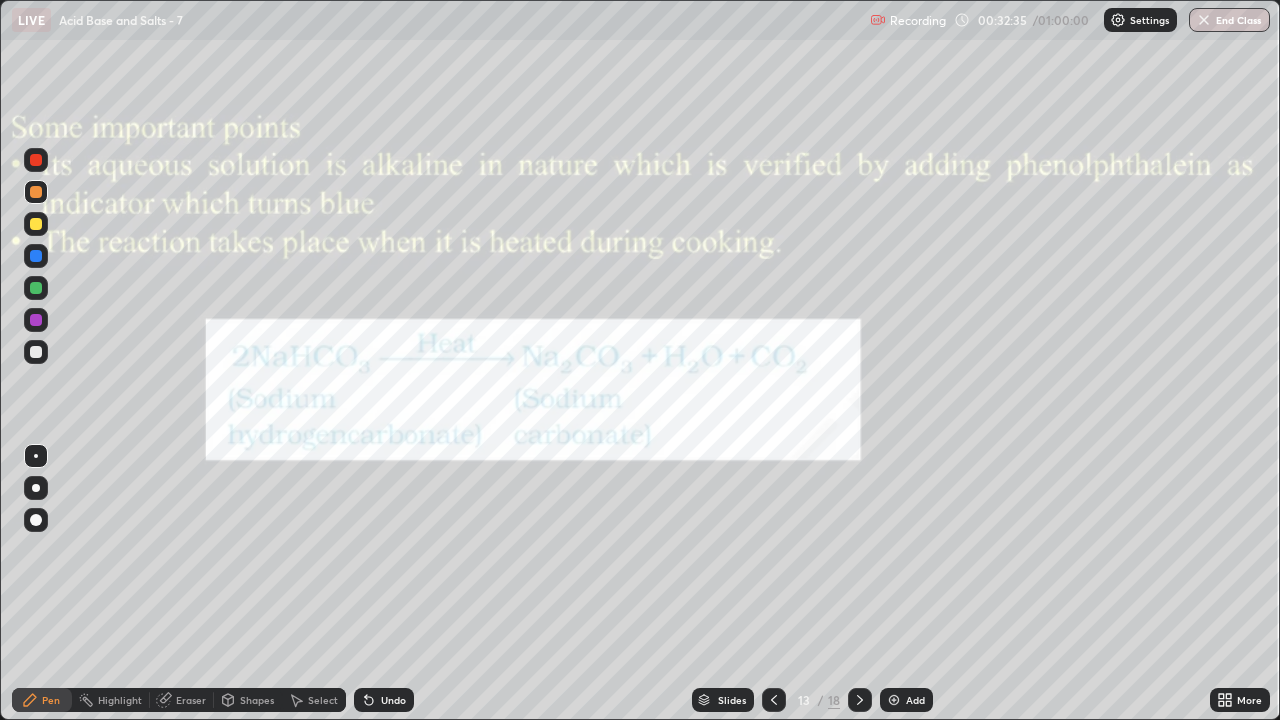 click 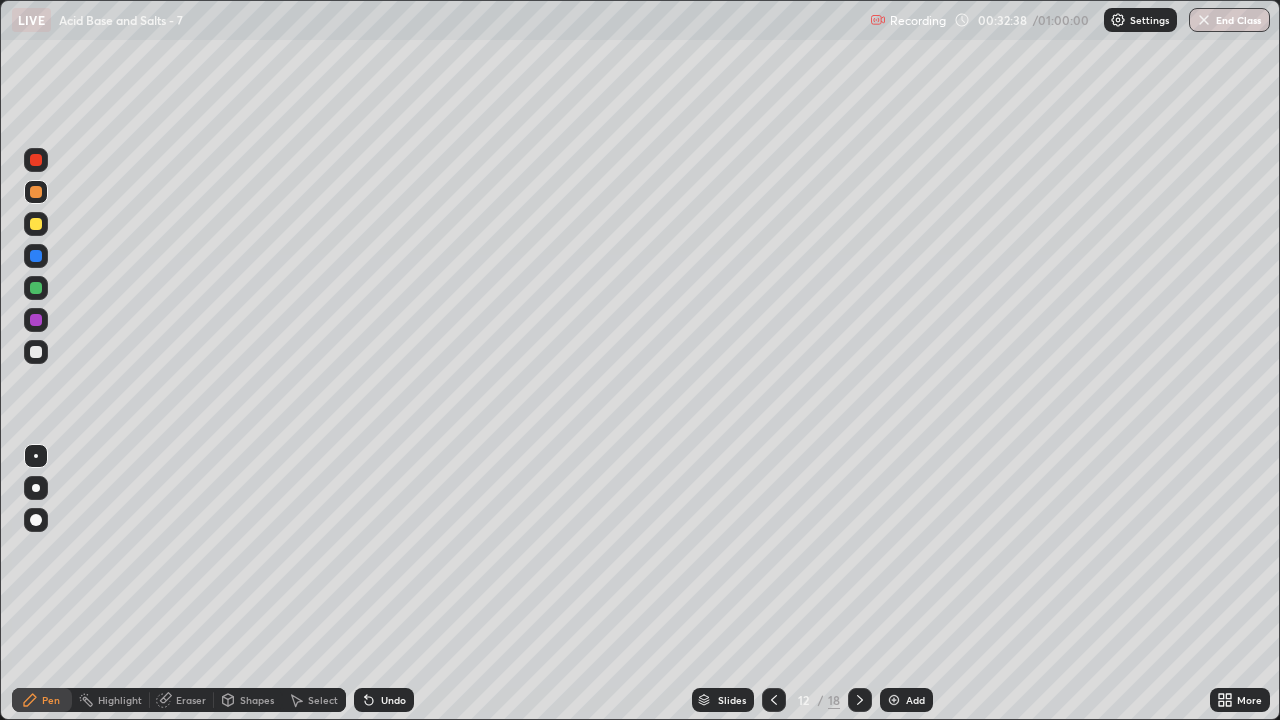 click 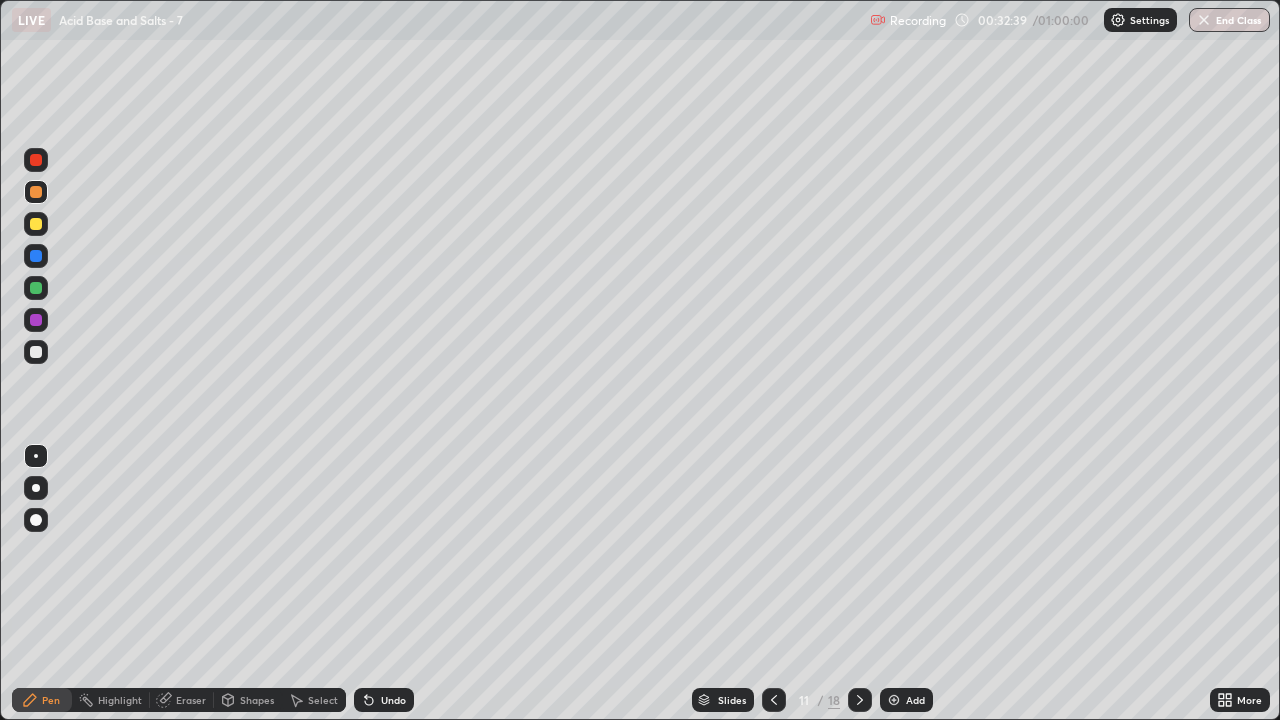 click 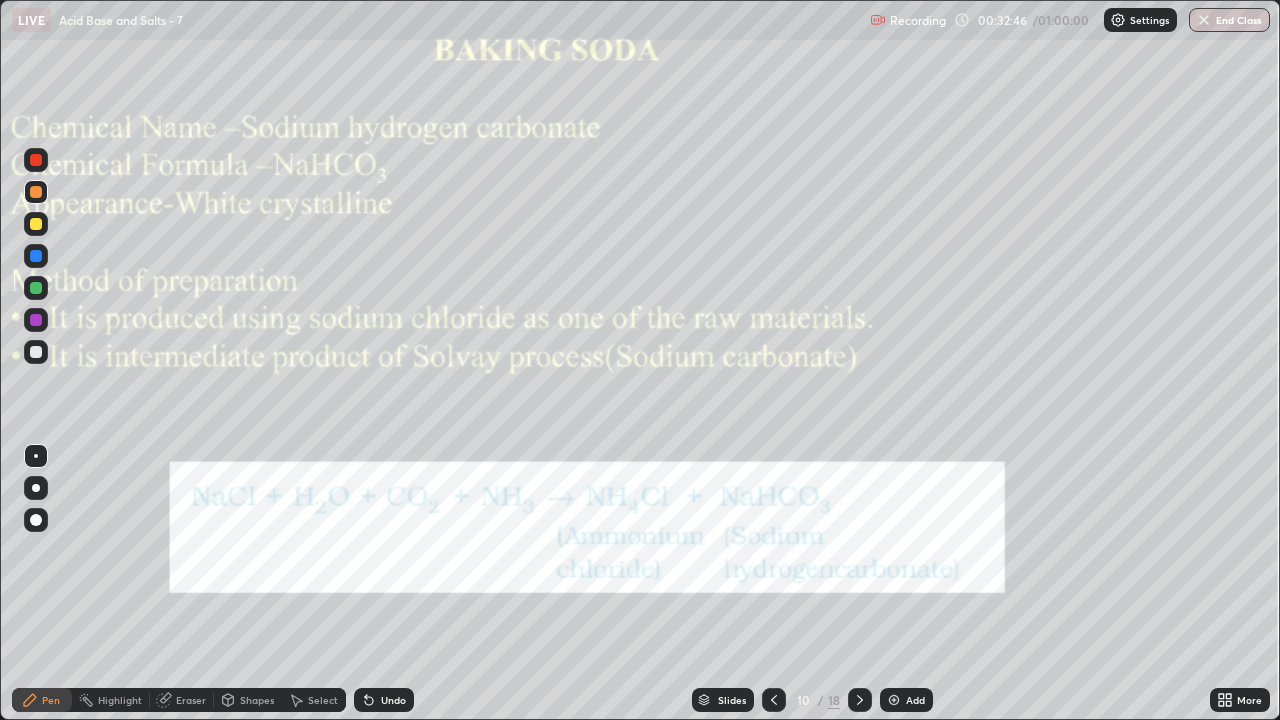 click 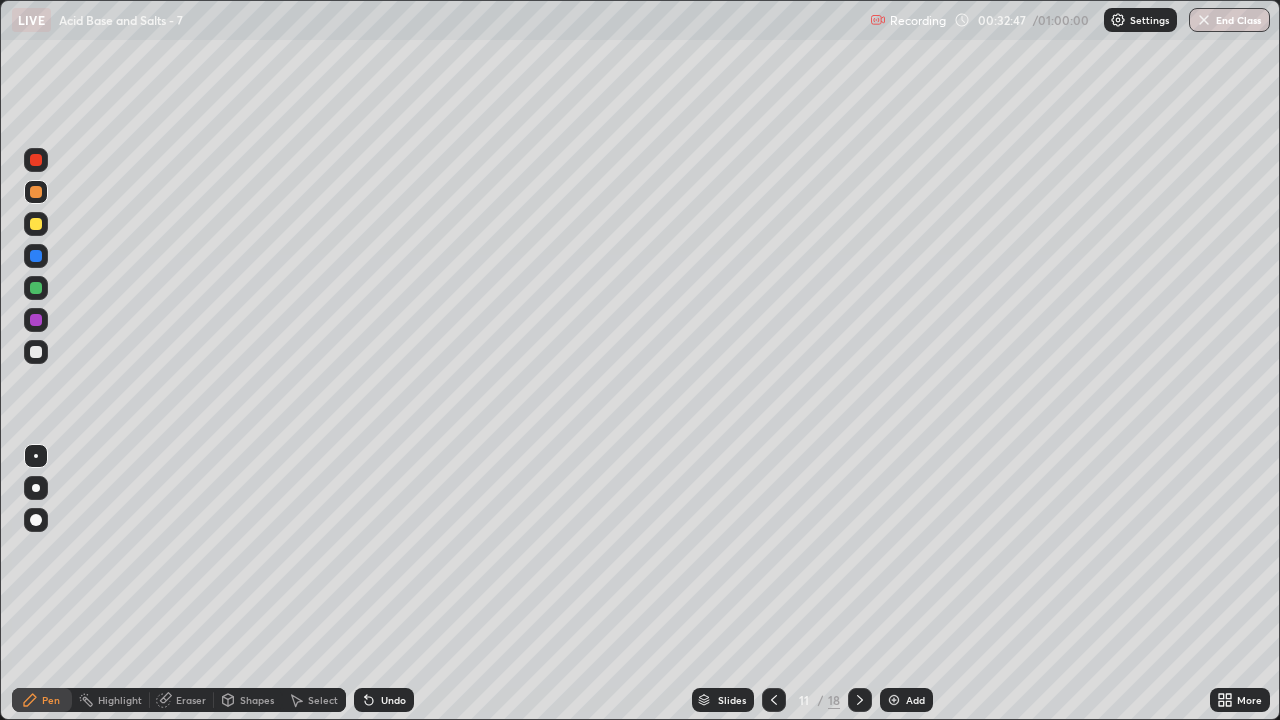 click 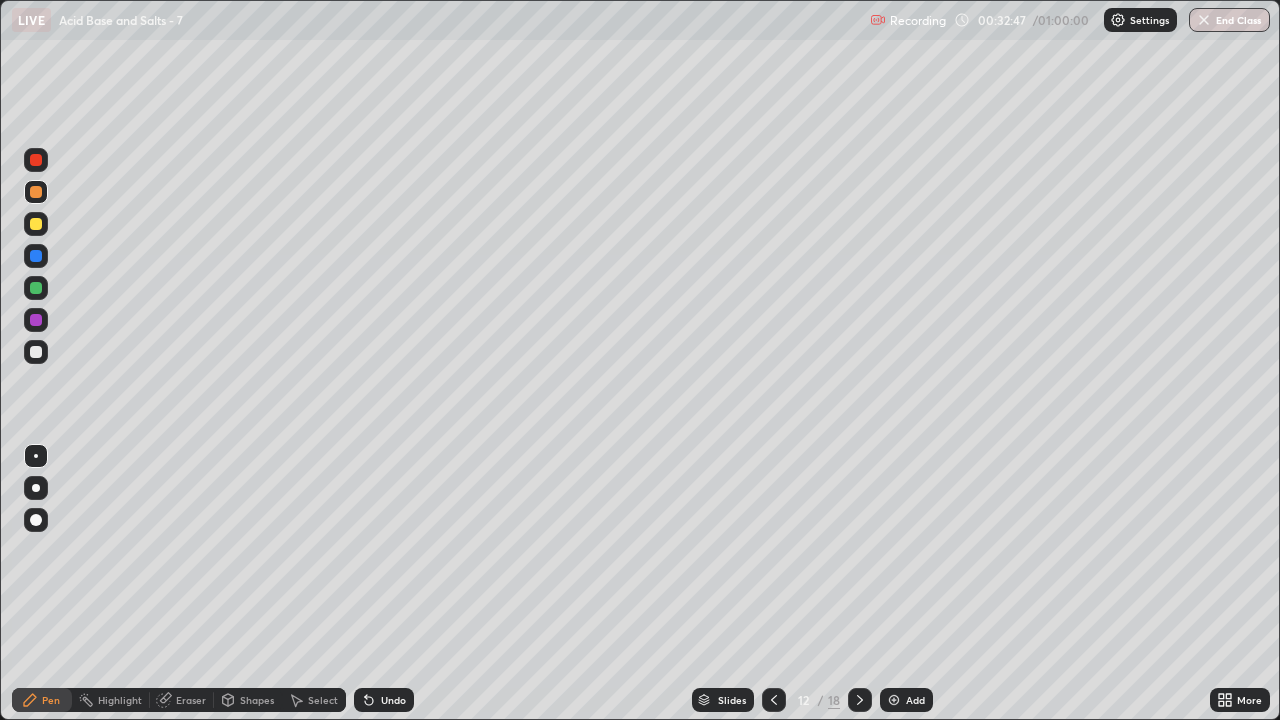 click 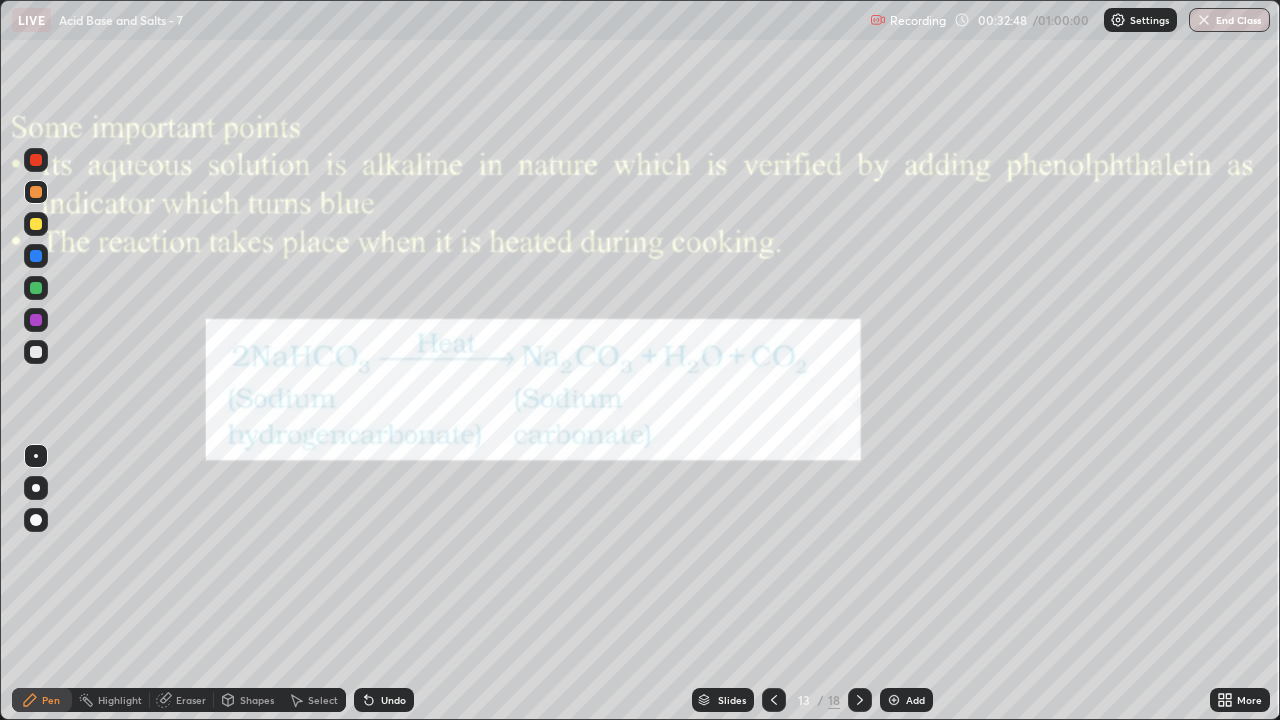 click 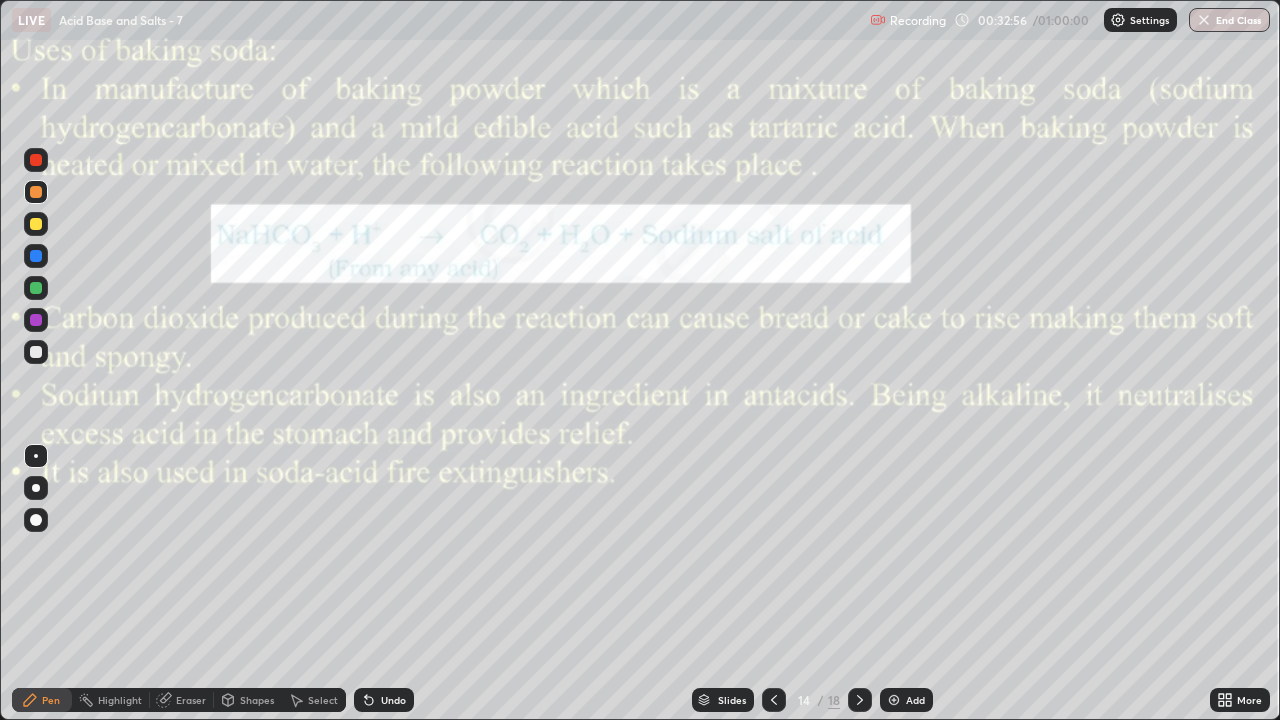 click at bounding box center (774, 700) 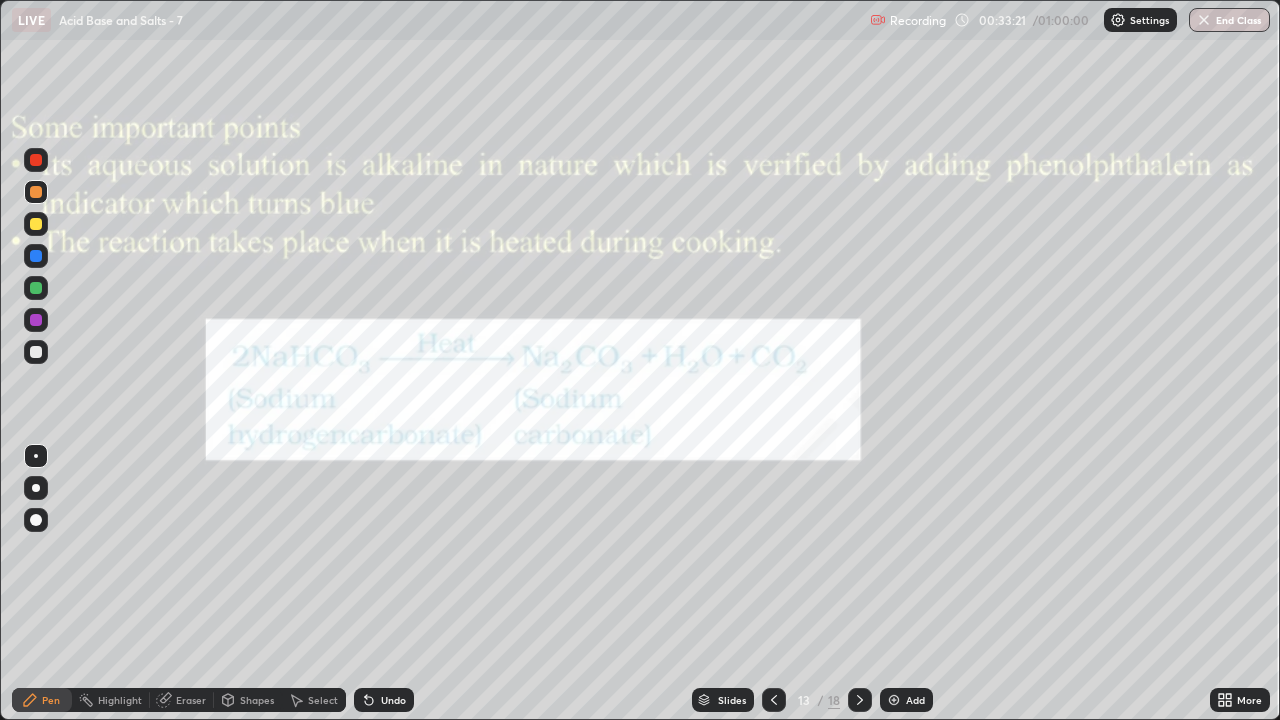 click at bounding box center (894, 700) 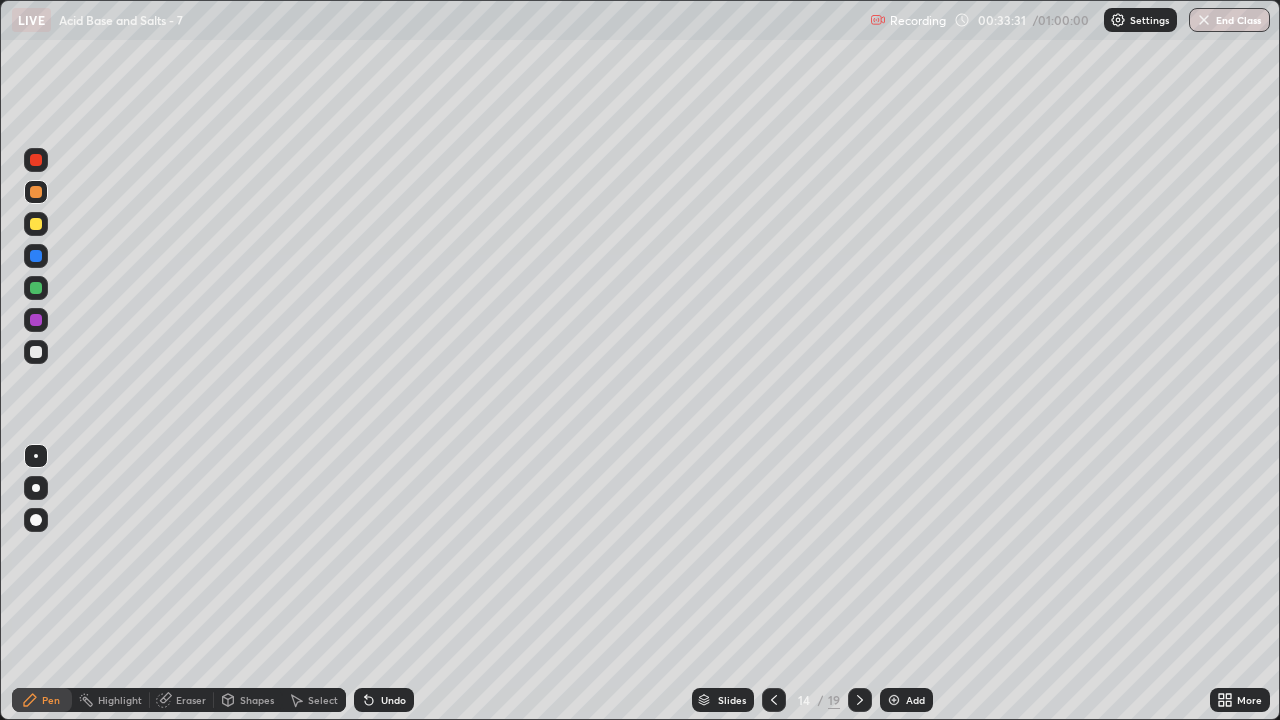 click on "Undo" at bounding box center (384, 700) 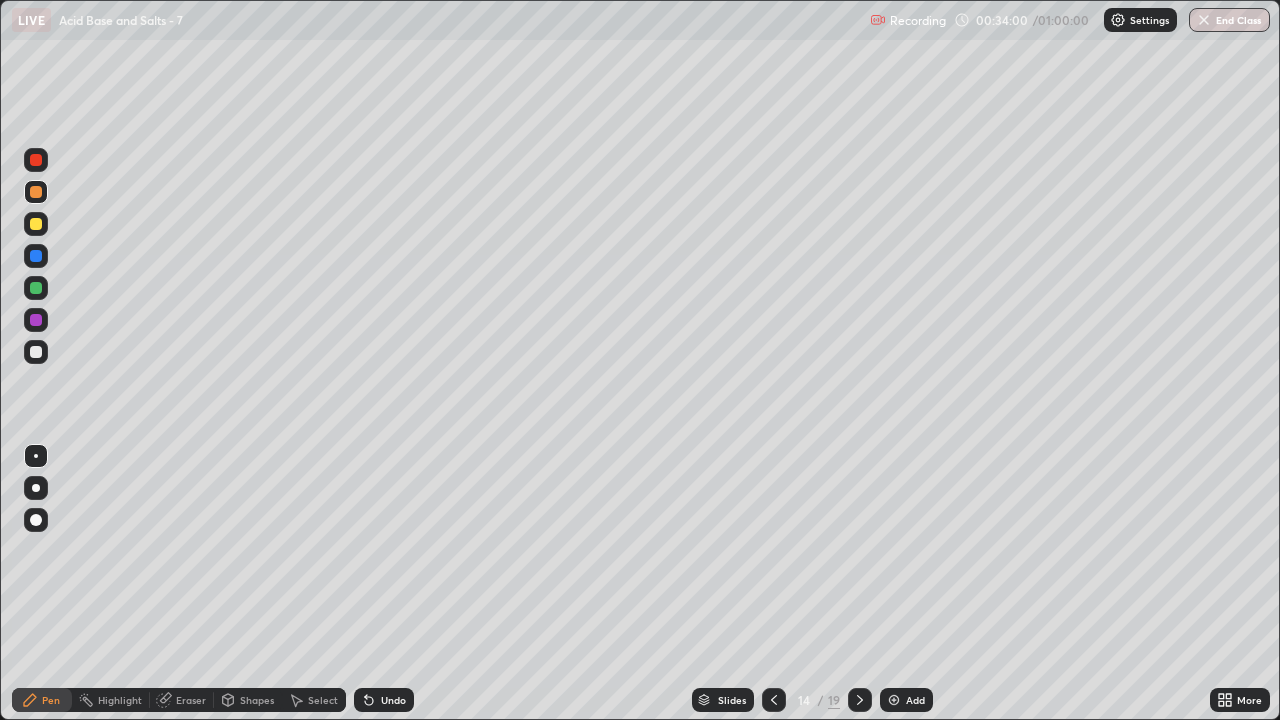 click on "Undo" at bounding box center (393, 700) 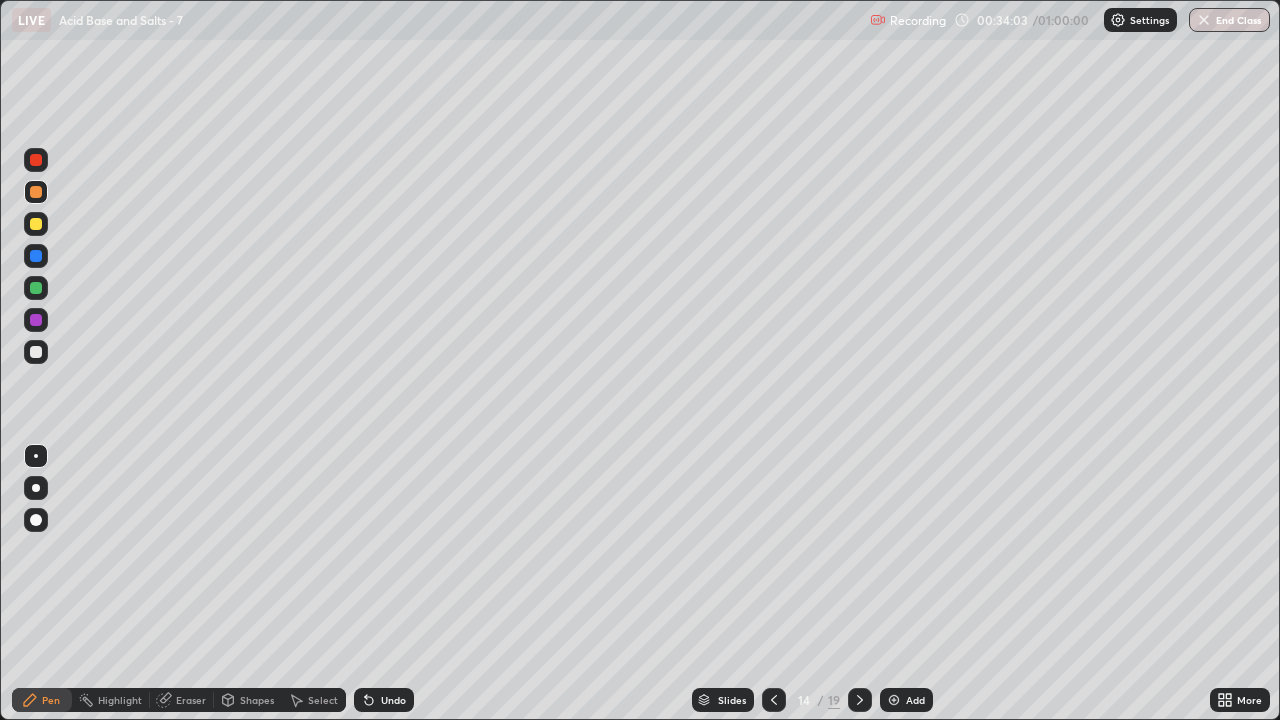 click on "Undo" at bounding box center [393, 700] 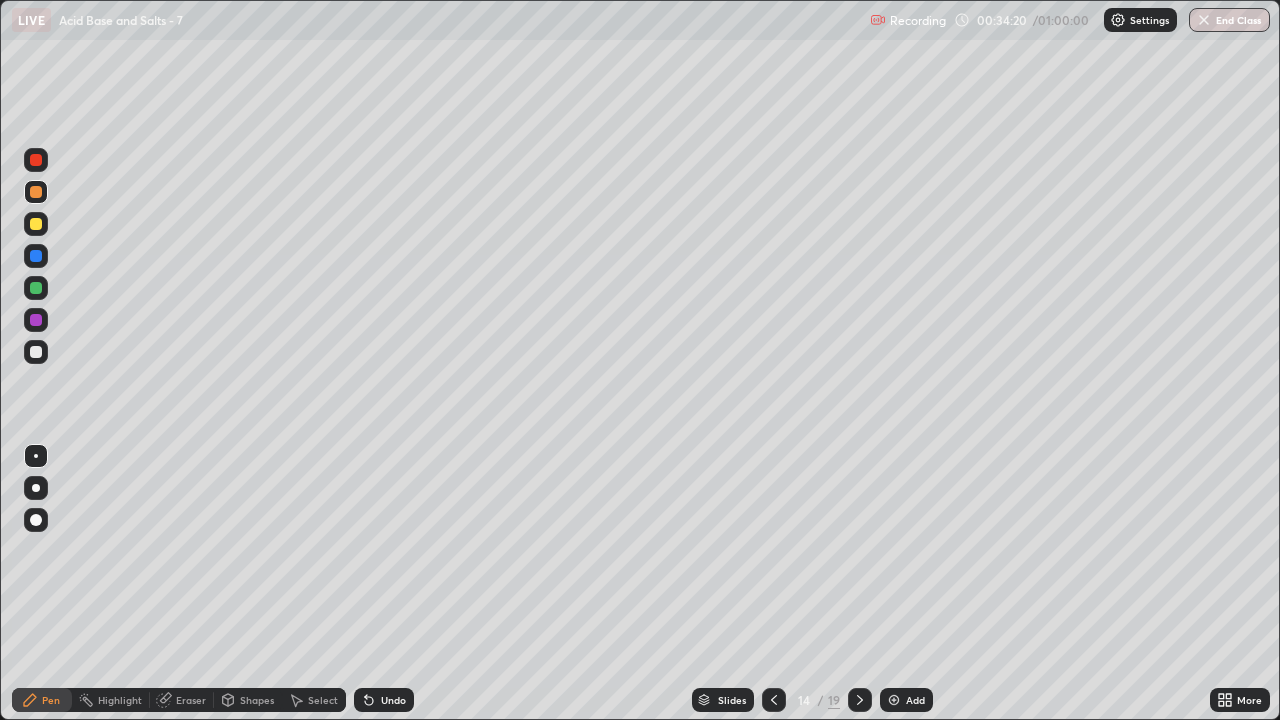 click on "Undo" at bounding box center [393, 700] 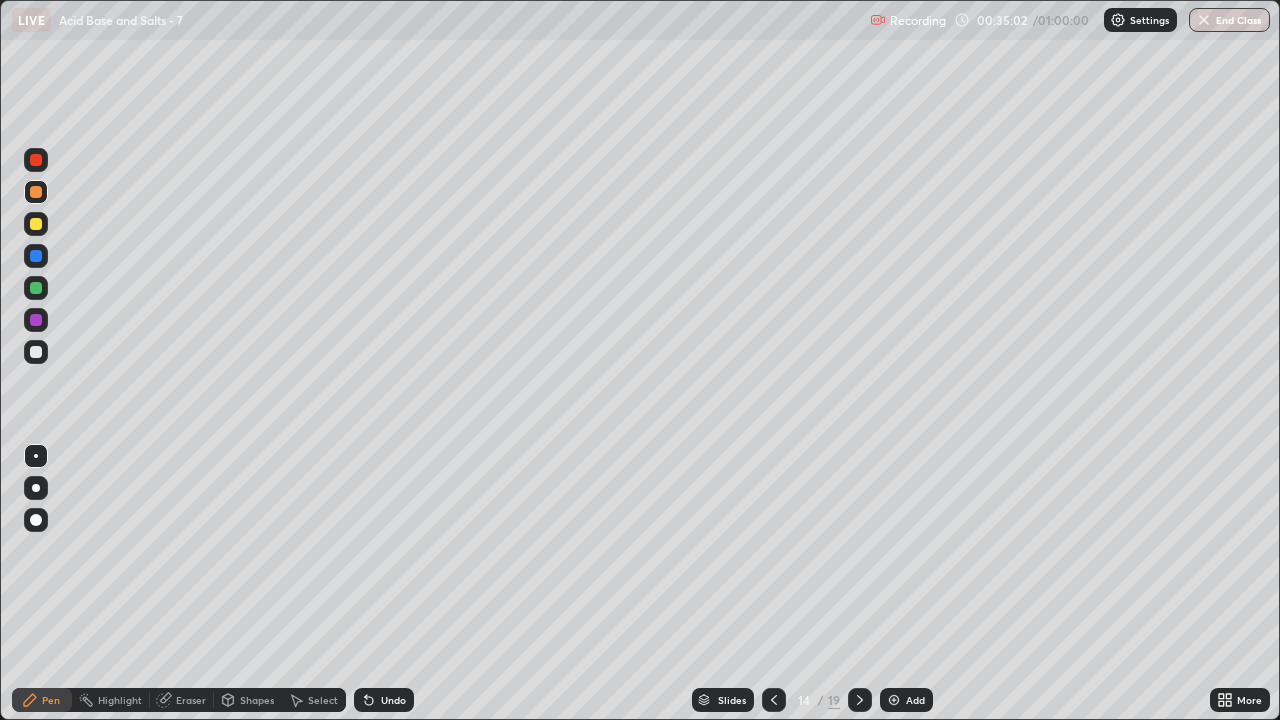 click 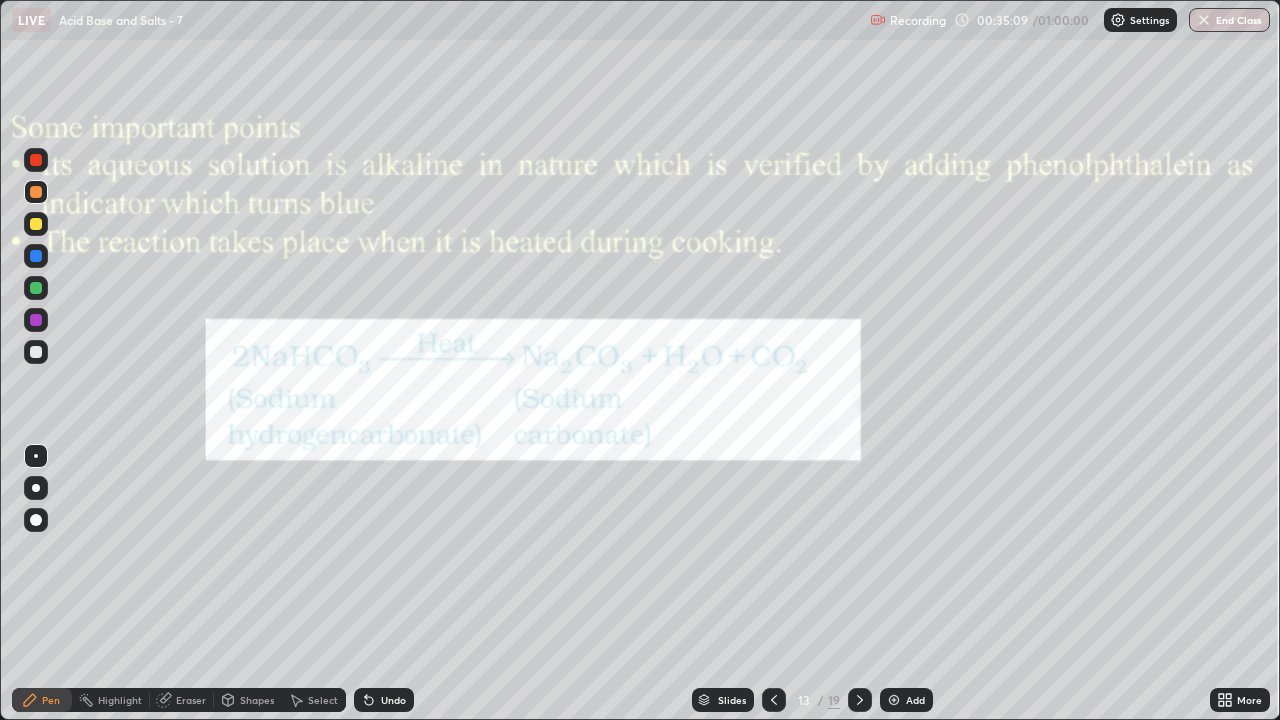 click at bounding box center [860, 700] 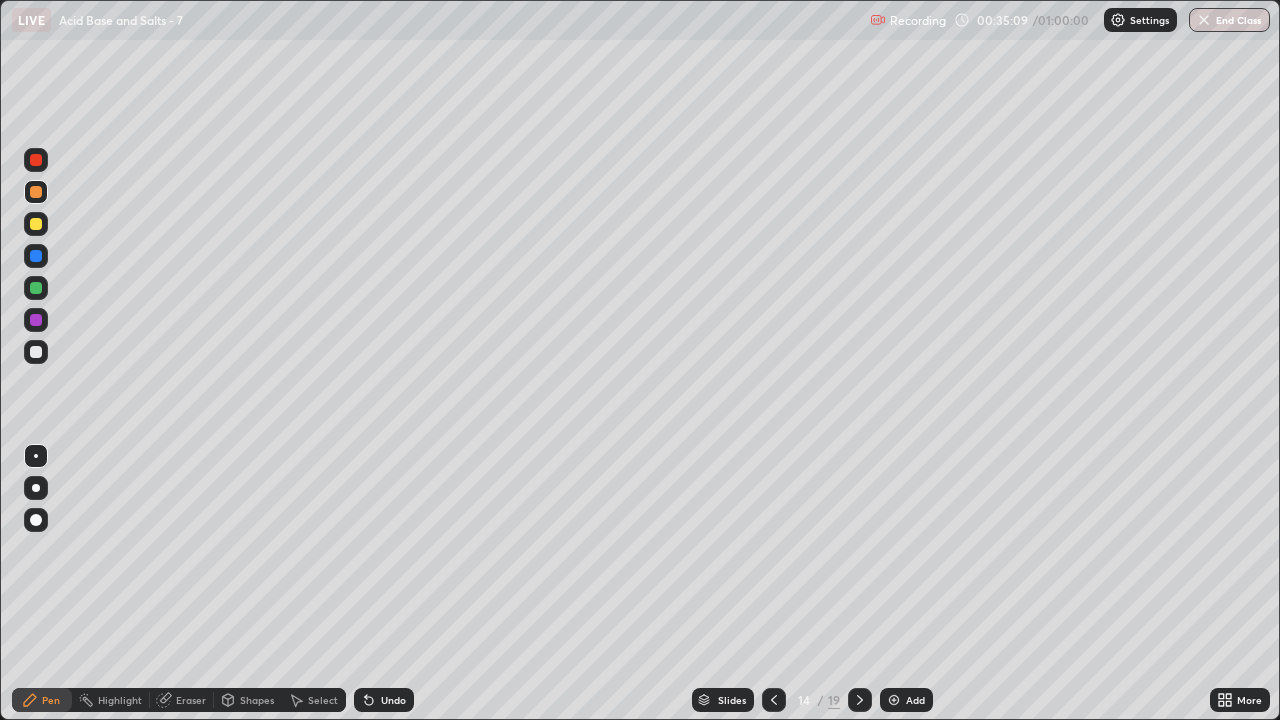 click at bounding box center [860, 700] 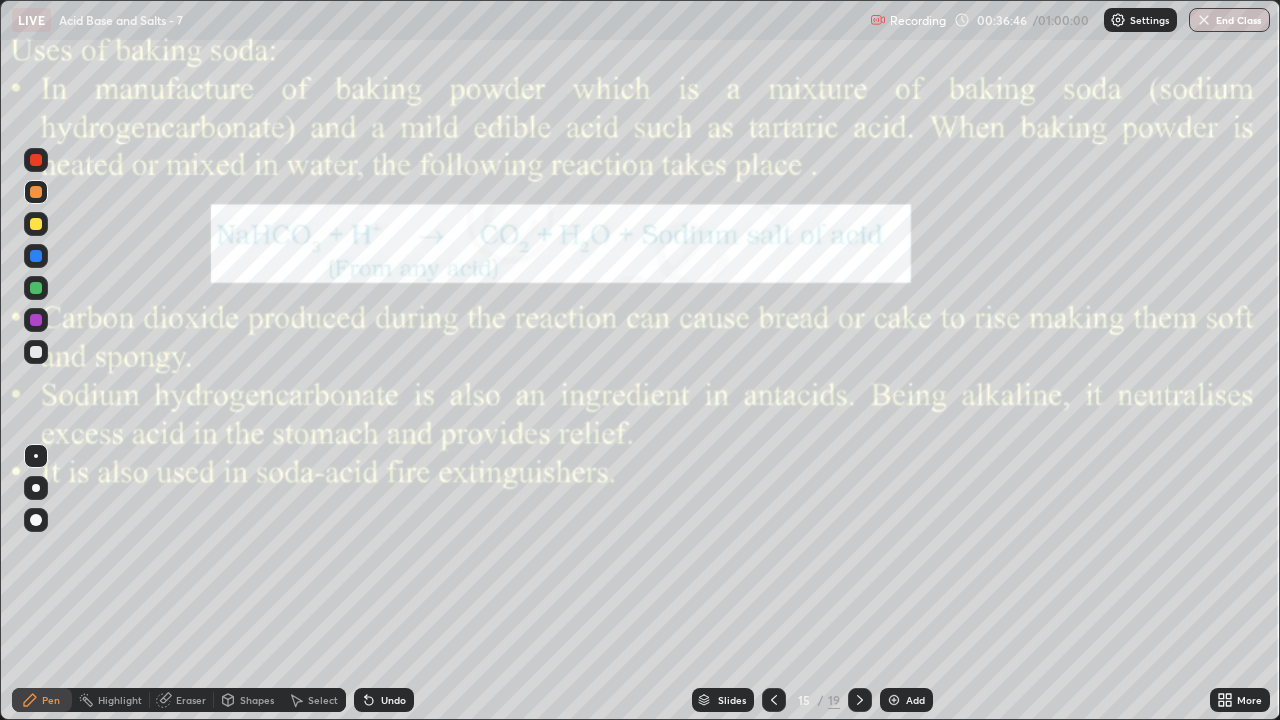 click on "Add" at bounding box center (906, 700) 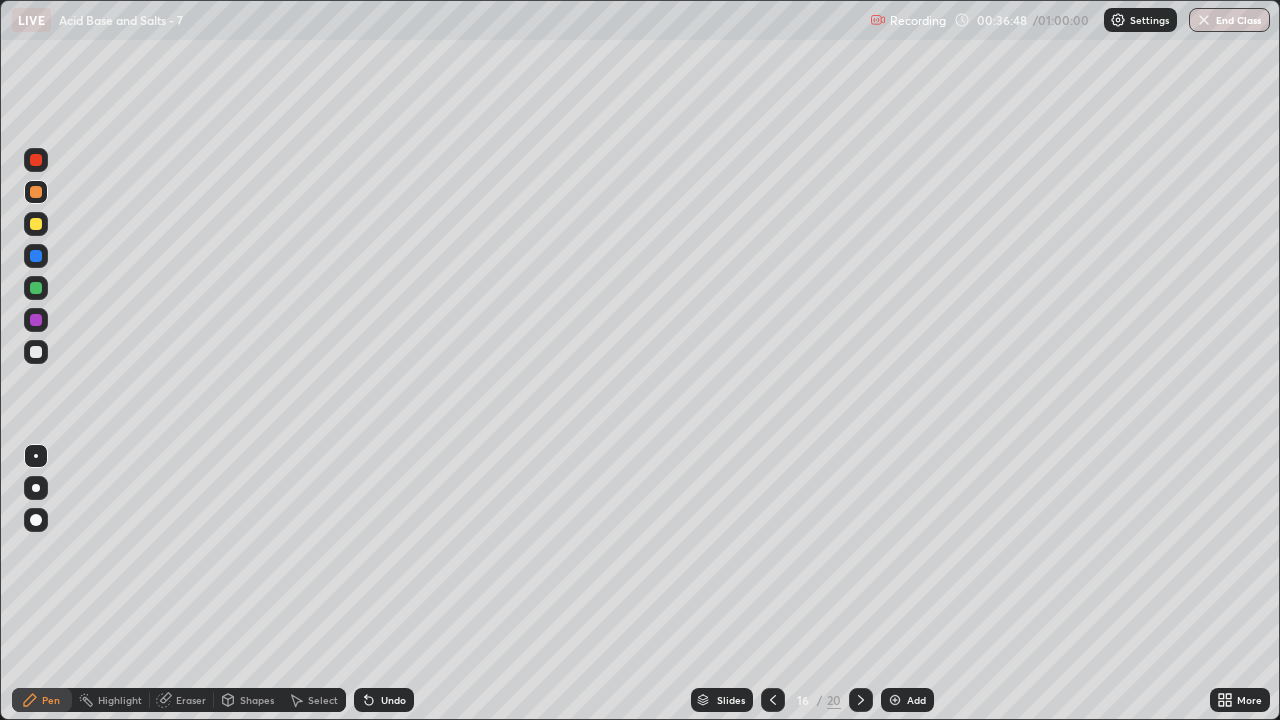 click at bounding box center [36, 224] 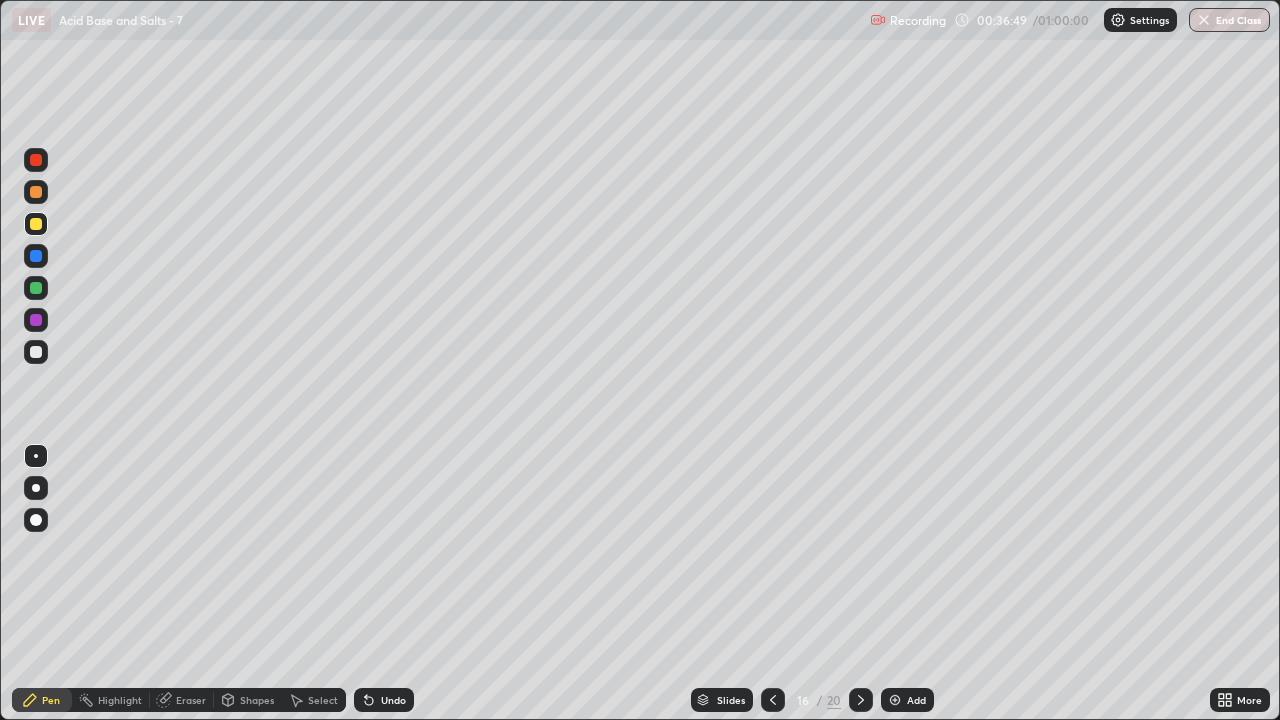 click at bounding box center (36, 192) 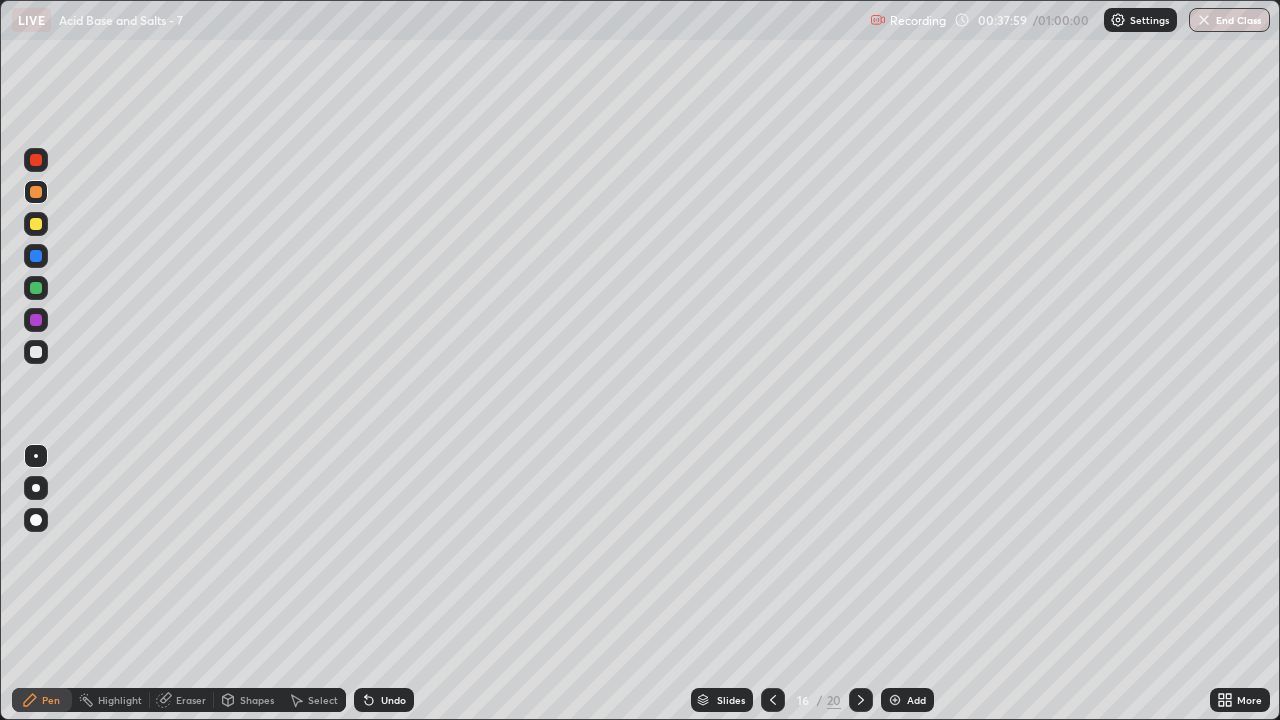 click at bounding box center (36, 192) 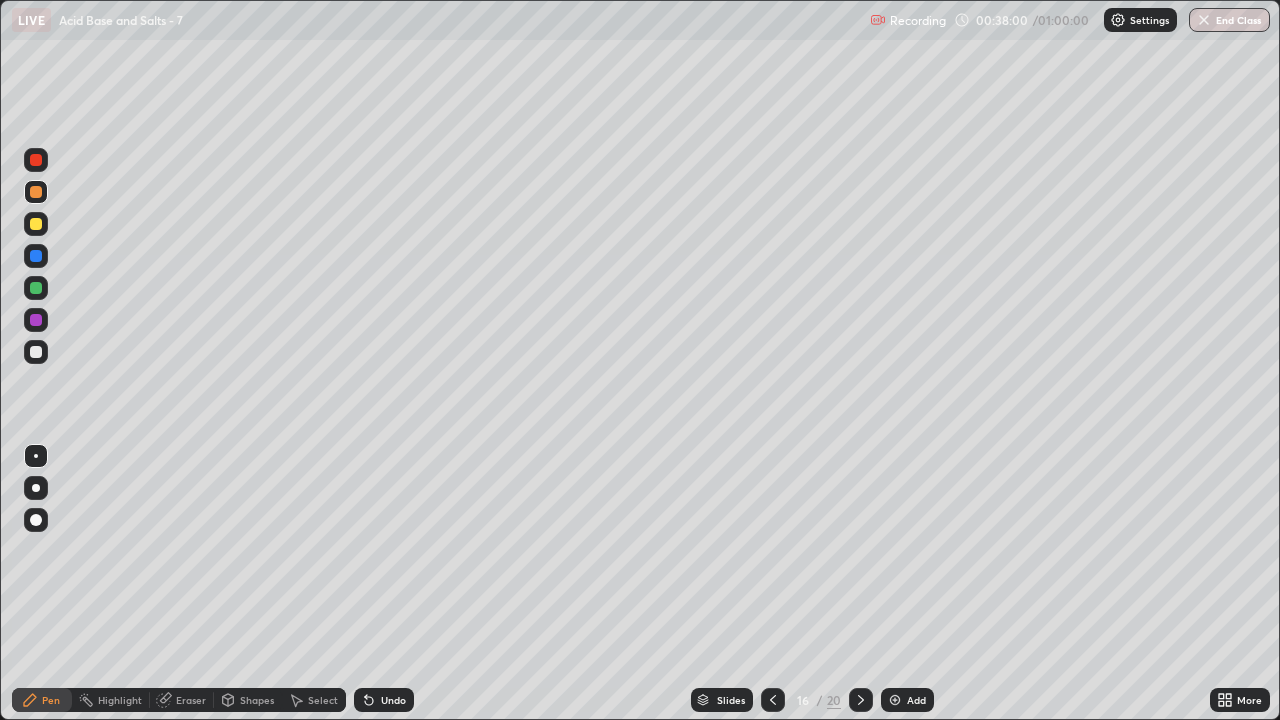 click at bounding box center (36, 352) 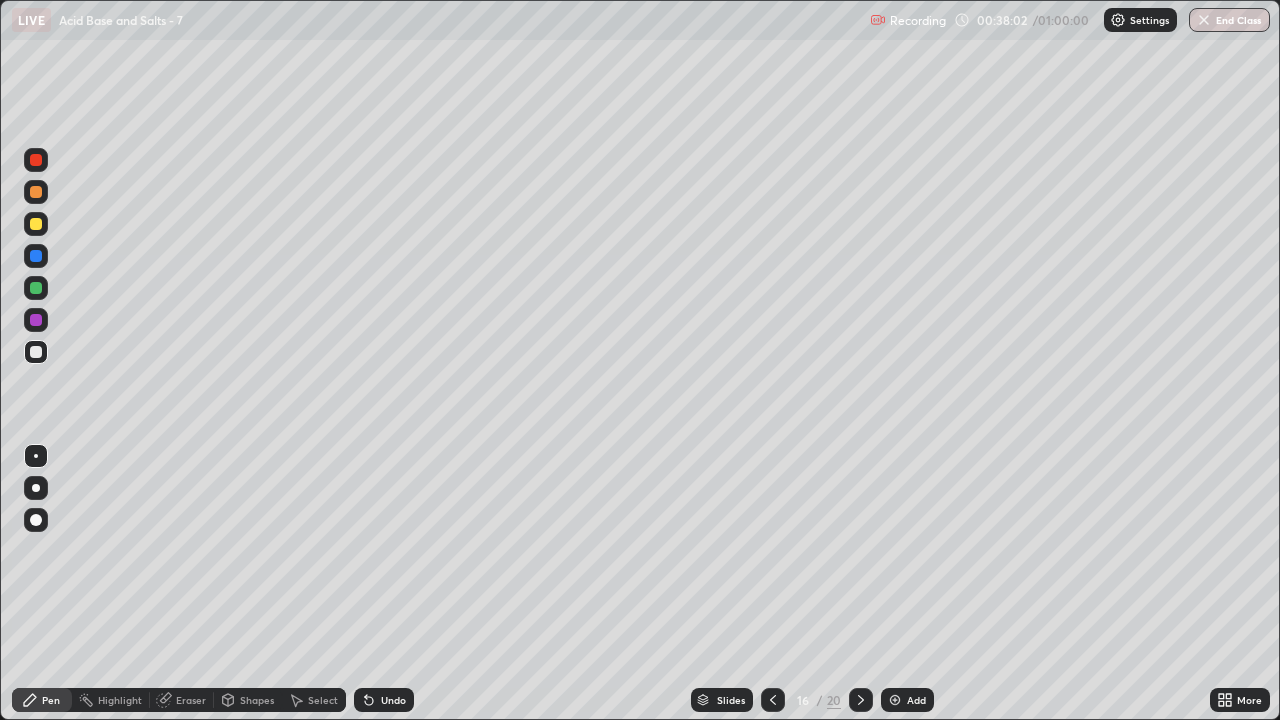 click on "Eraser" at bounding box center (191, 700) 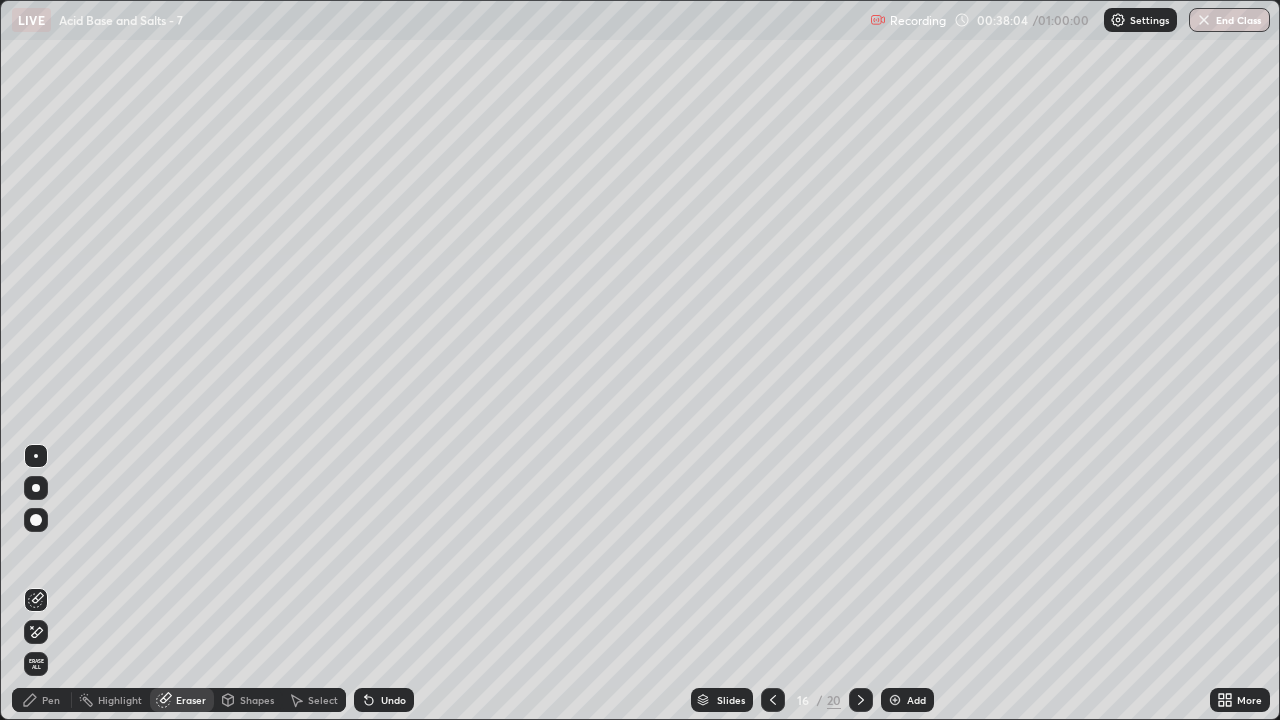 click on "Pen" at bounding box center [42, 700] 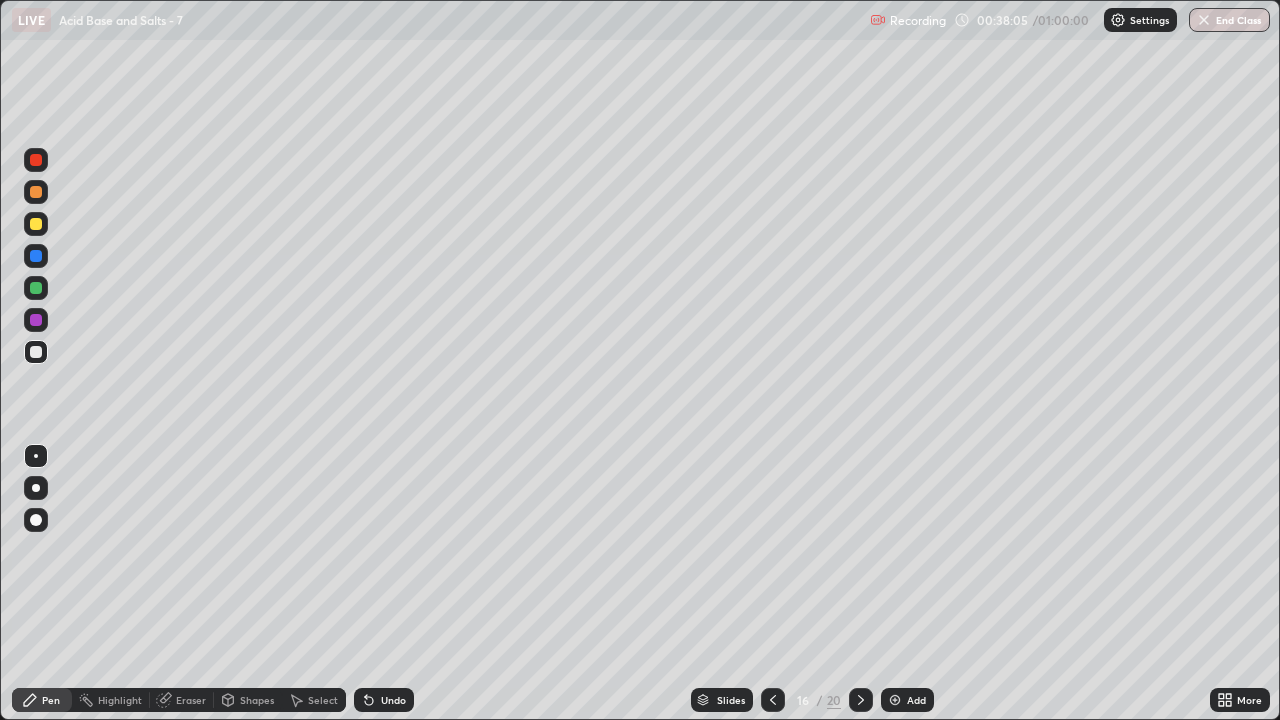 click at bounding box center [36, 192] 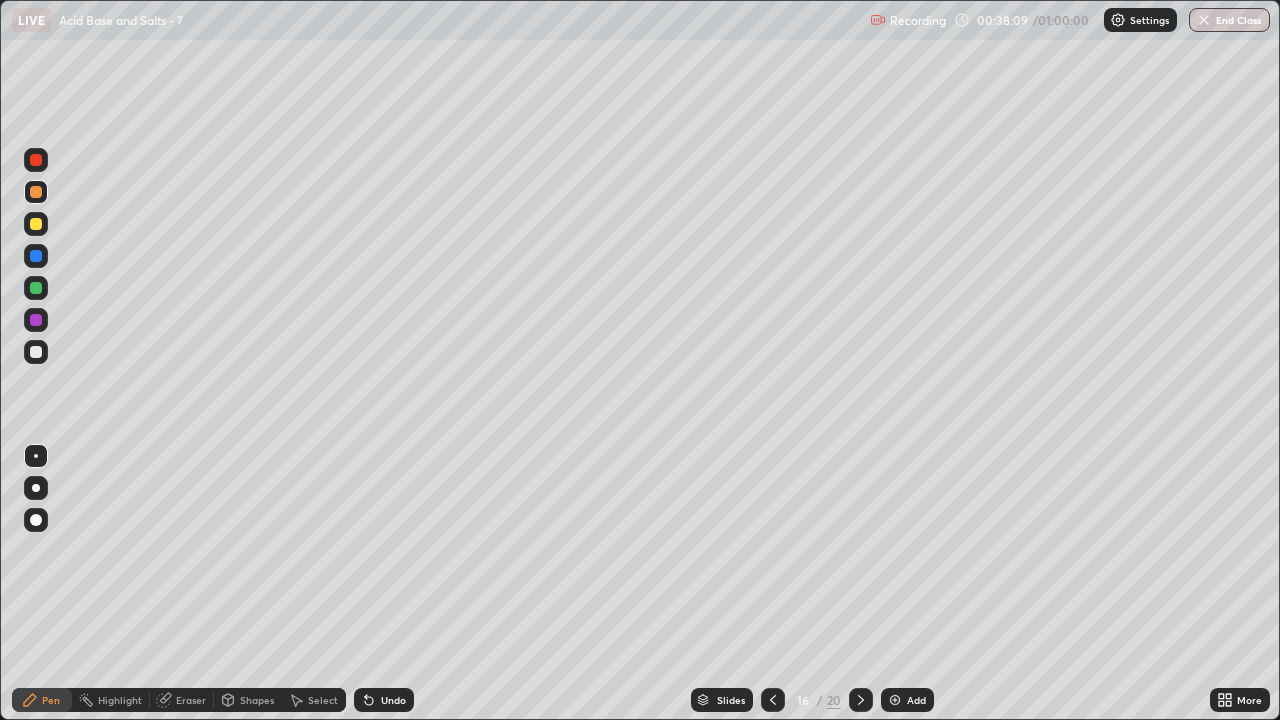 click at bounding box center [36, 352] 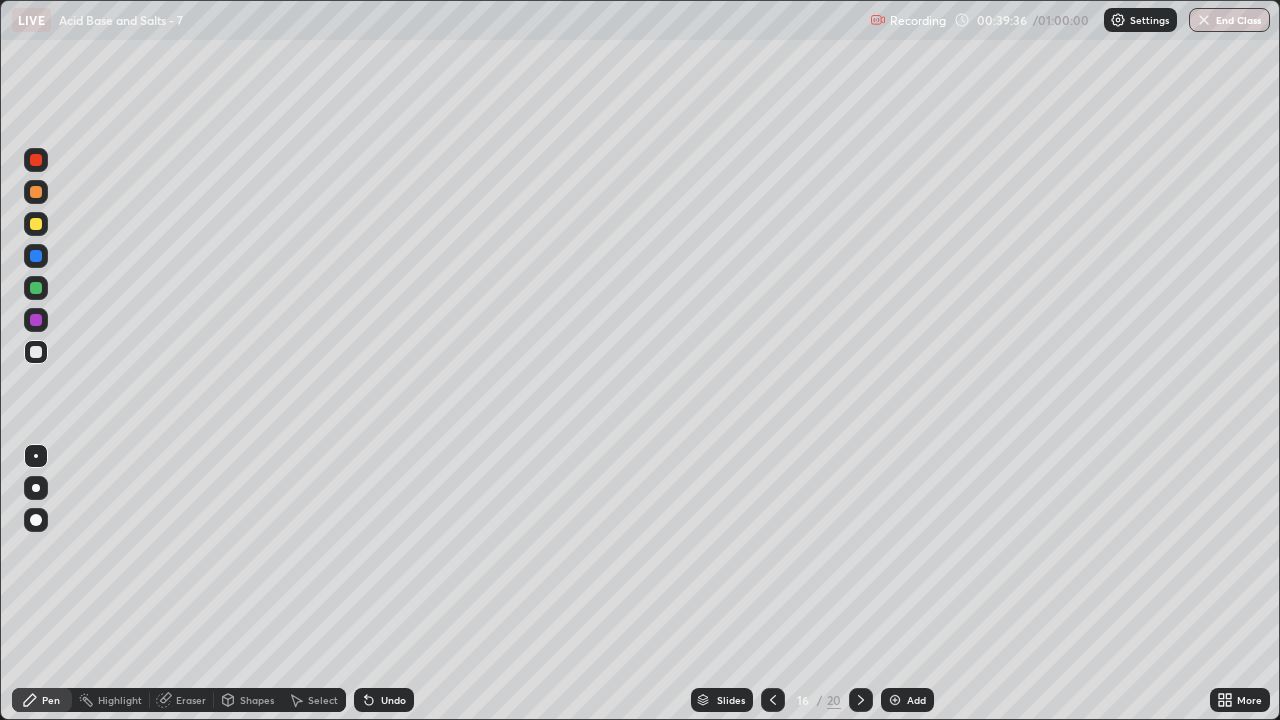 click on "Undo" at bounding box center [384, 700] 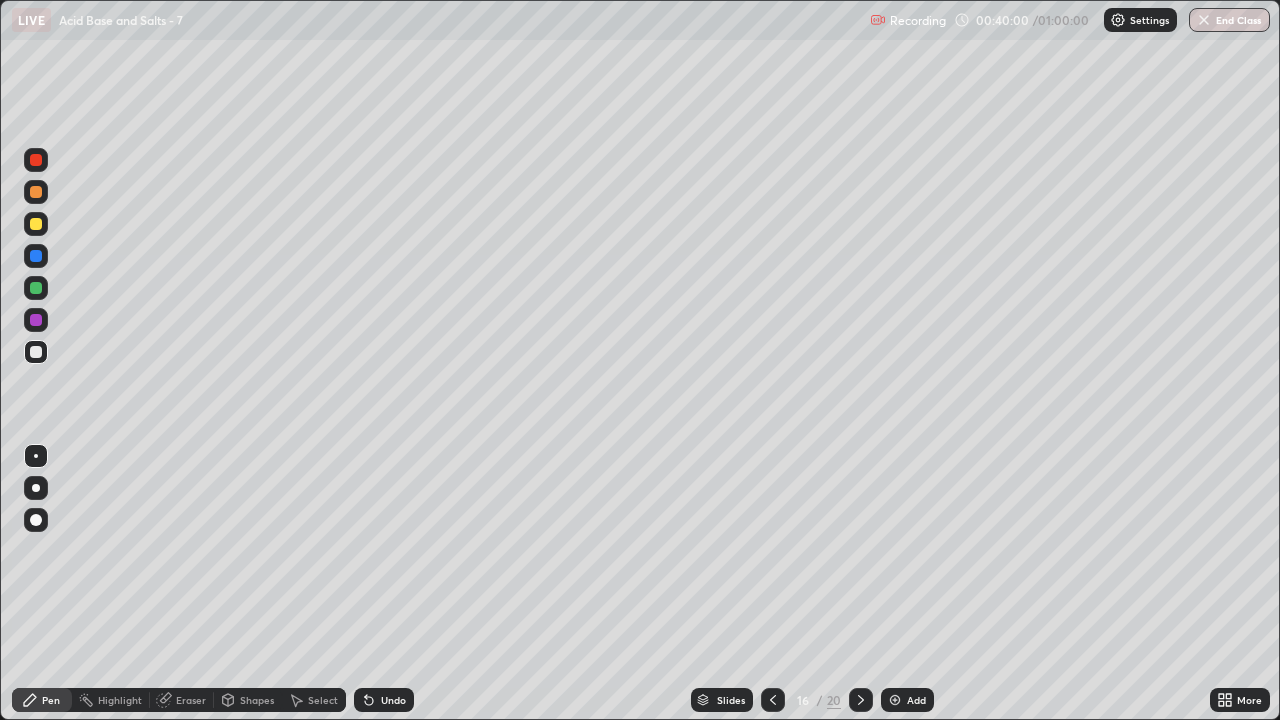 click on "Undo" at bounding box center (393, 700) 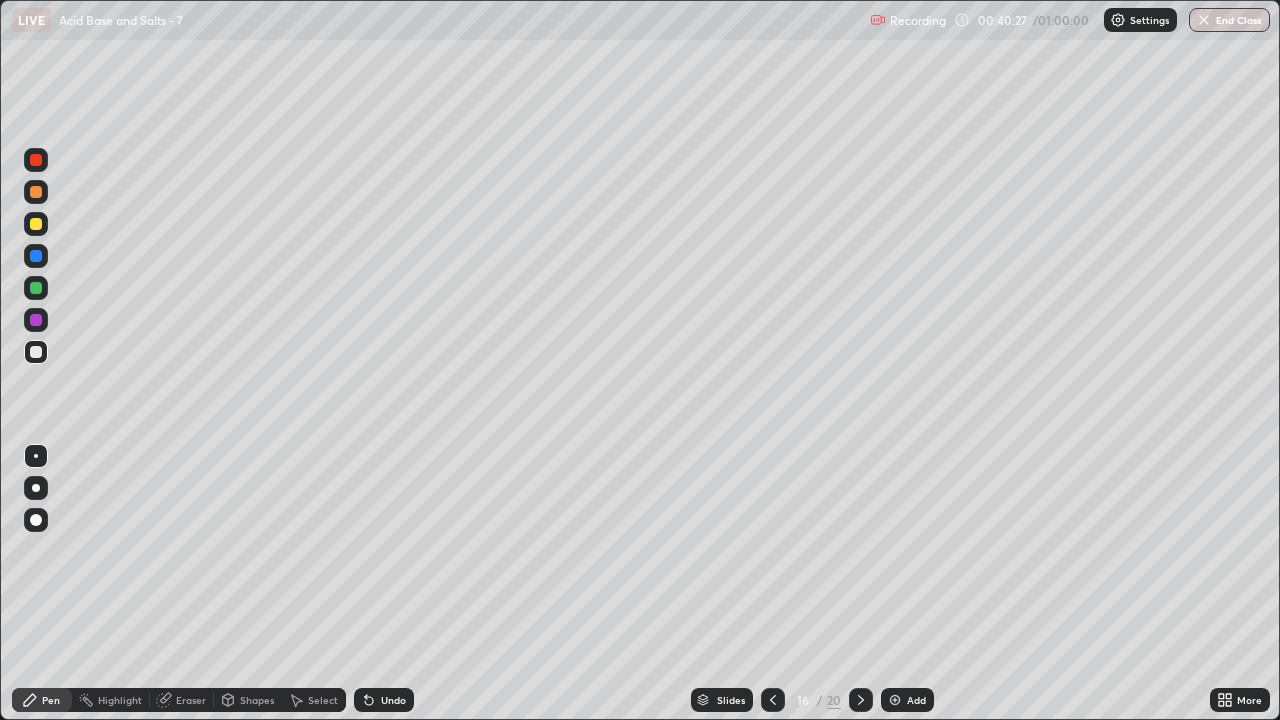 click on "Undo" at bounding box center (384, 700) 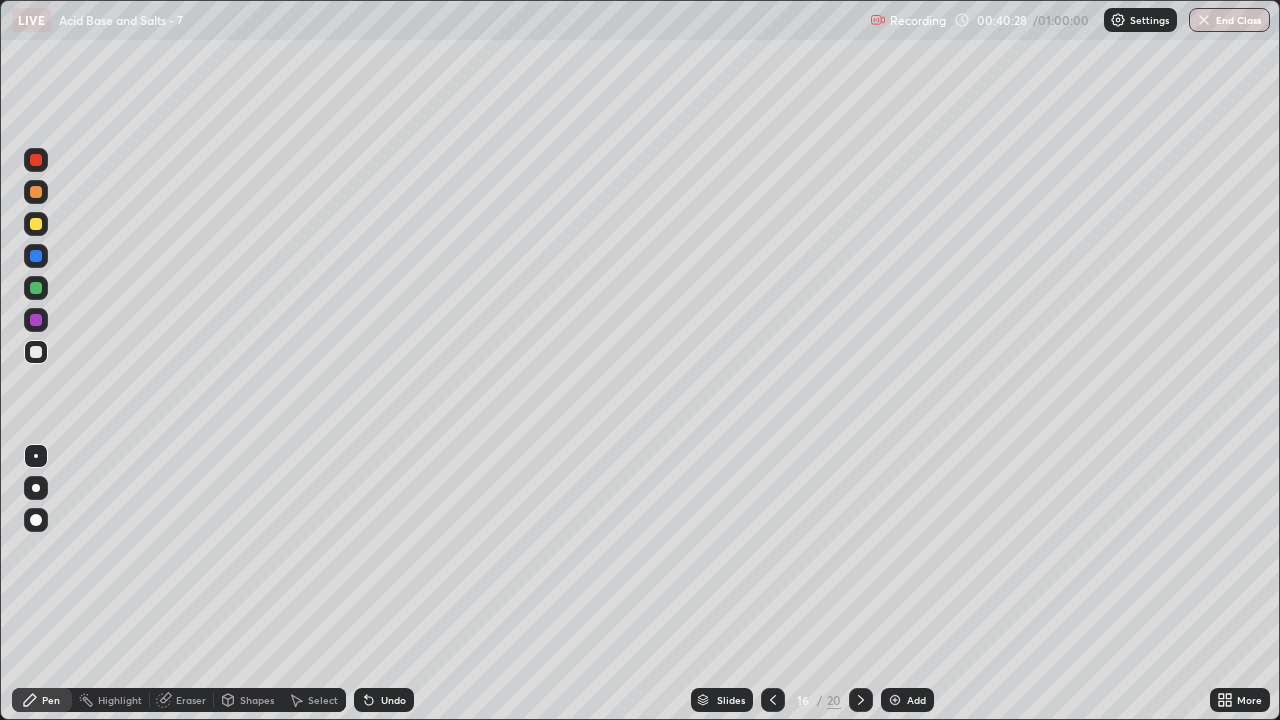 click on "Undo" at bounding box center (393, 700) 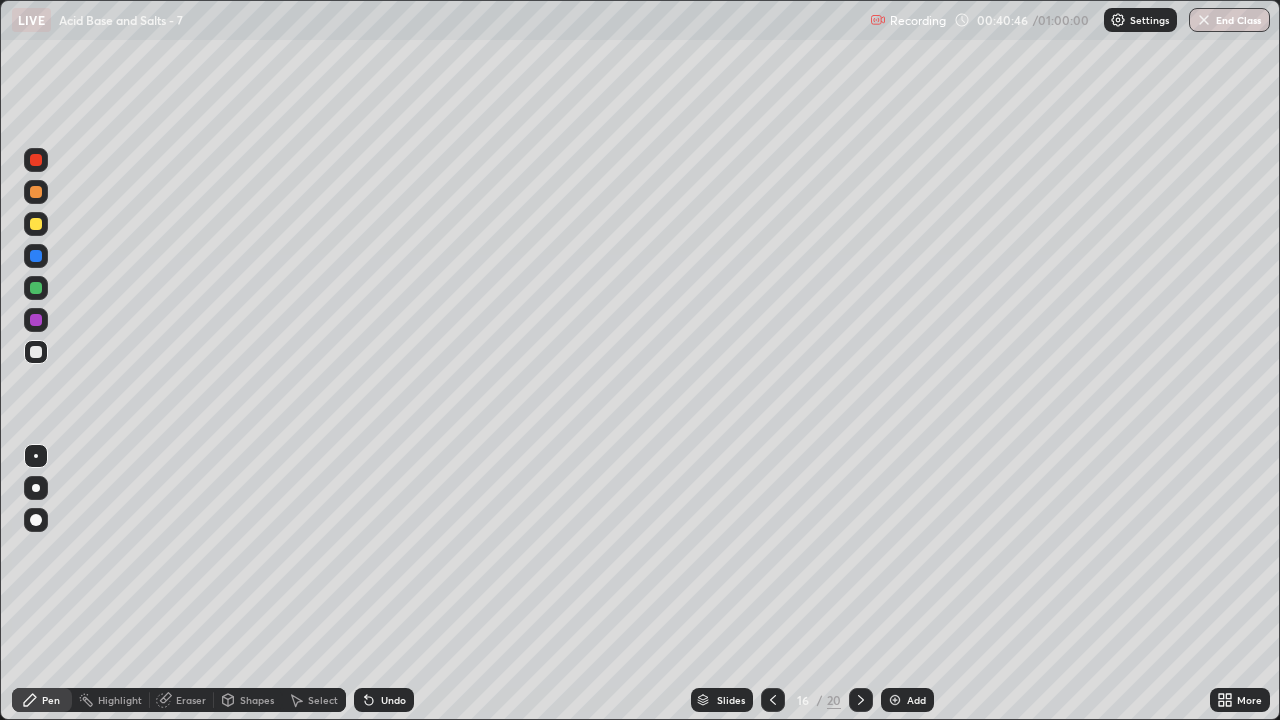 click on "Undo" at bounding box center (393, 700) 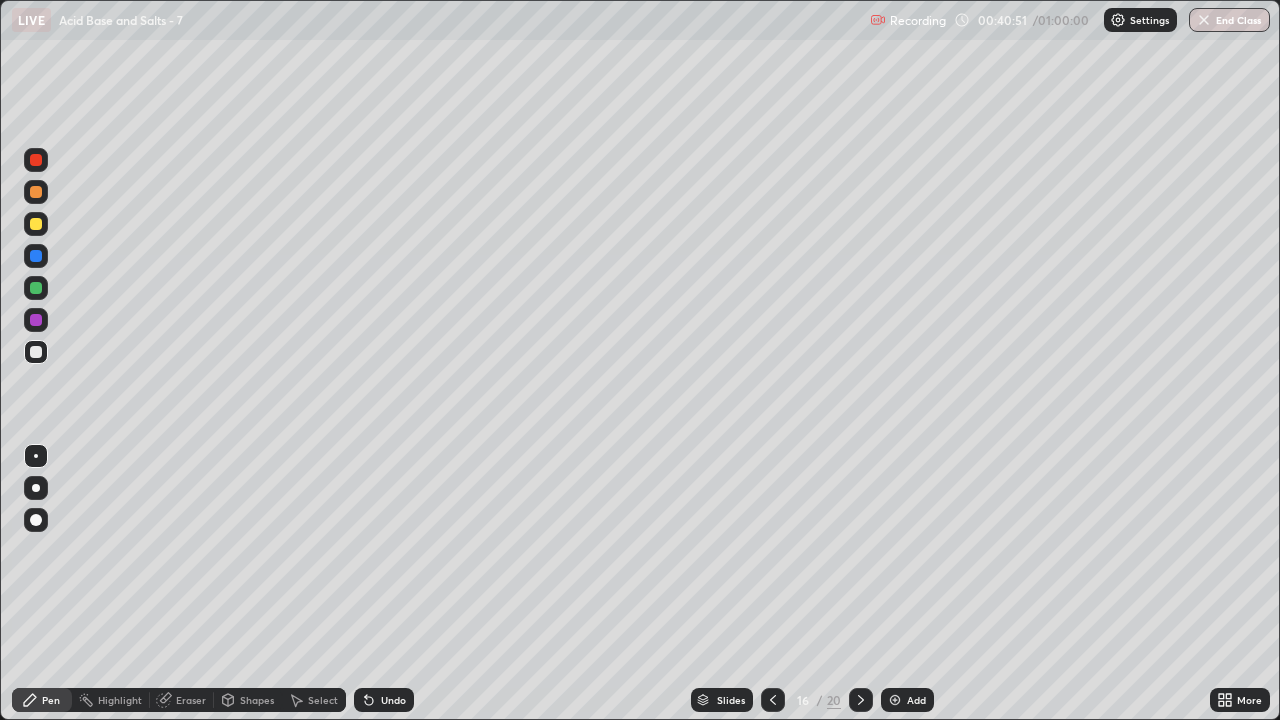 click on "Undo" at bounding box center [393, 700] 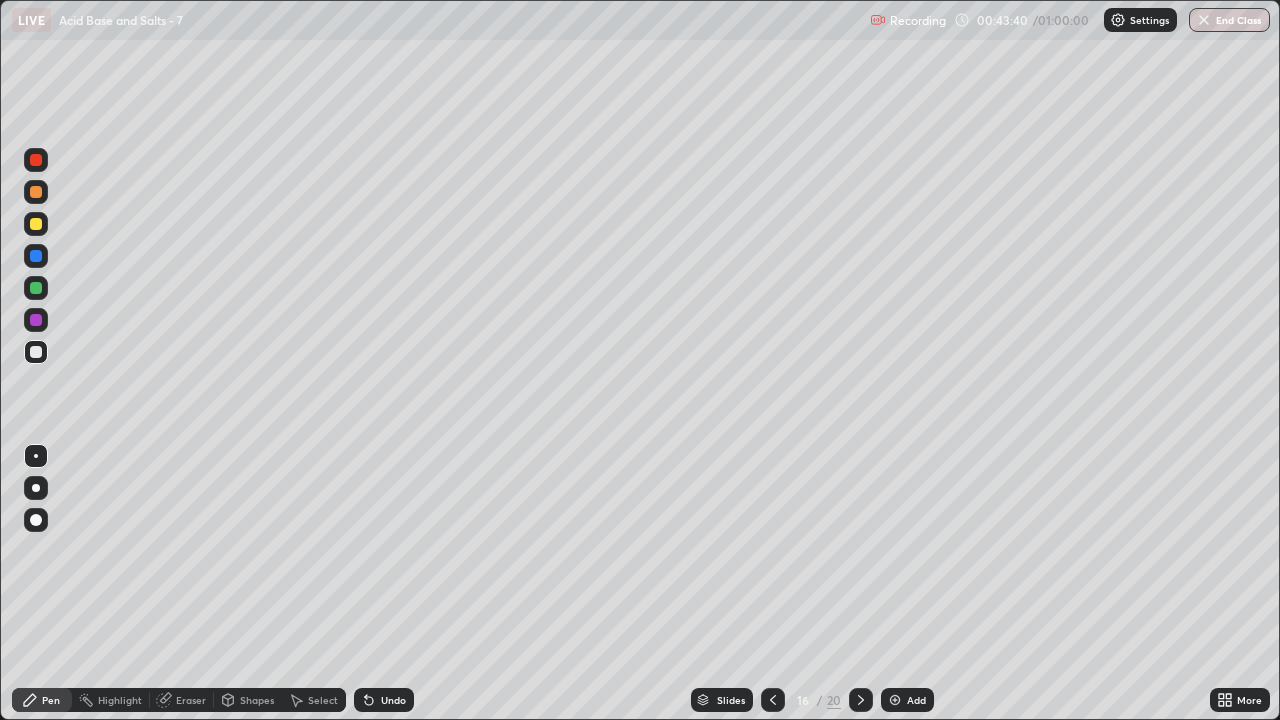 click 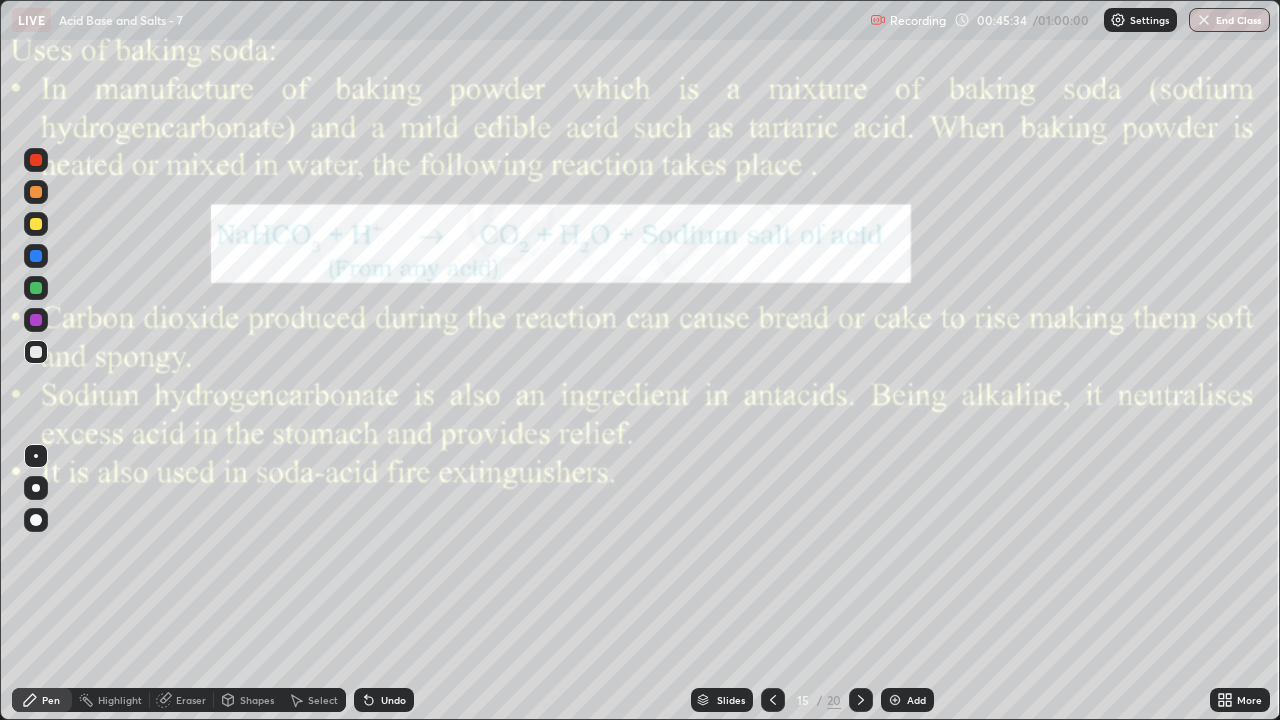click 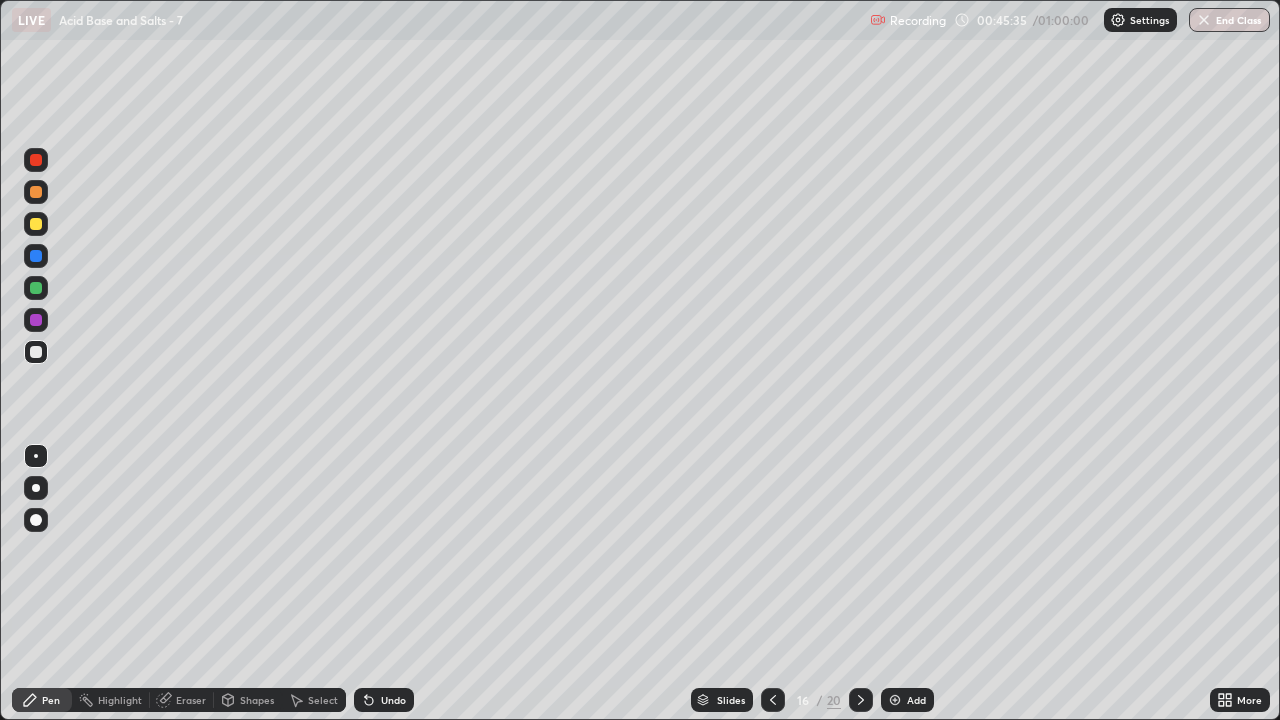 click at bounding box center [861, 700] 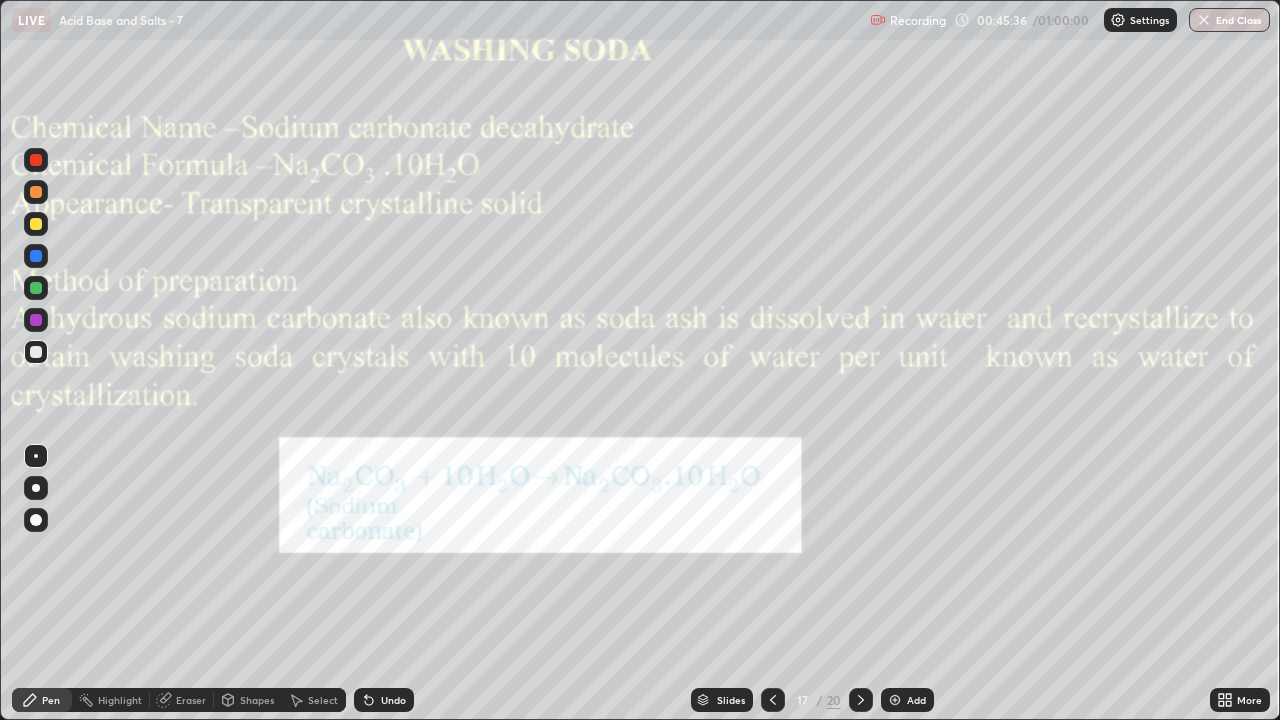 click 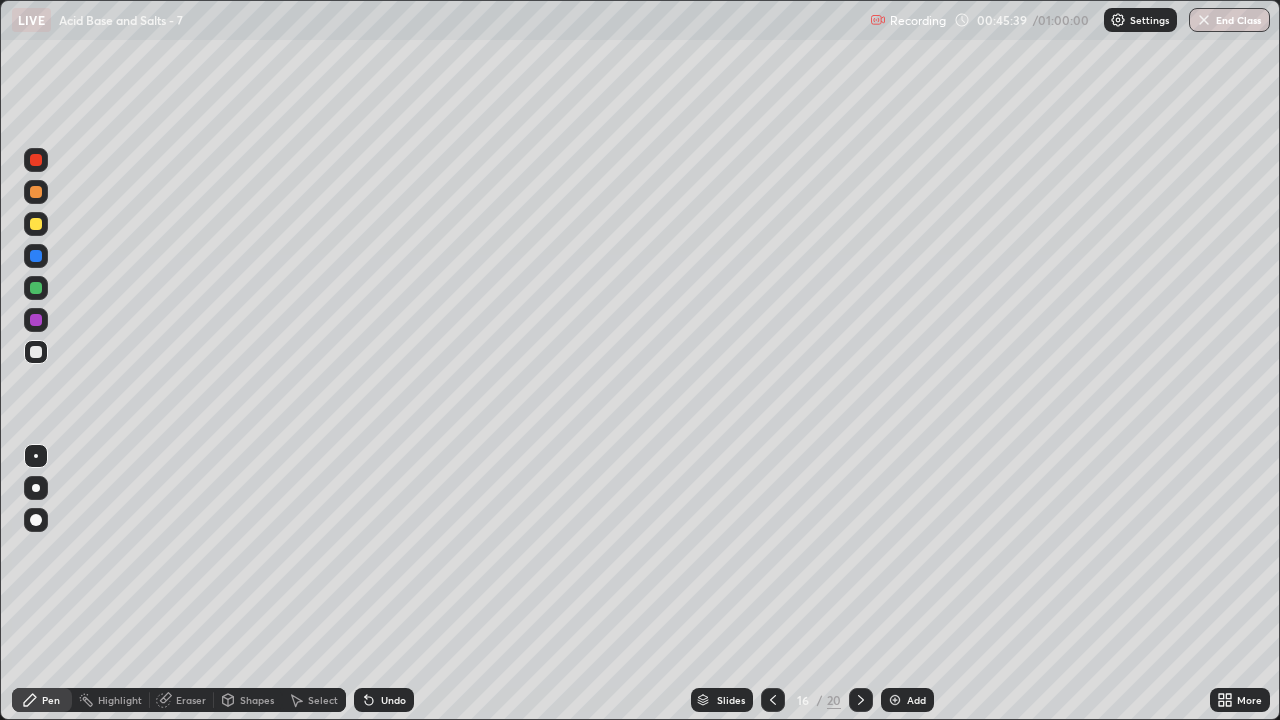 click 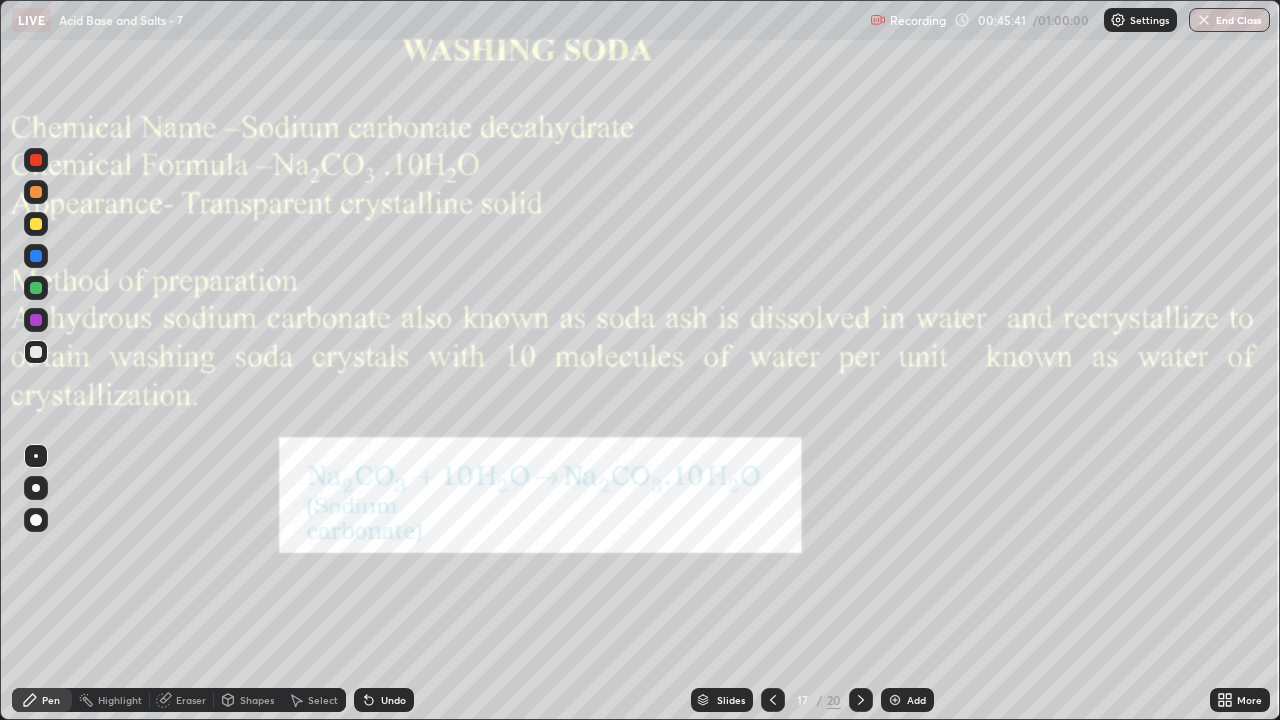 click 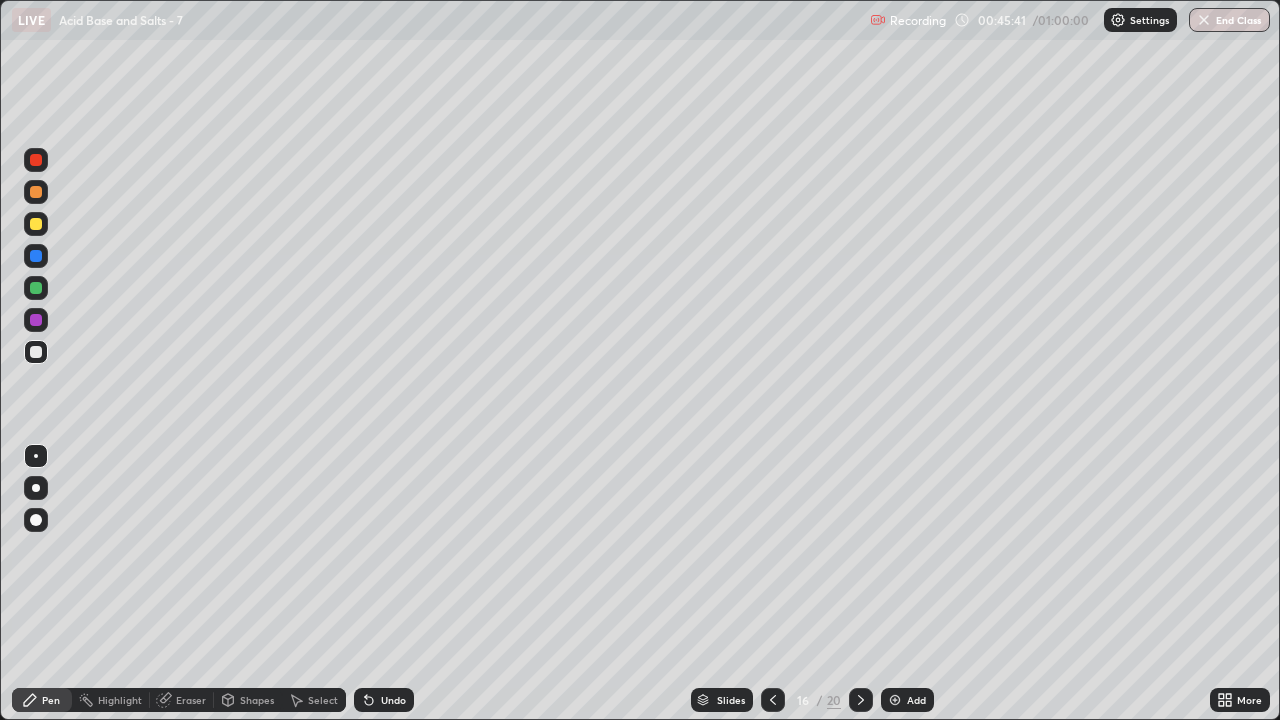 click at bounding box center (895, 700) 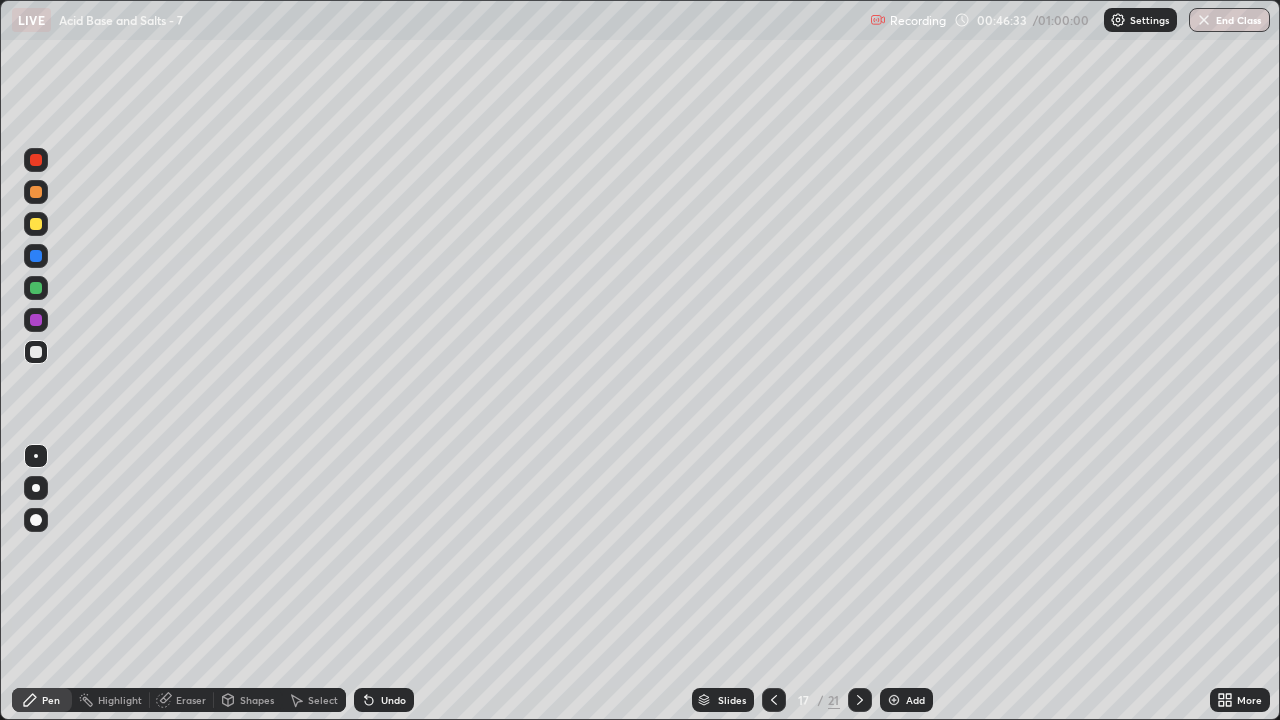 click on "Undo" at bounding box center (384, 700) 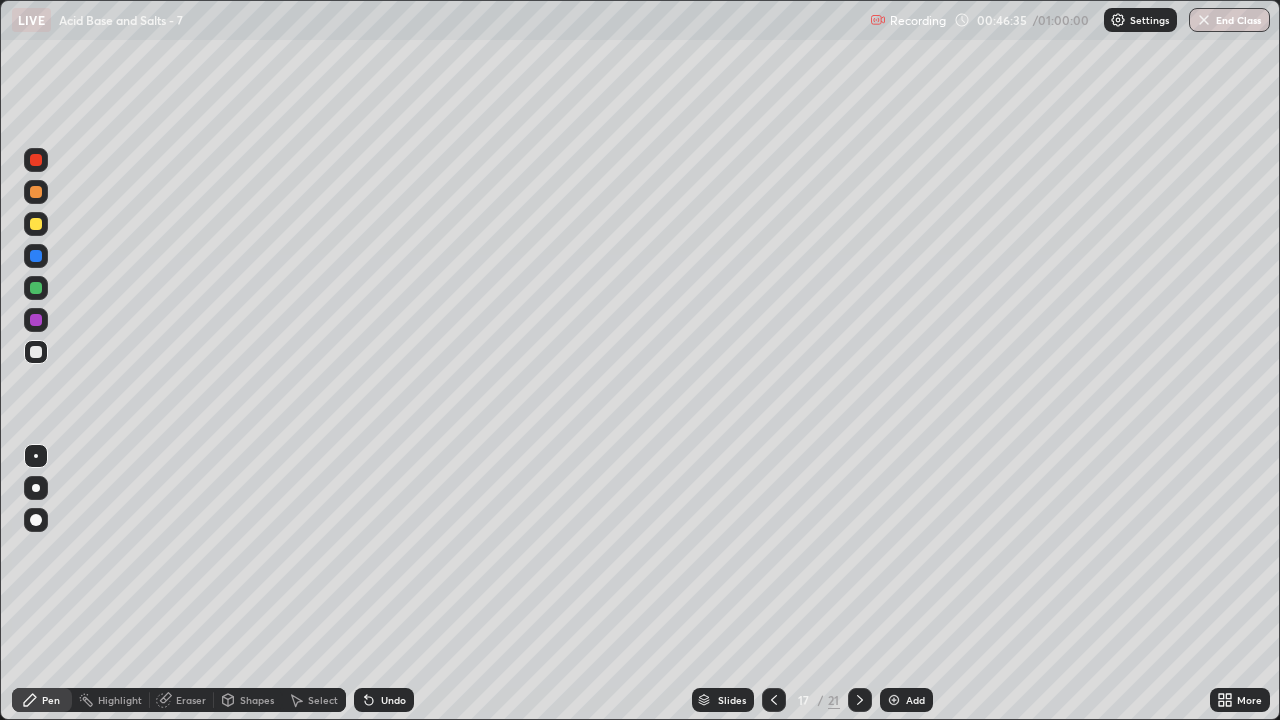 click on "Undo" at bounding box center [384, 700] 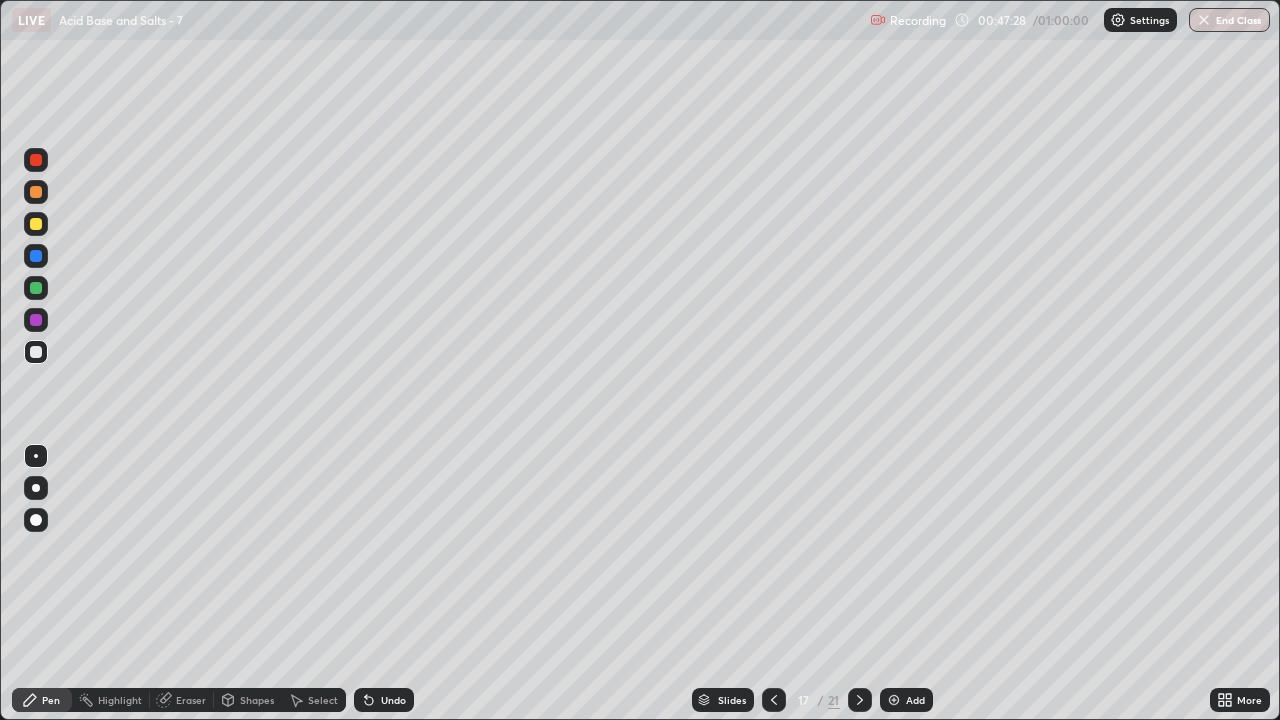 click on "Eraser" at bounding box center [191, 700] 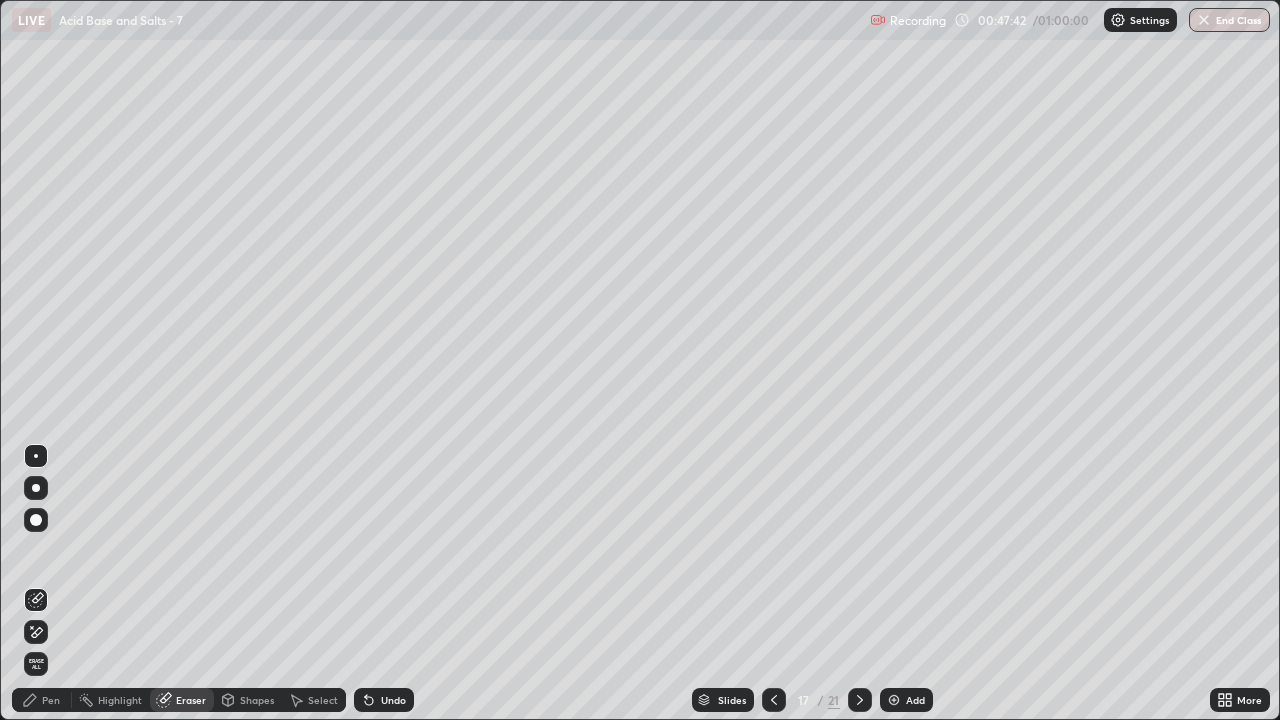 click 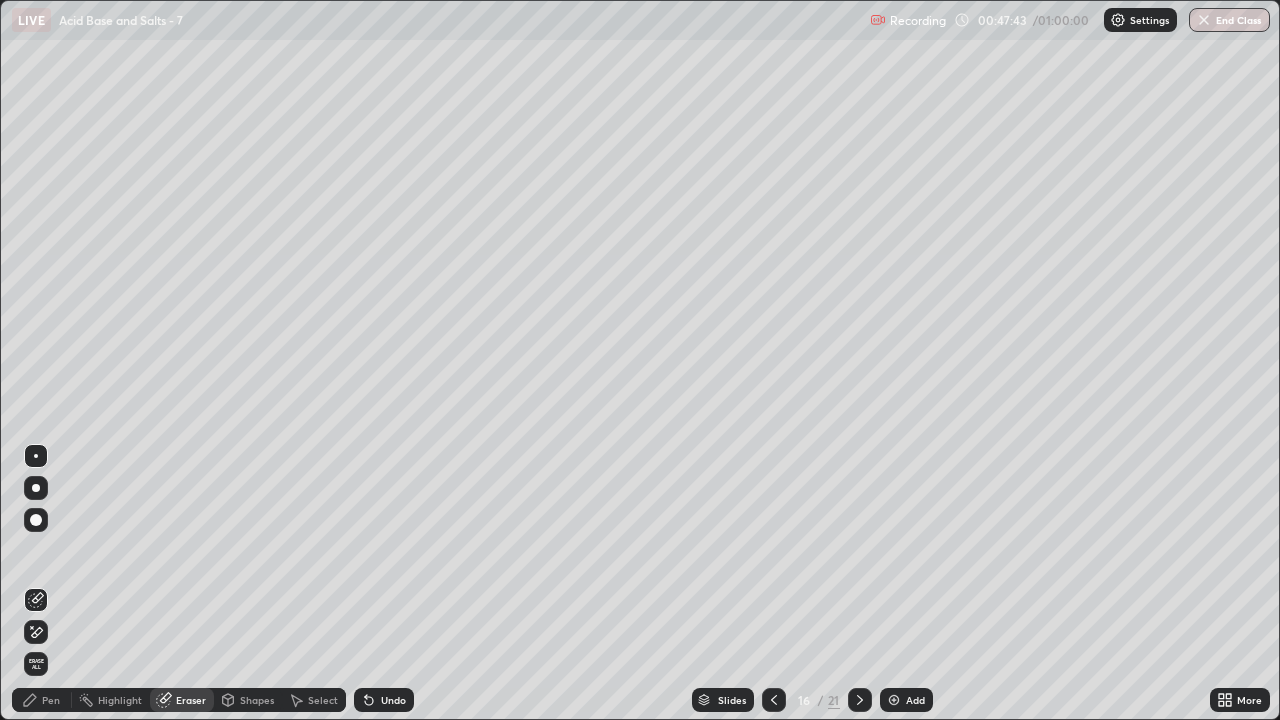 click at bounding box center [774, 700] 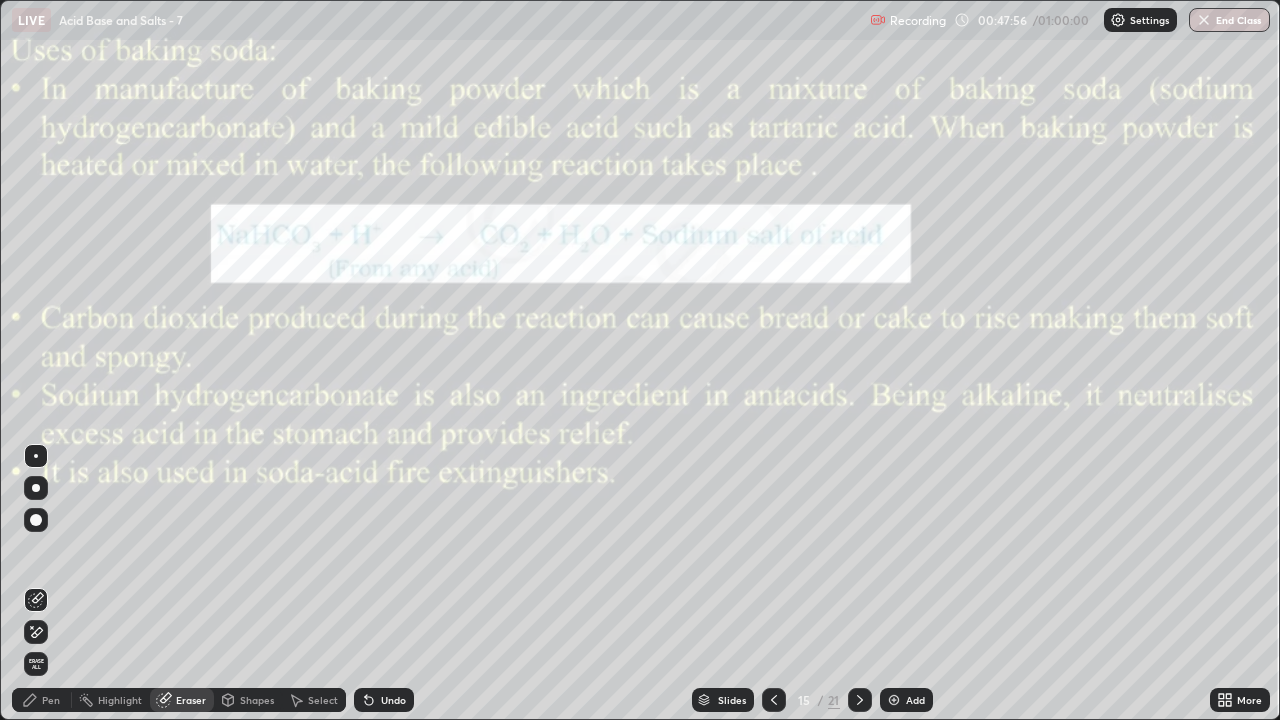 click 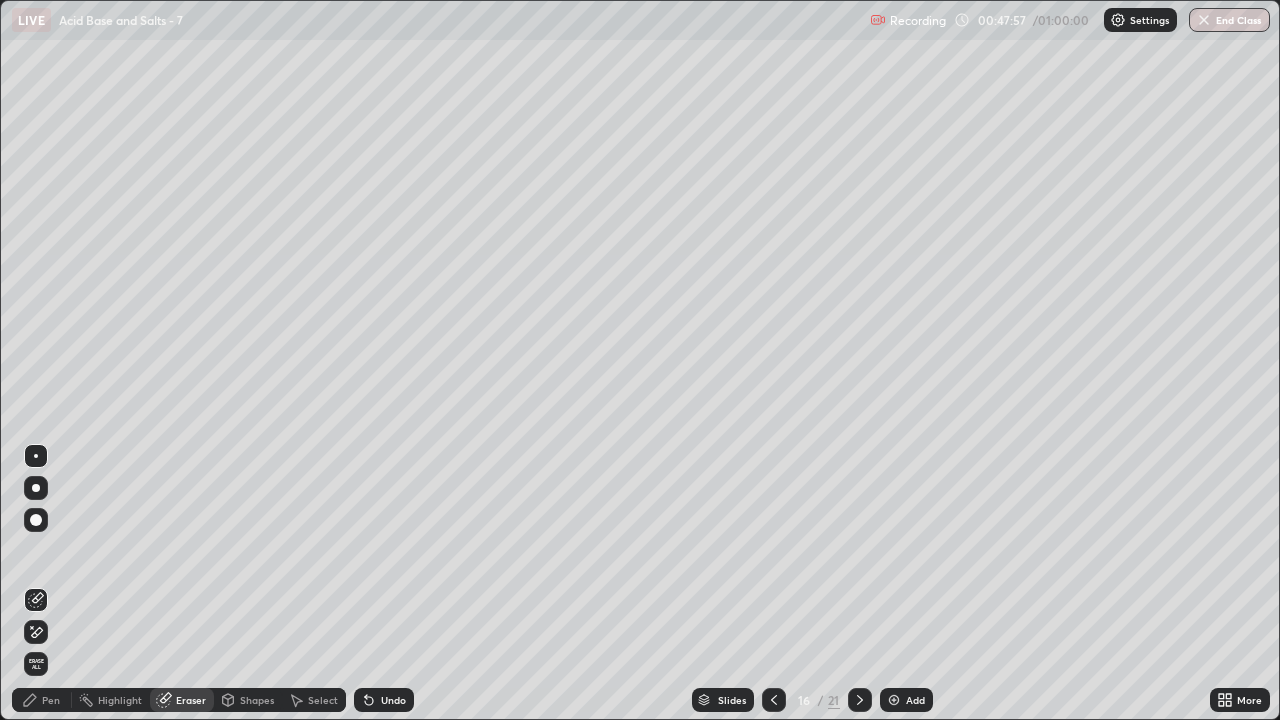 click 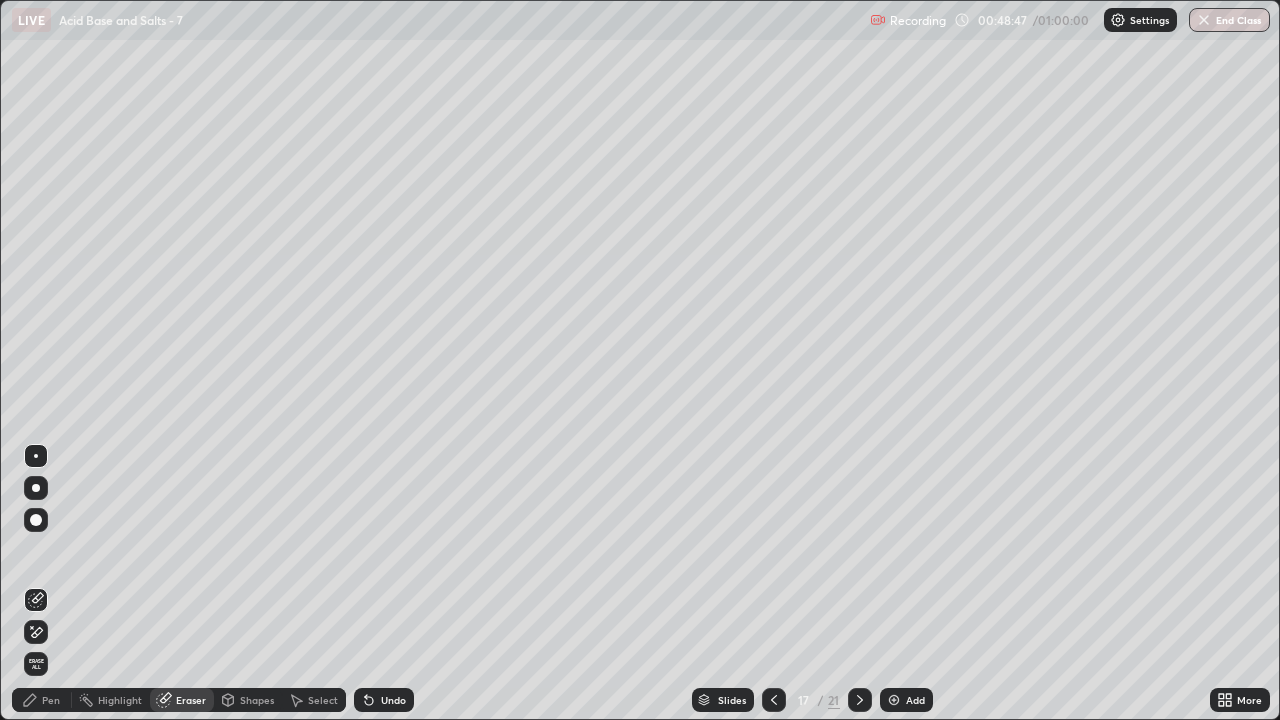 click on "Undo" at bounding box center (384, 700) 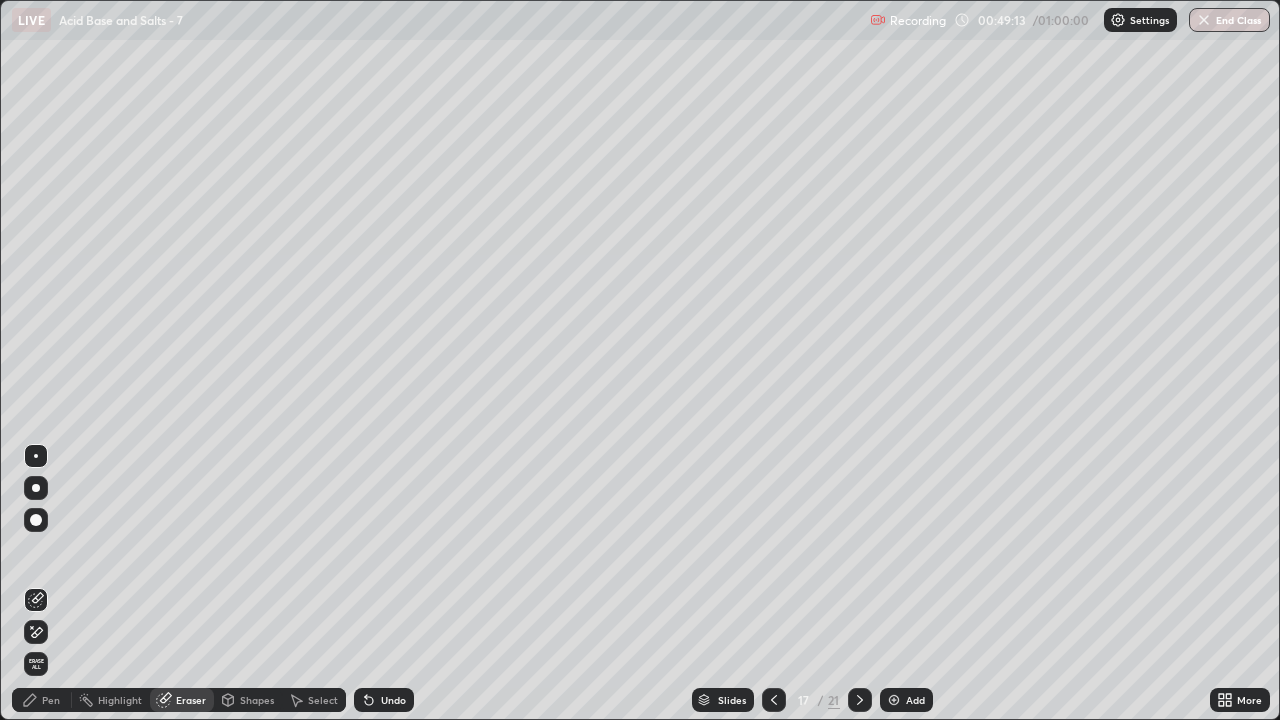 click on "Pen" at bounding box center [42, 700] 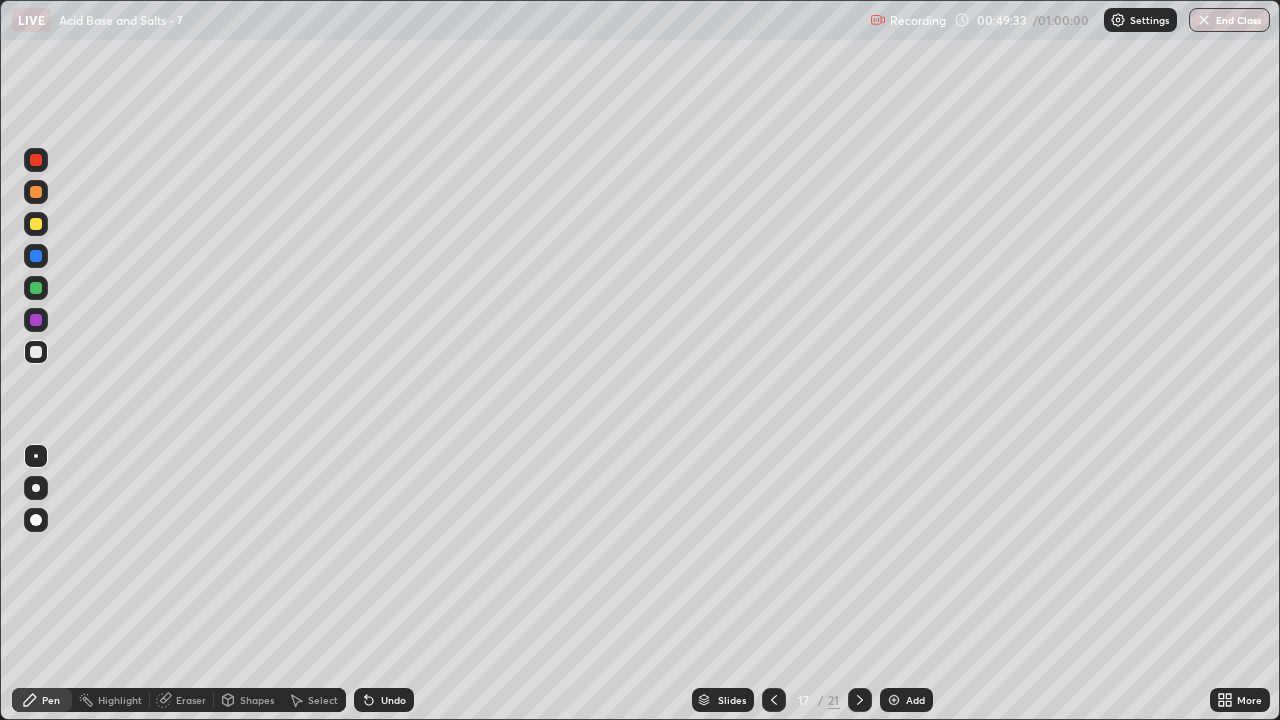 click 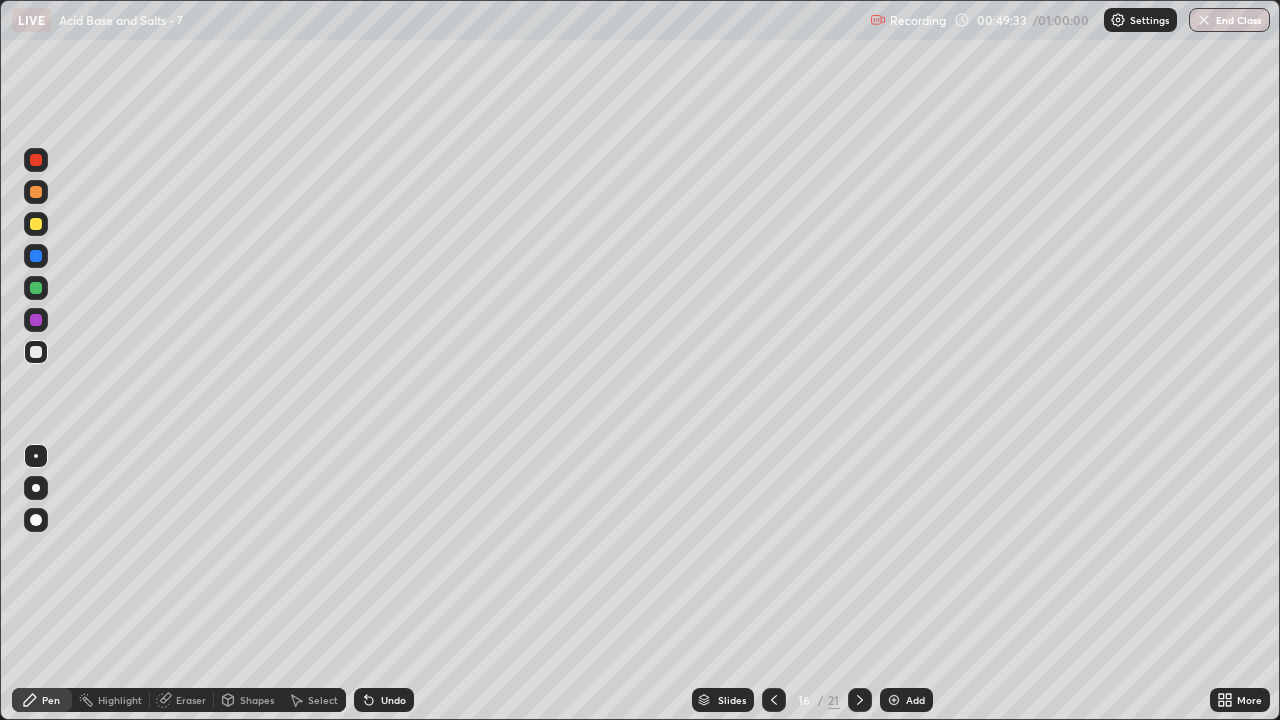 click 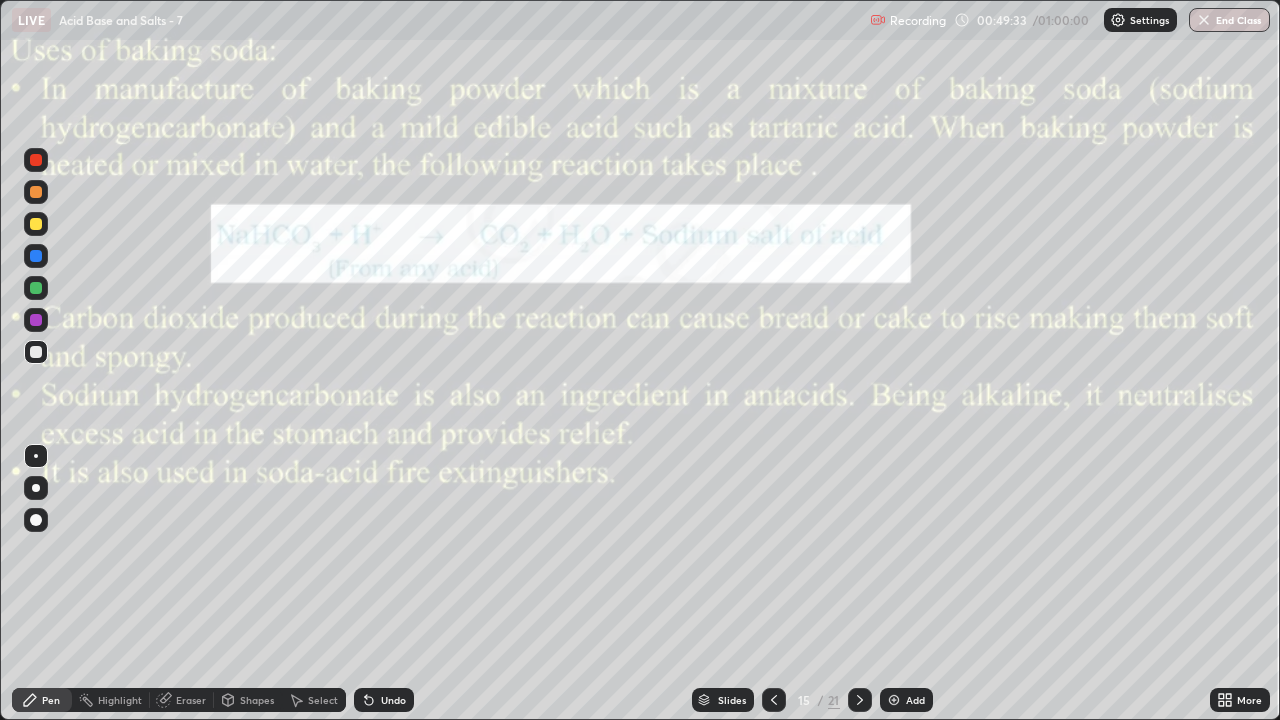 click at bounding box center [774, 700] 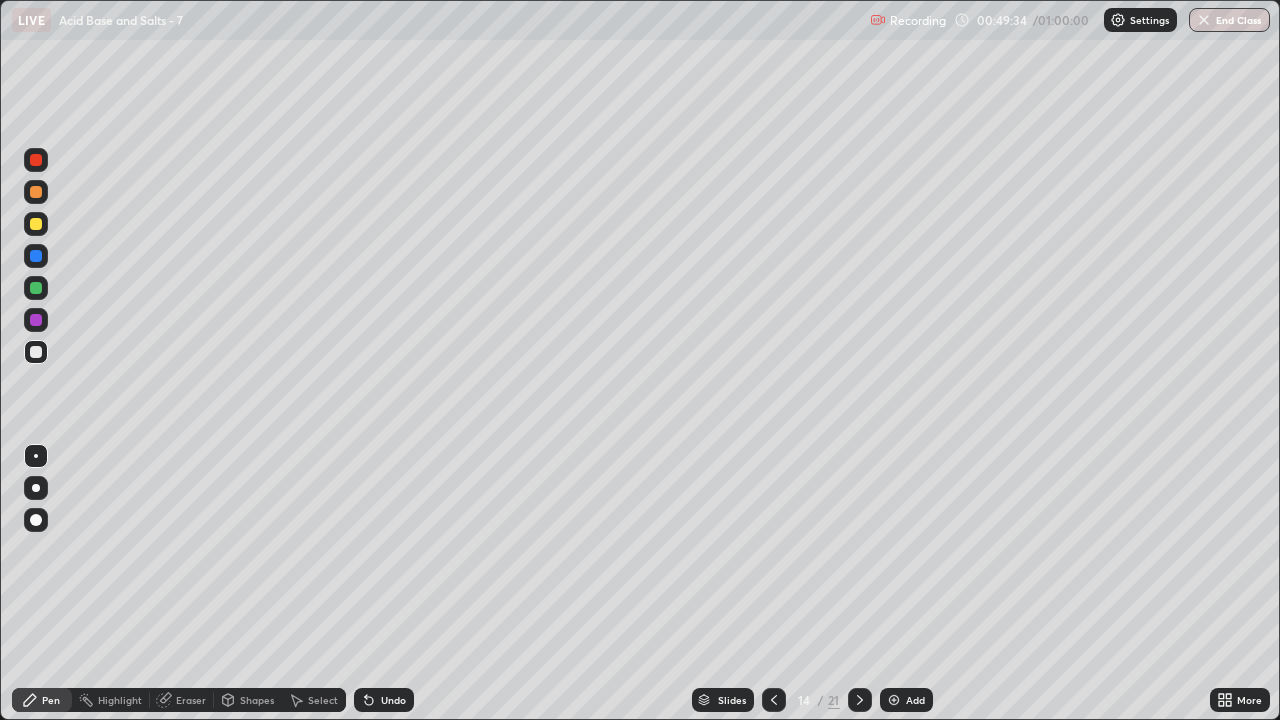click 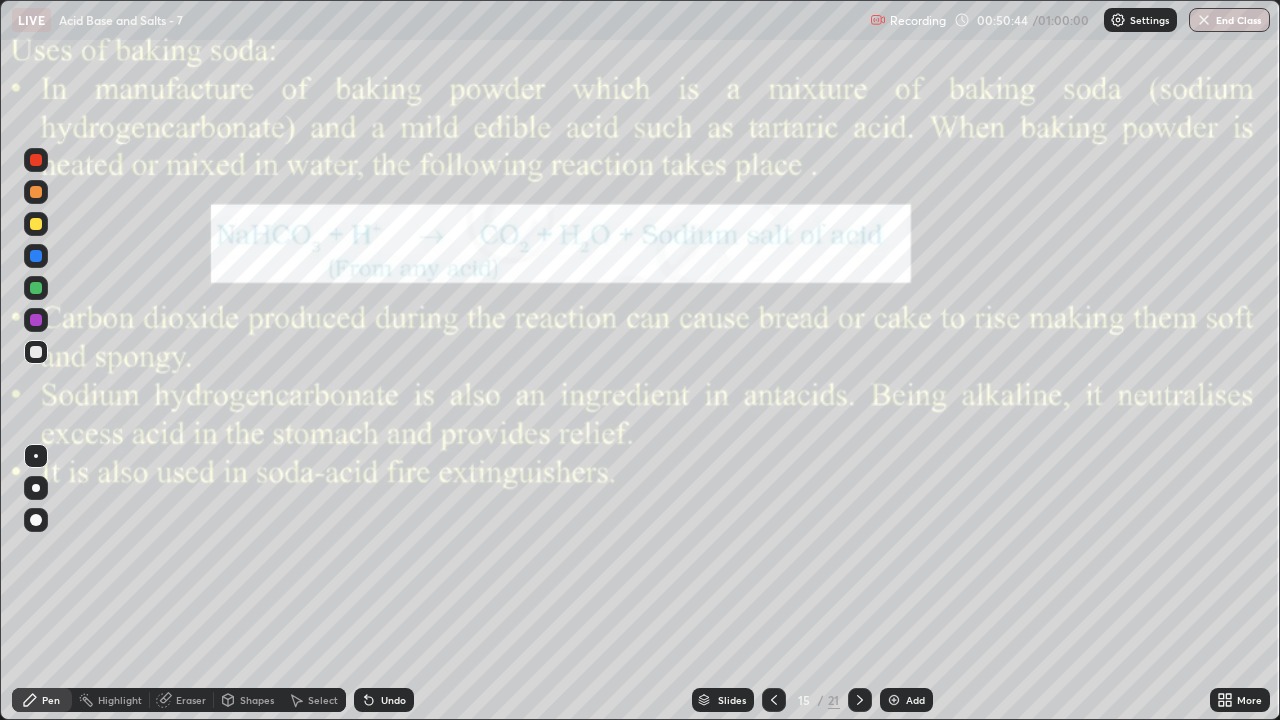 click at bounding box center (860, 700) 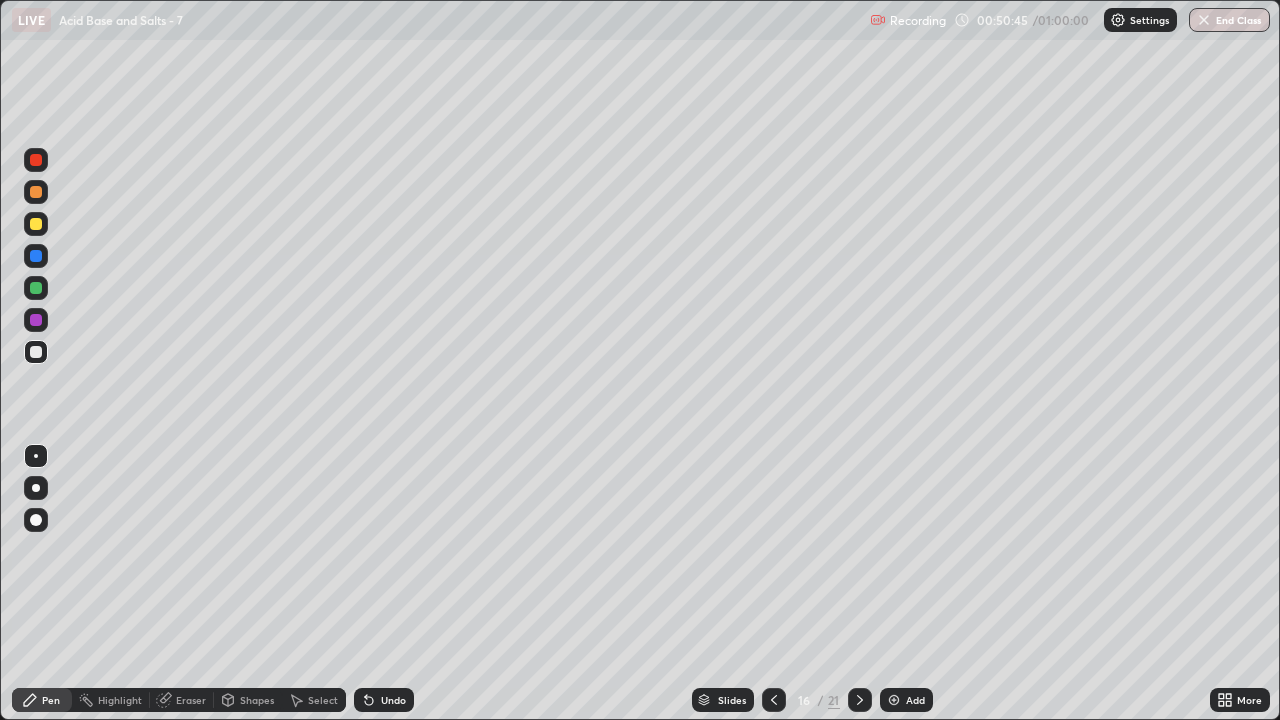 click 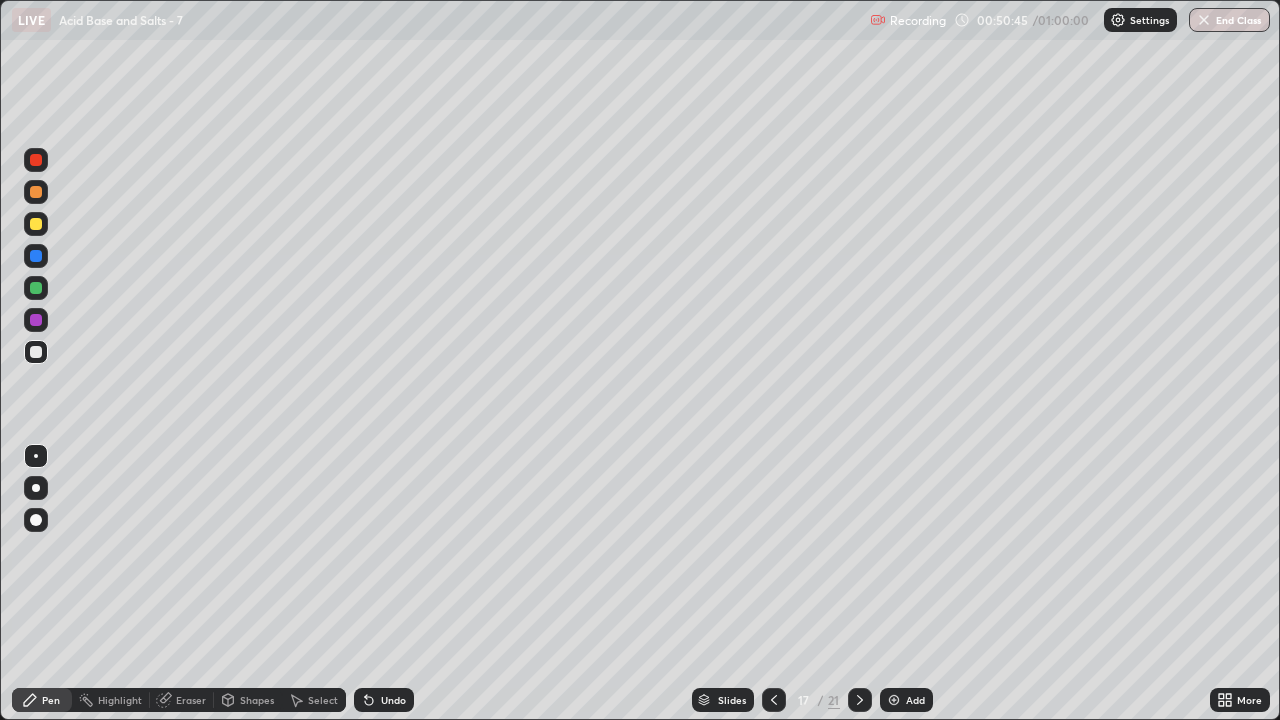 click 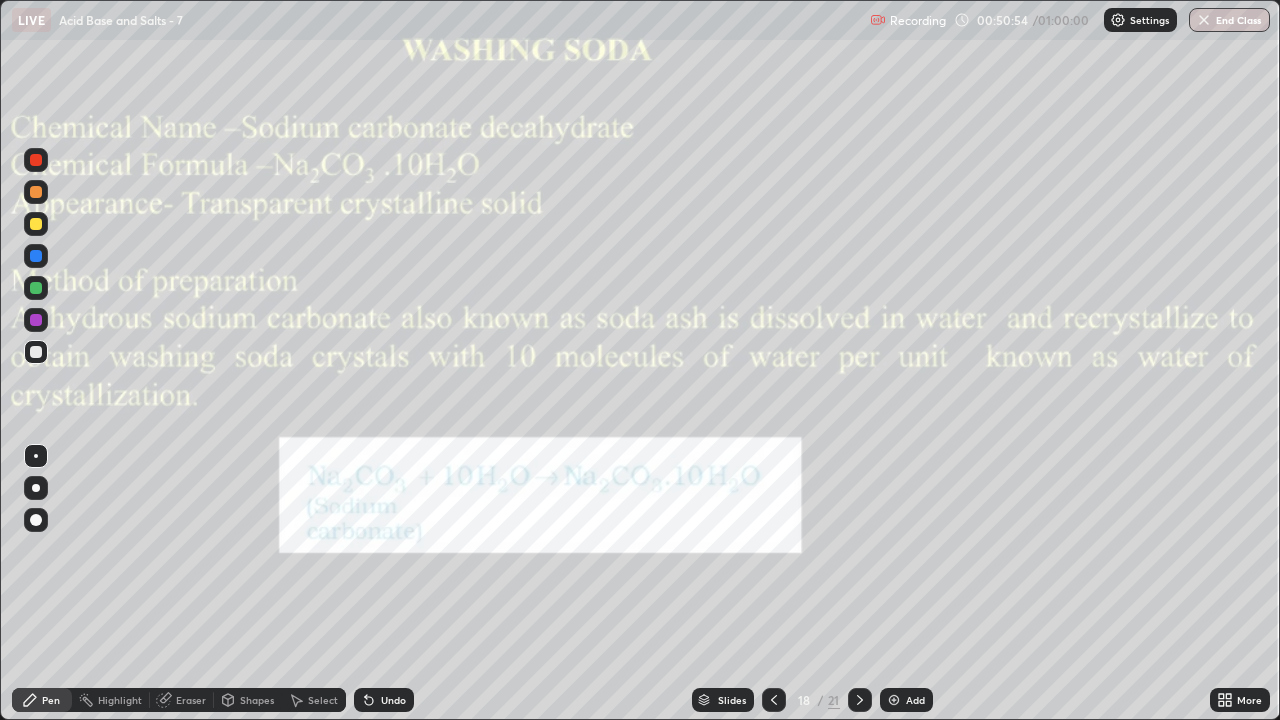 click 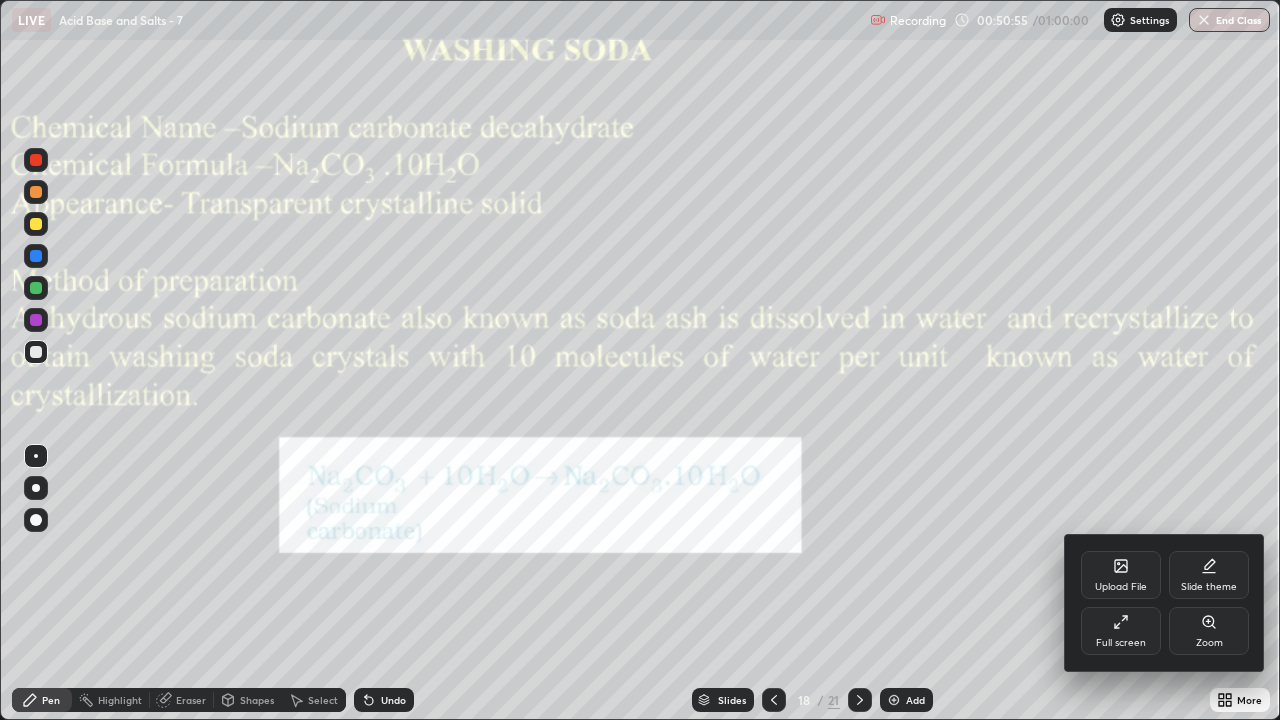 click on "Full screen" at bounding box center [1121, 631] 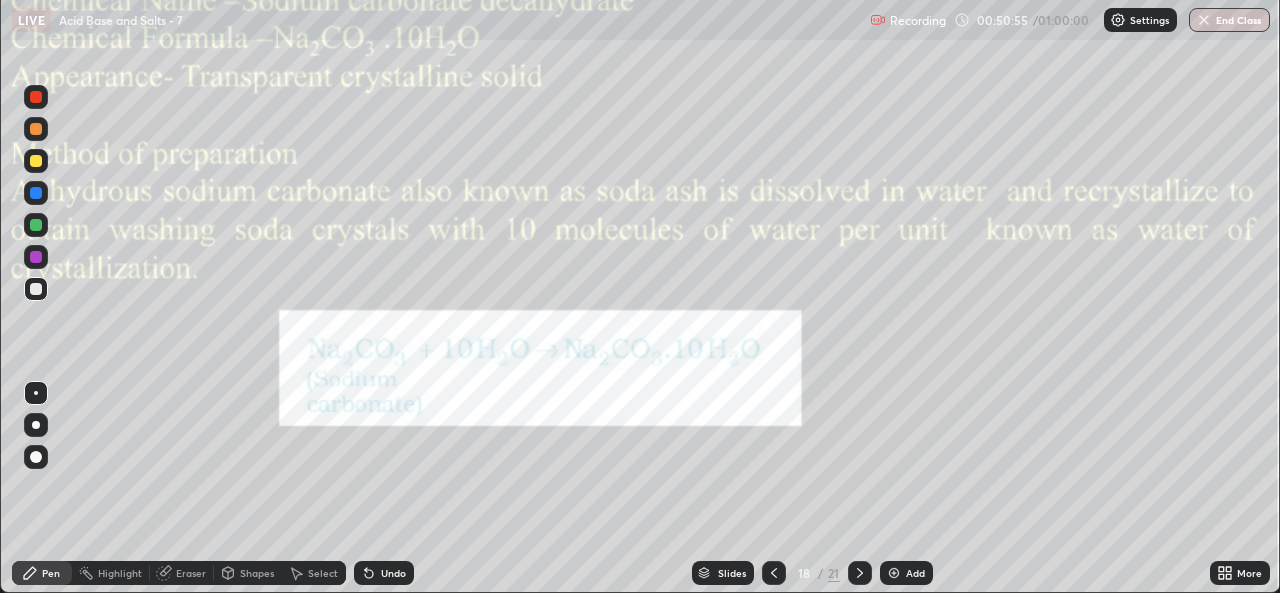 scroll, scrollTop: 593, scrollLeft: 1280, axis: both 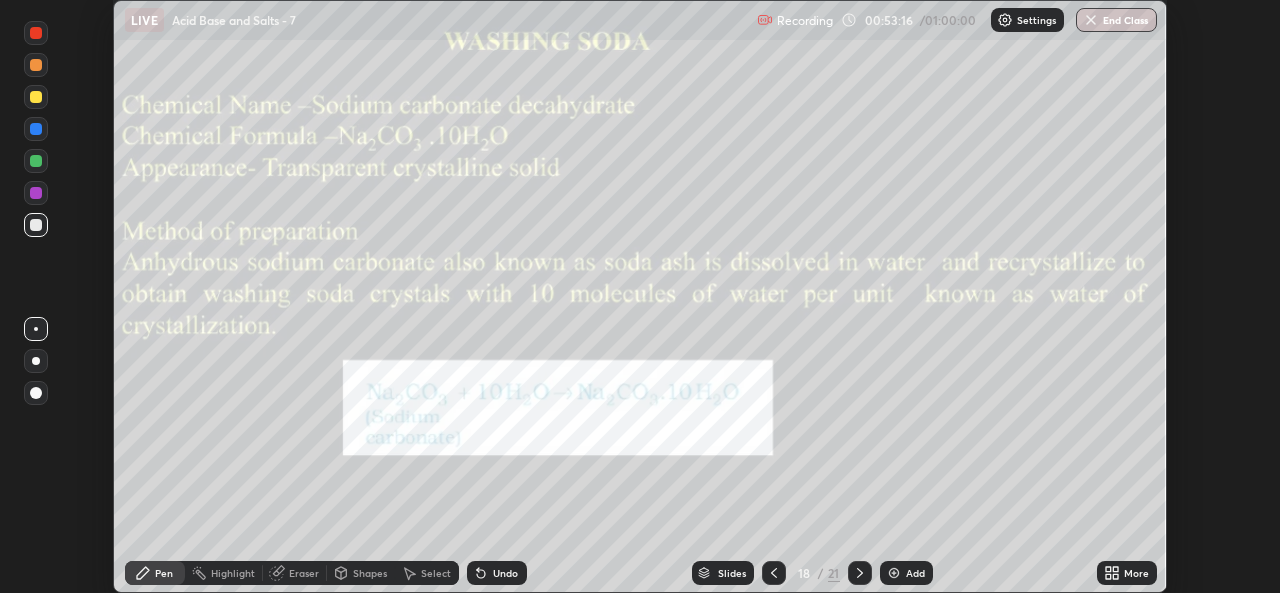 click 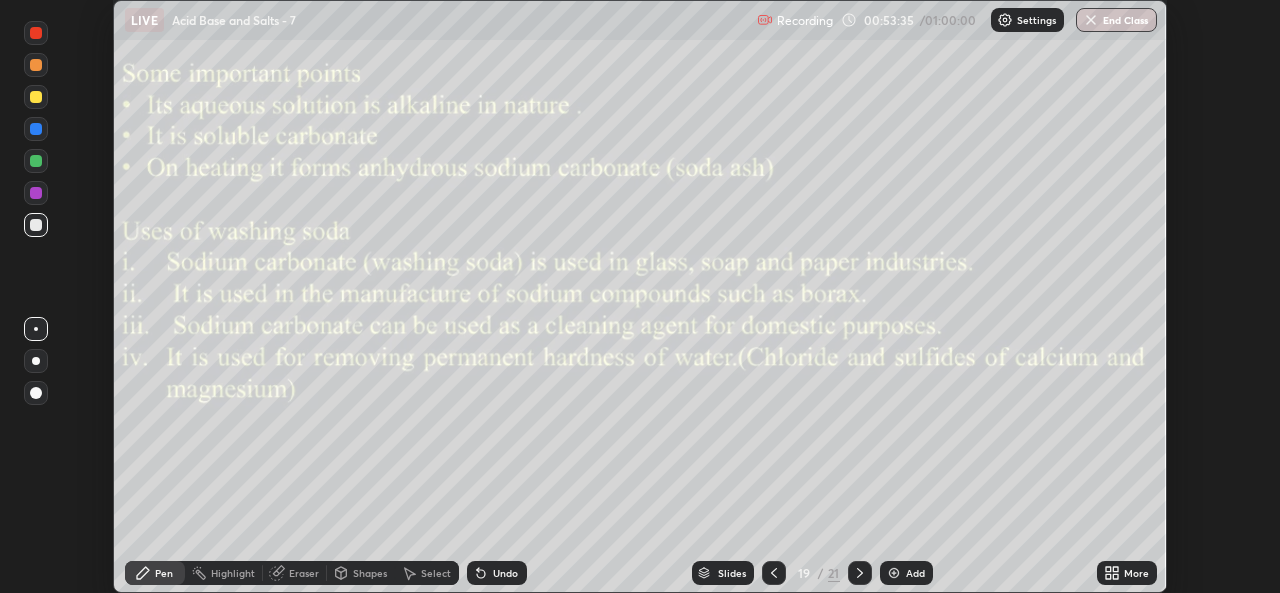 click 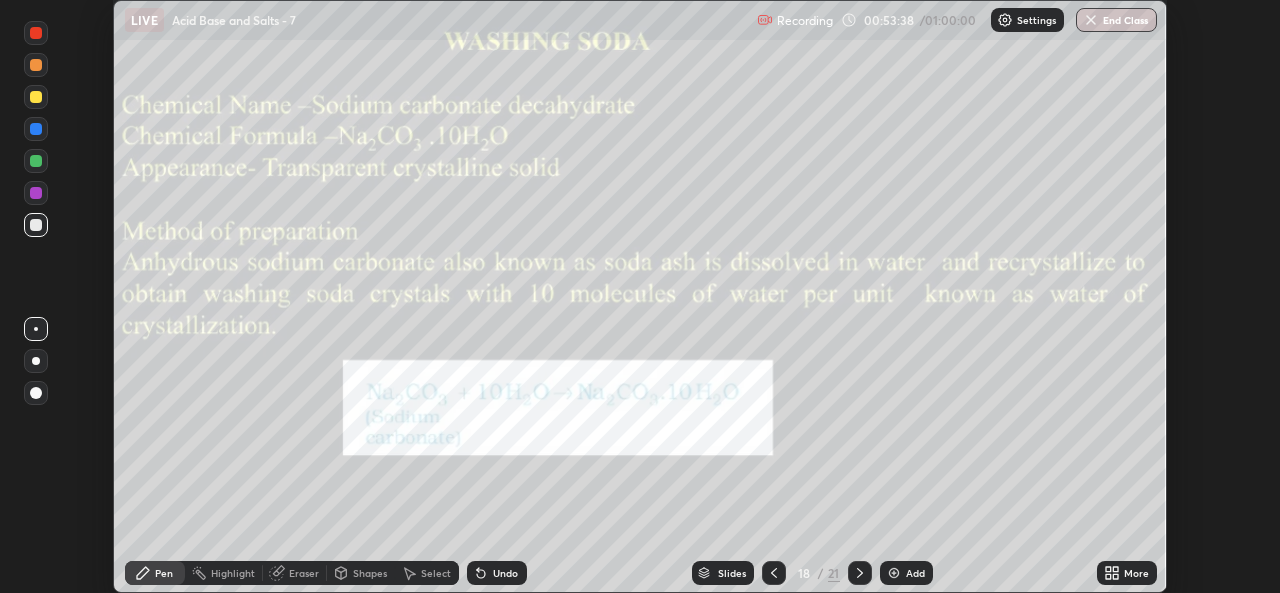 click 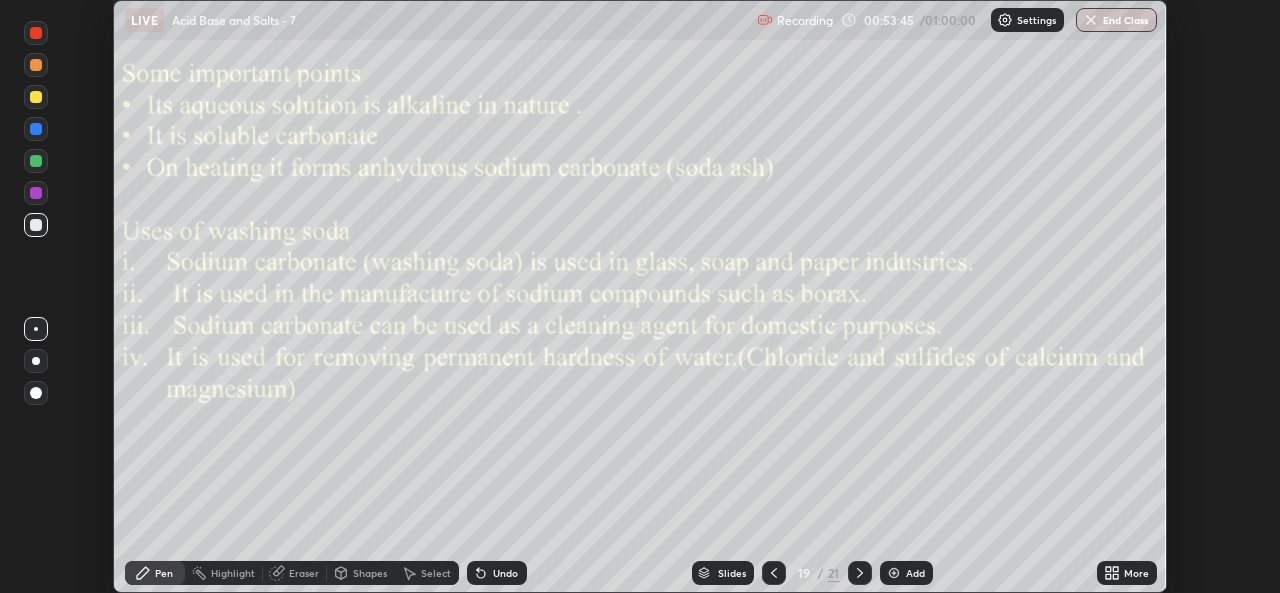 click at bounding box center [774, 573] 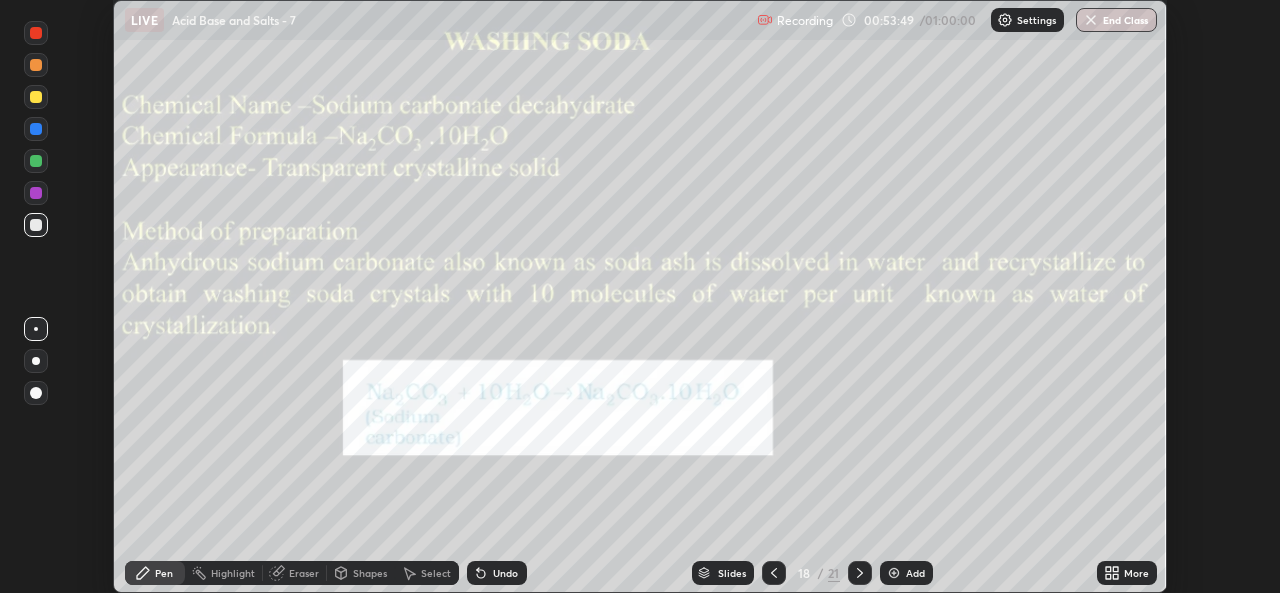 click at bounding box center [36, 97] 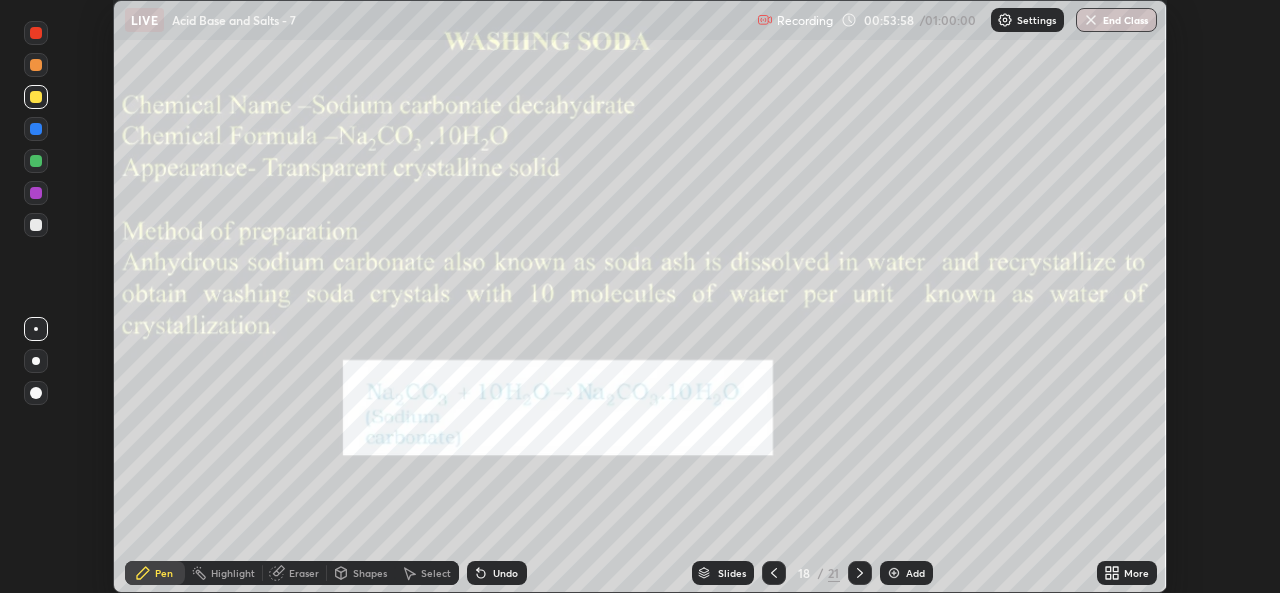 click 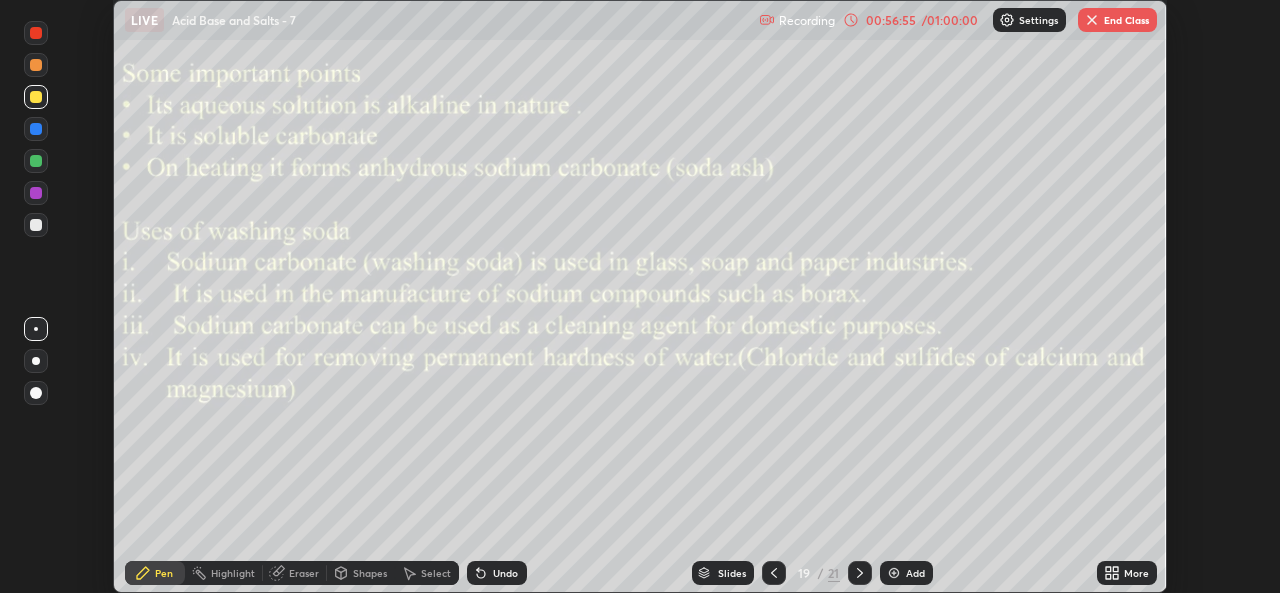 click at bounding box center [36, 97] 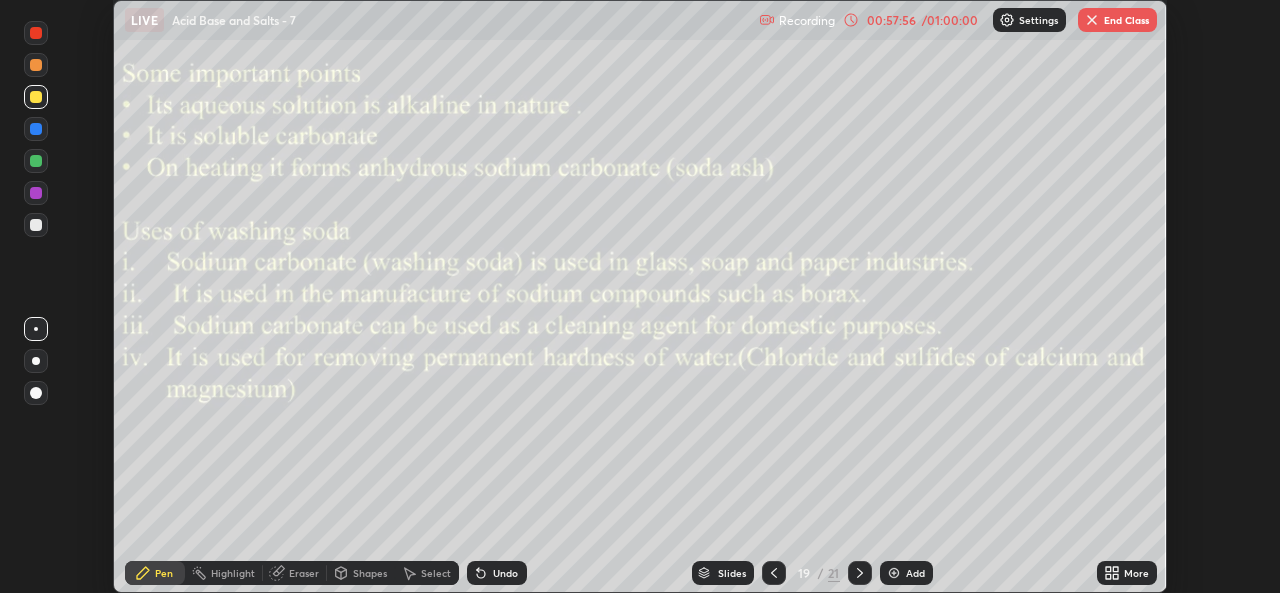 click at bounding box center (860, 573) 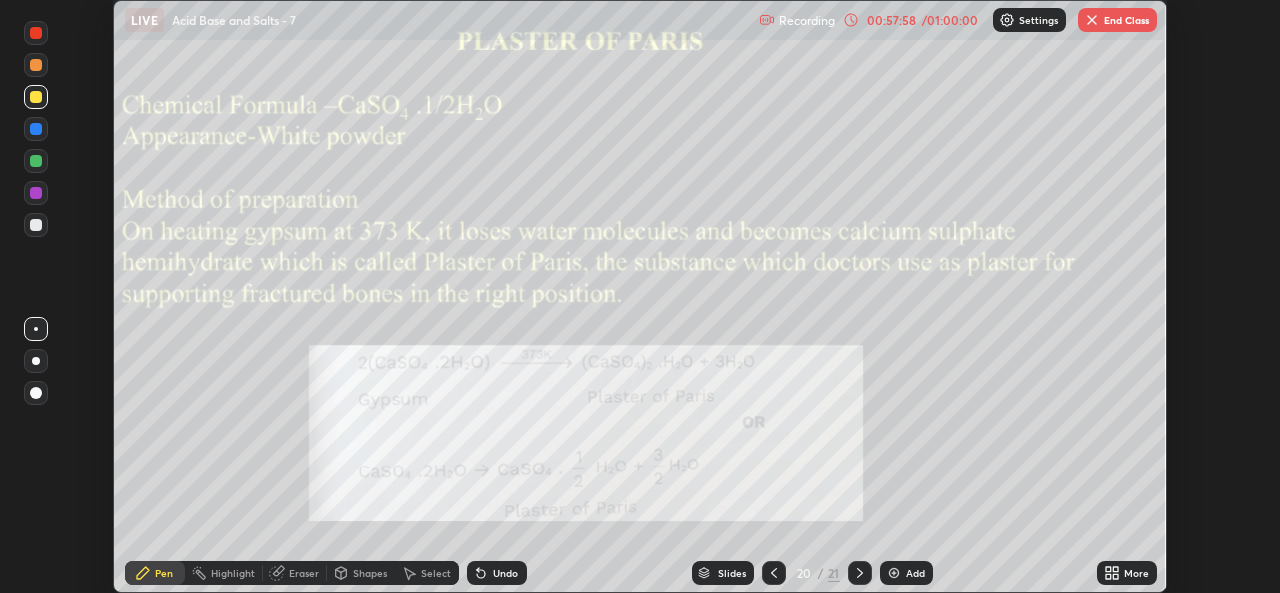 click at bounding box center (774, 573) 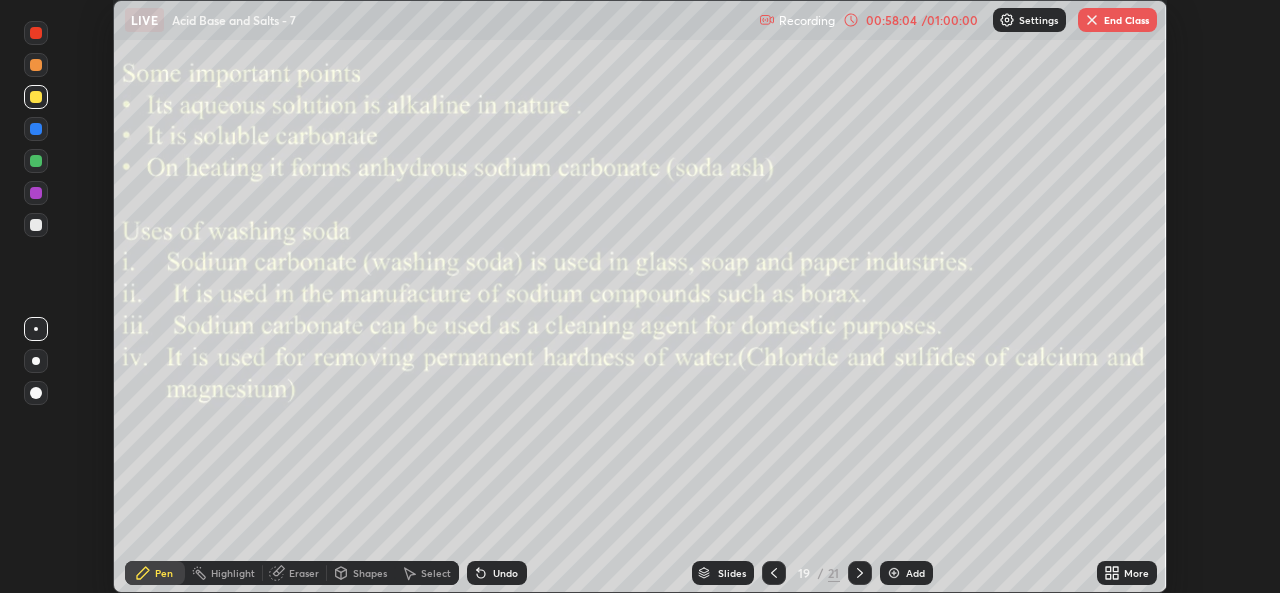 click on "End Class" at bounding box center [1117, 20] 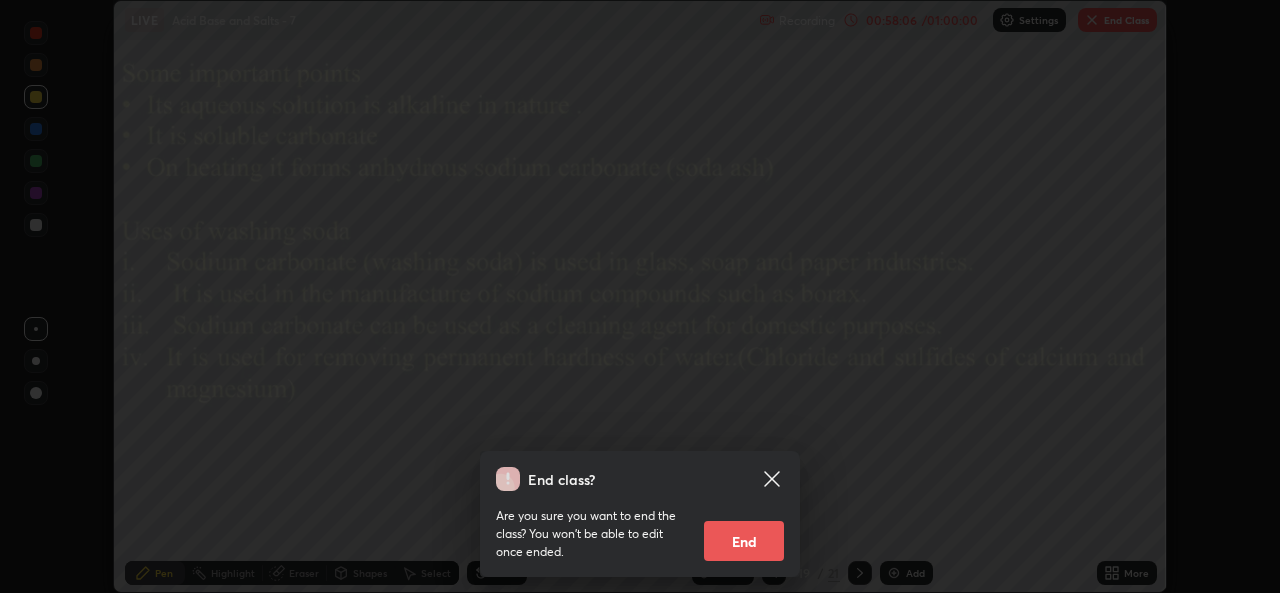 click on "End" at bounding box center (744, 541) 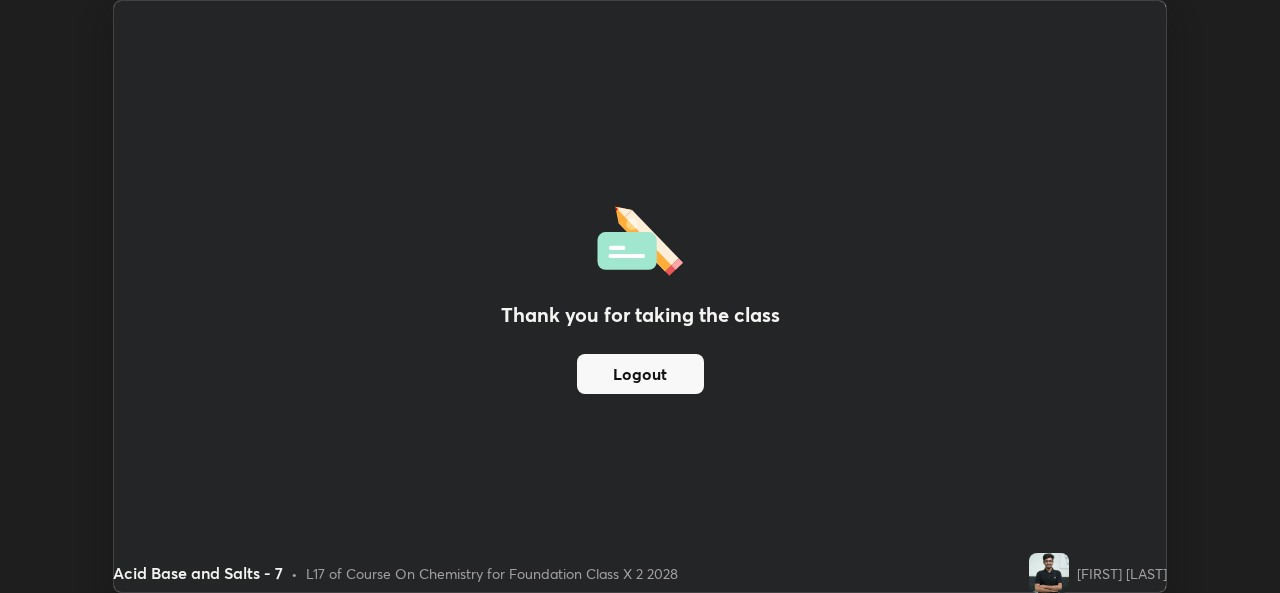 click on "Logout" at bounding box center (640, 374) 